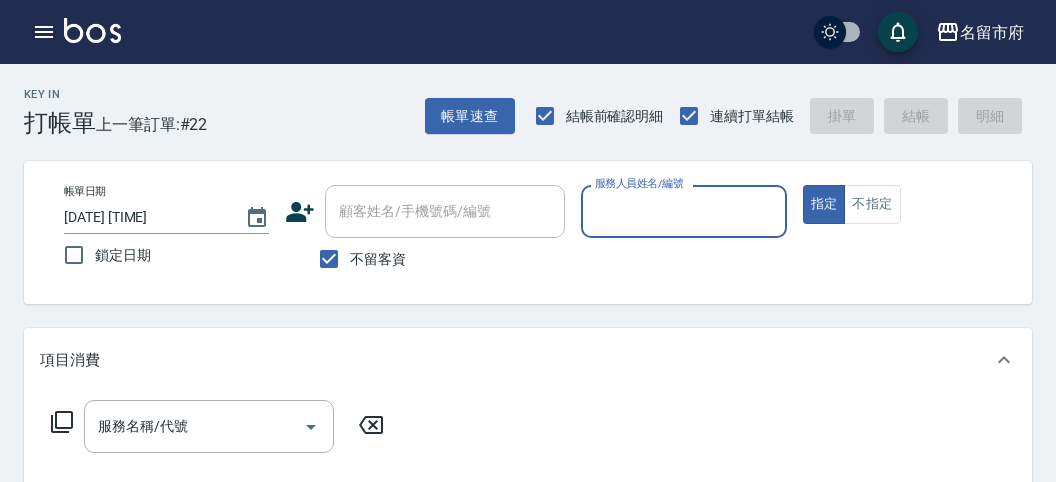 scroll, scrollTop: 0, scrollLeft: 0, axis: both 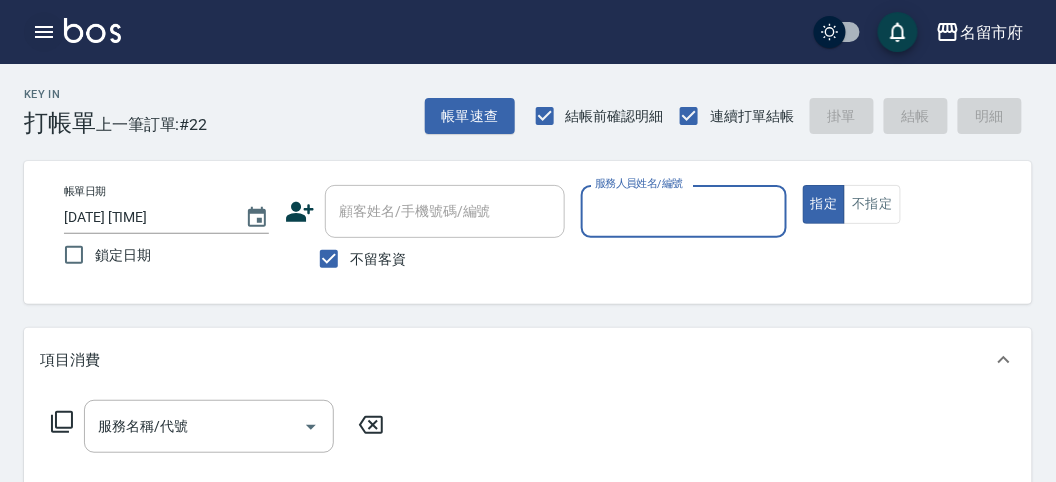 click 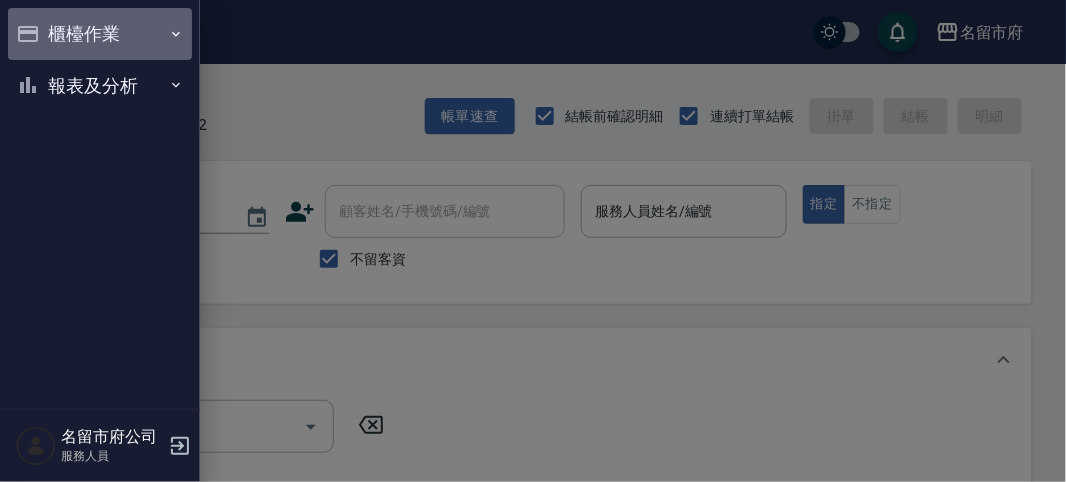 click on "櫃檯作業" at bounding box center (100, 34) 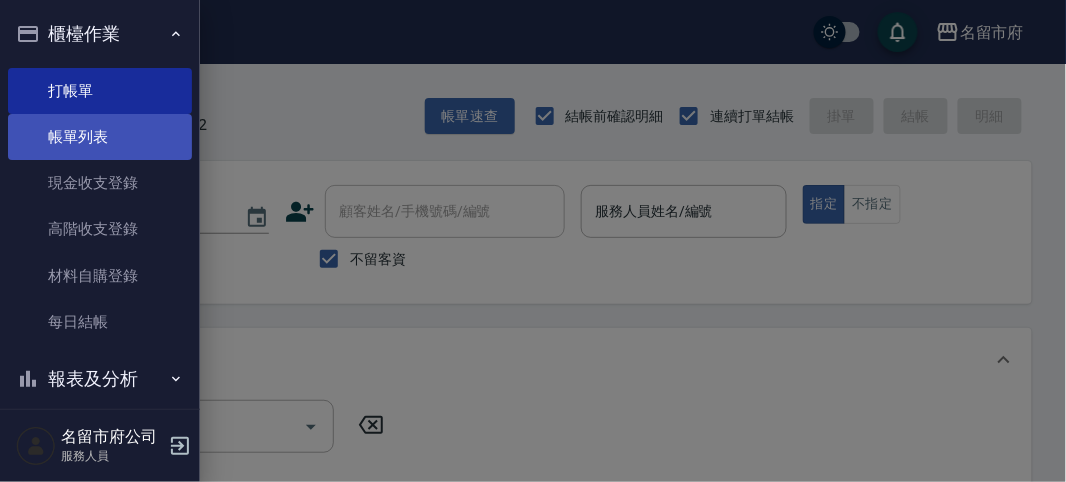 click on "帳單列表" at bounding box center (100, 137) 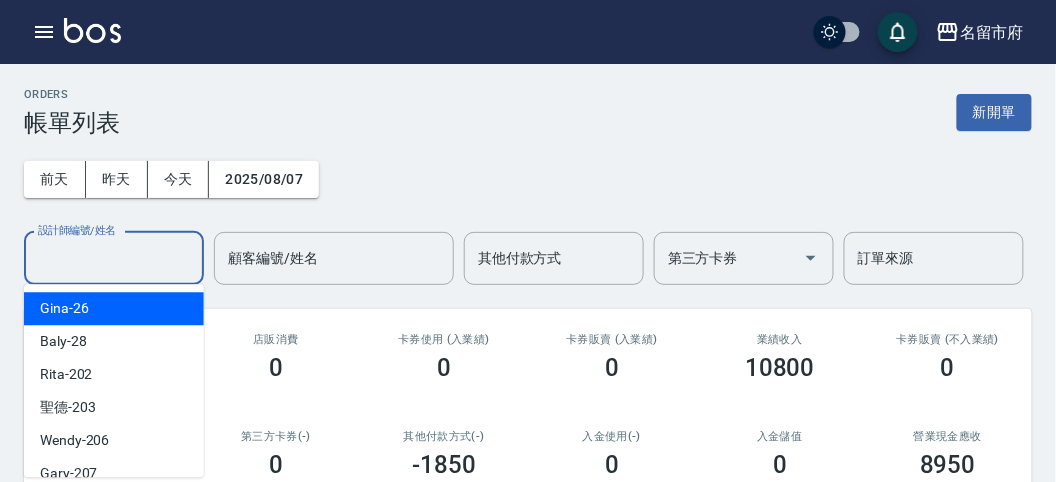 drag, startPoint x: 128, startPoint y: 267, endPoint x: 131, endPoint y: 279, distance: 12.369317 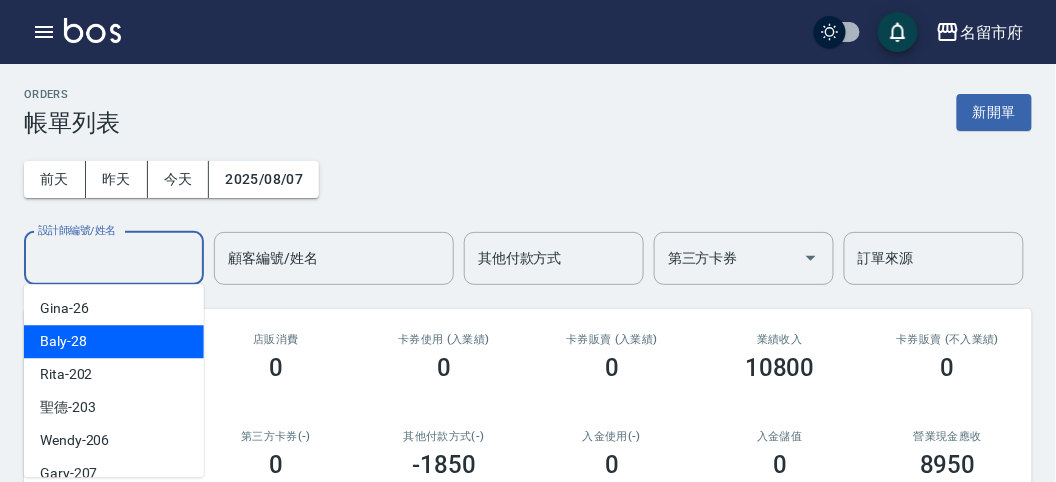 click on "Baly -28" at bounding box center (114, 341) 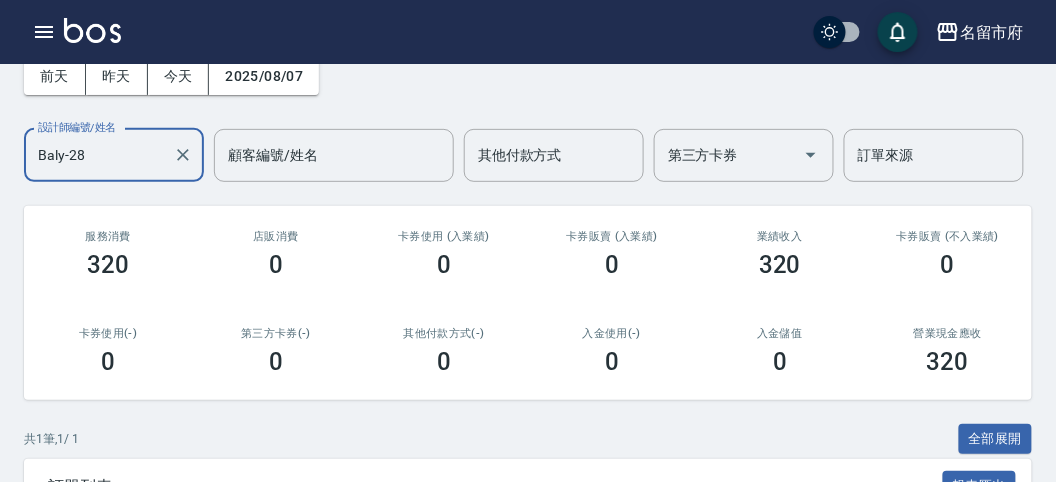 scroll, scrollTop: 0, scrollLeft: 0, axis: both 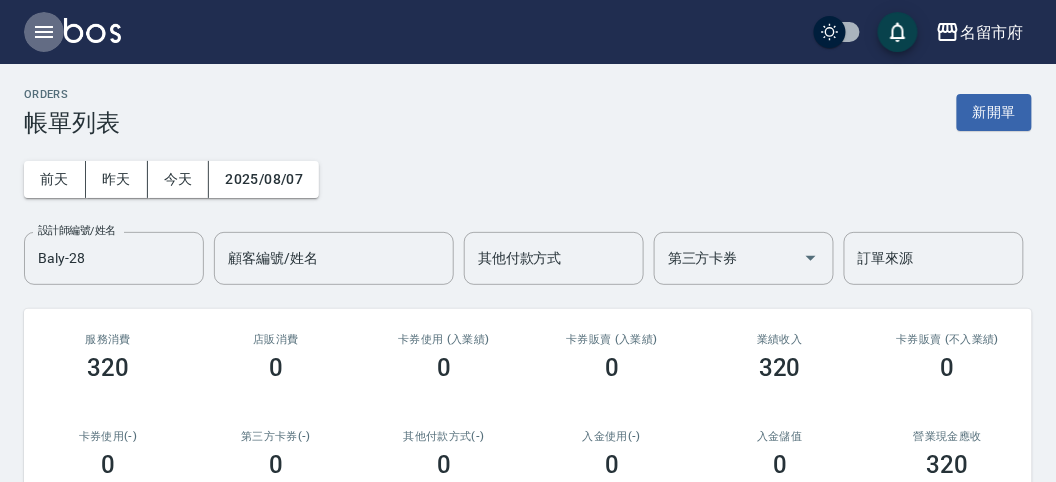 click 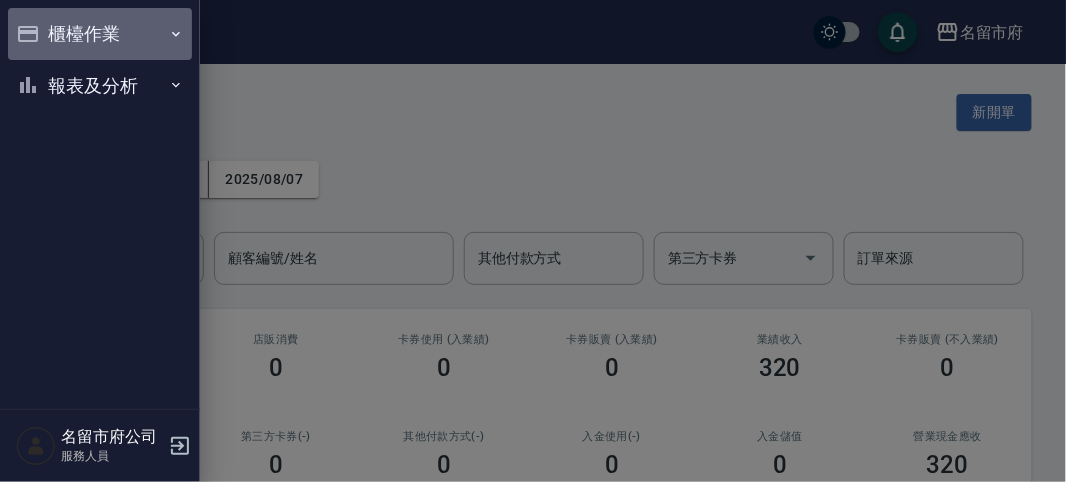 click on "櫃檯作業" at bounding box center (100, 34) 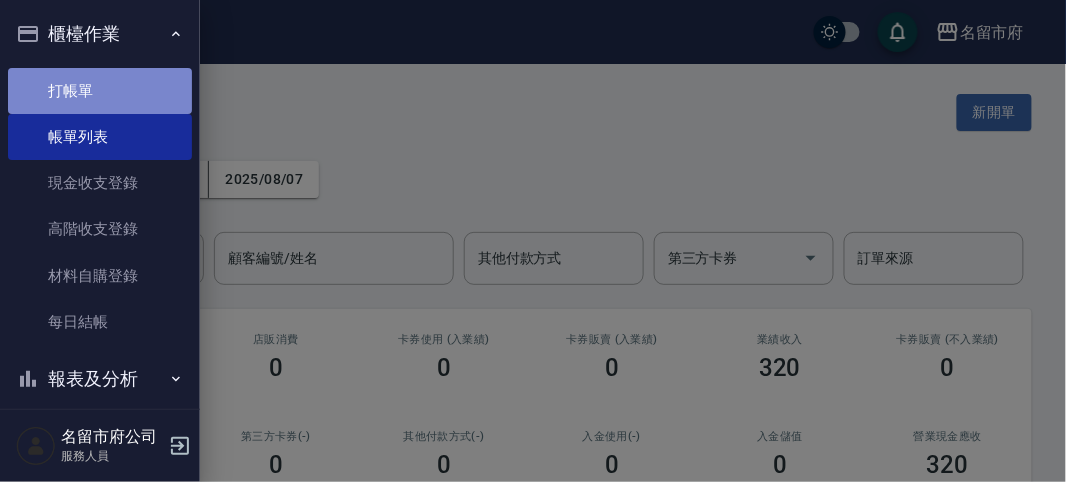 click on "打帳單" at bounding box center [100, 91] 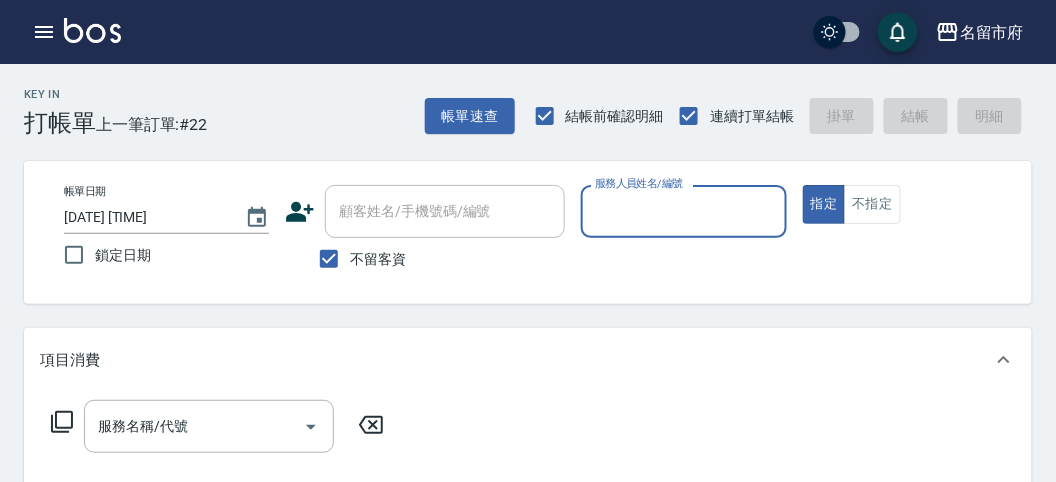 click on "服務人員姓名/編號" at bounding box center (683, 211) 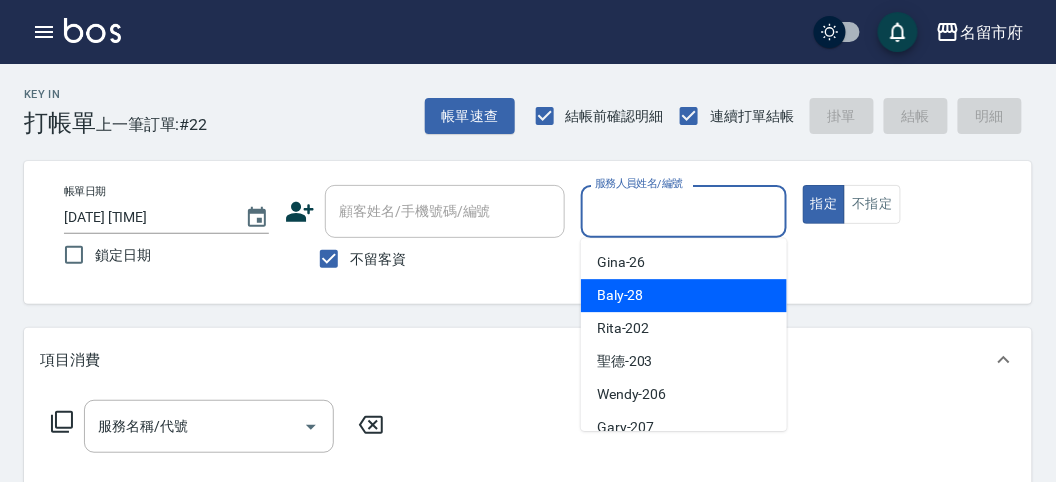 click on "Baly -28" at bounding box center (620, 295) 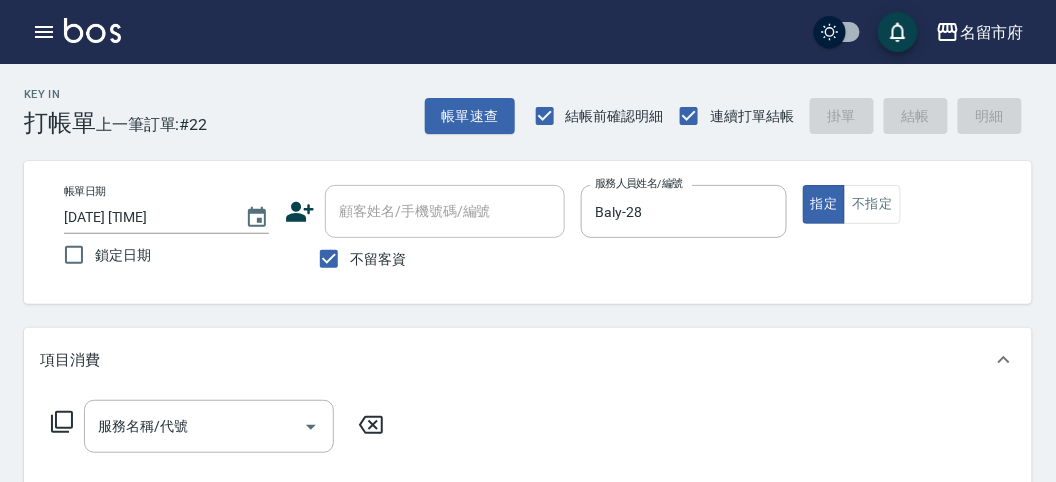 click 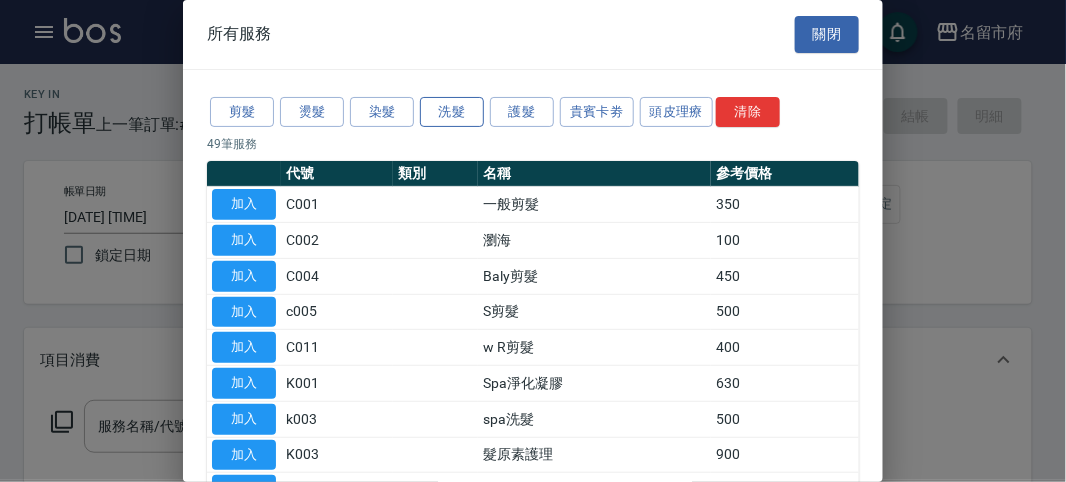 click on "洗髮" at bounding box center (452, 112) 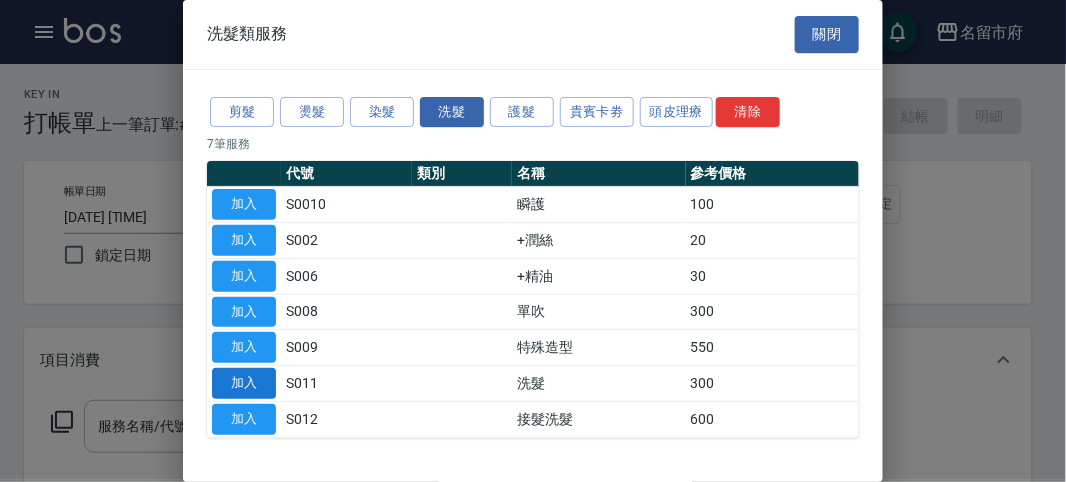 click on "加入" at bounding box center (244, 383) 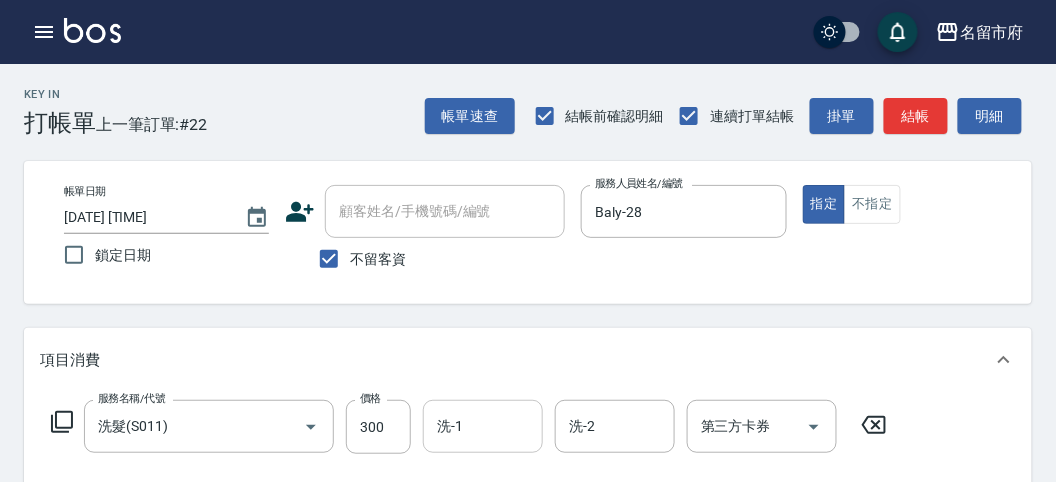 click on "洗-1" at bounding box center [483, 426] 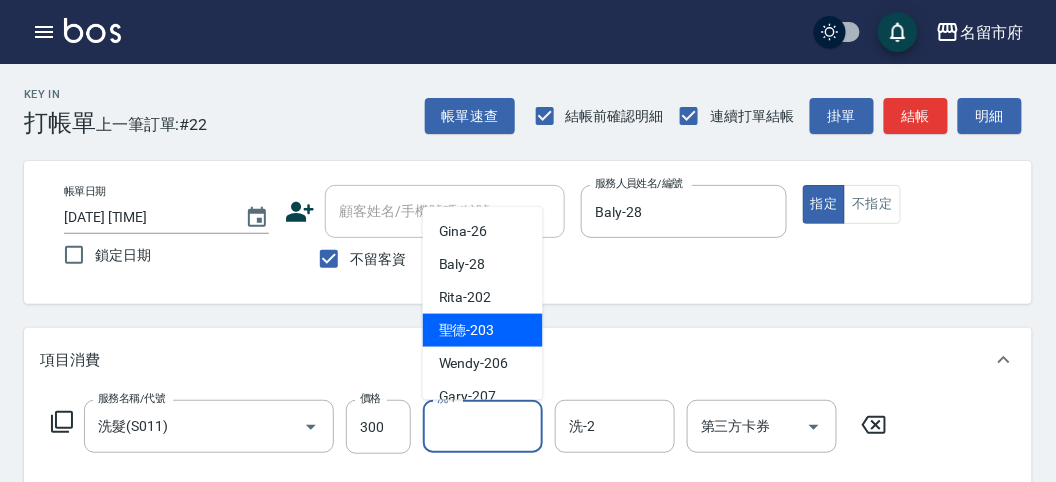 scroll, scrollTop: 153, scrollLeft: 0, axis: vertical 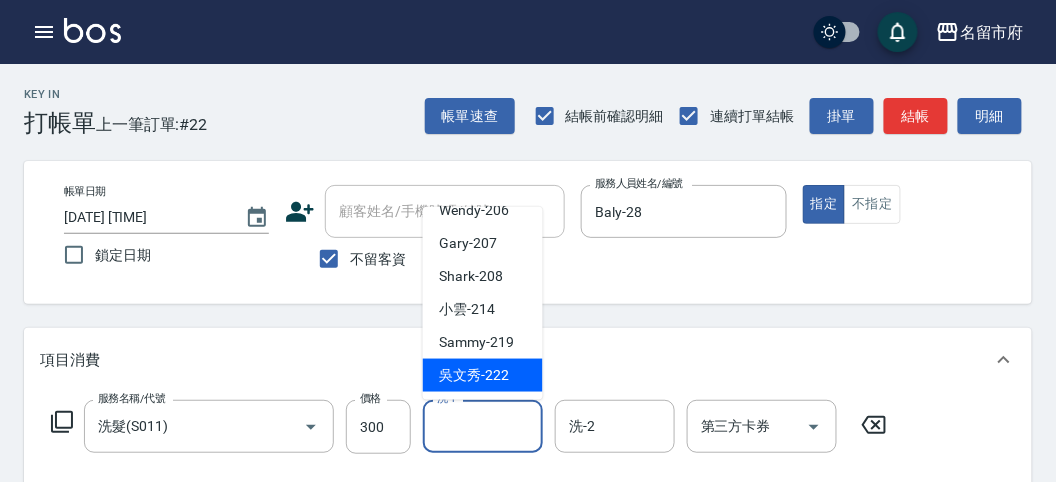 click on "吳文秀 -222" at bounding box center (474, 375) 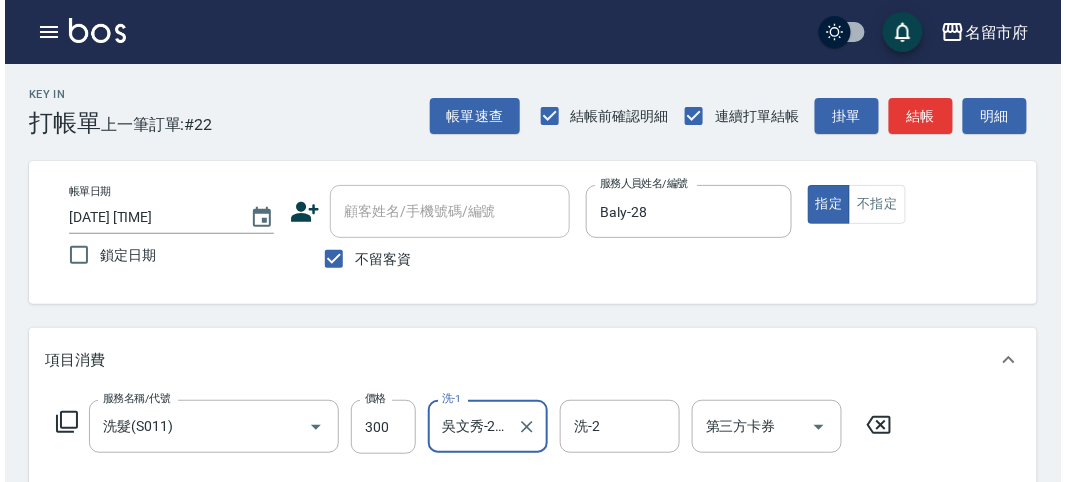 scroll, scrollTop: 585, scrollLeft: 0, axis: vertical 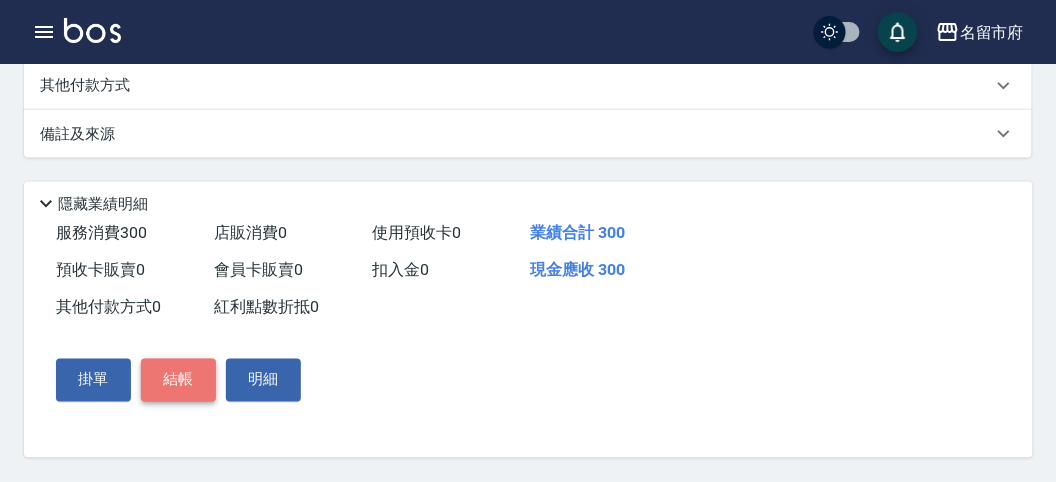 drag, startPoint x: 185, startPoint y: 372, endPoint x: 196, endPoint y: 367, distance: 12.083046 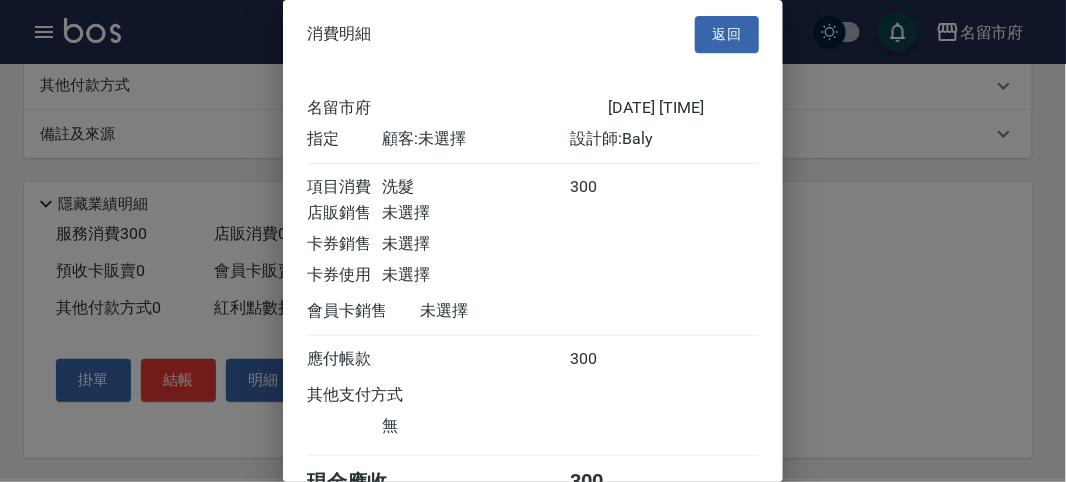 scroll, scrollTop: 111, scrollLeft: 0, axis: vertical 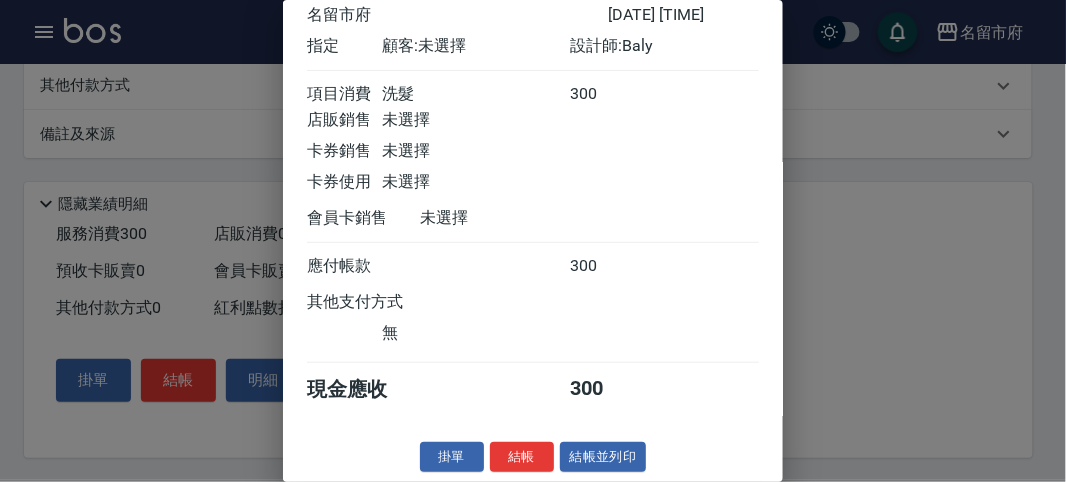 click on "結帳" at bounding box center (522, 457) 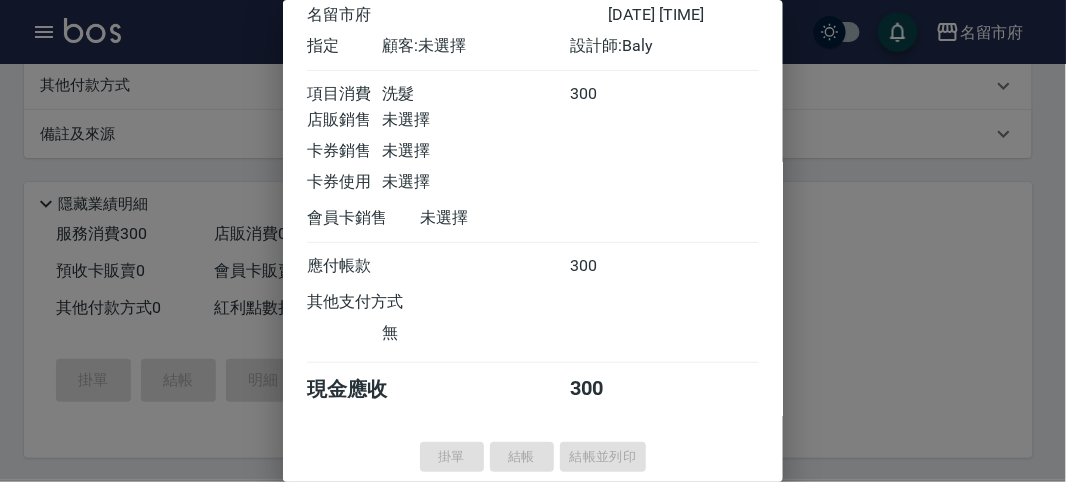 type 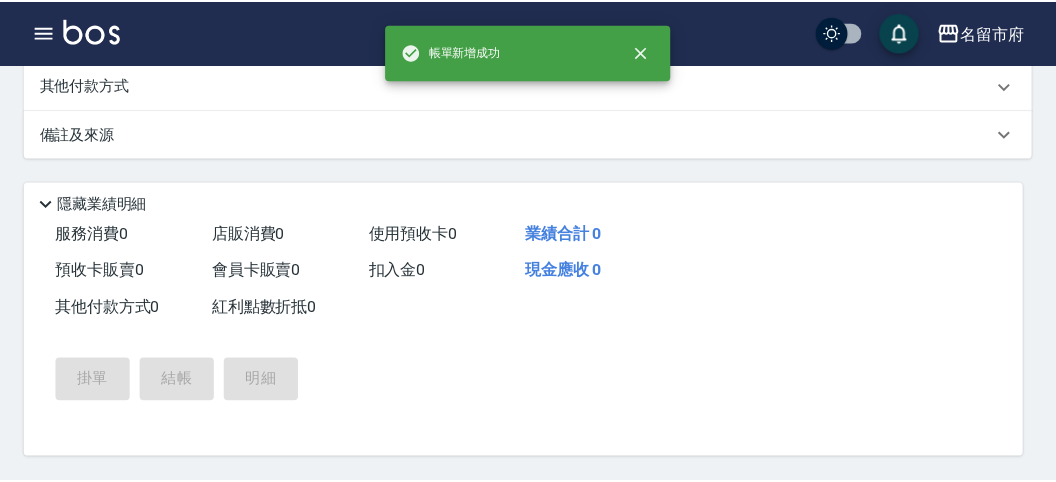 scroll, scrollTop: 0, scrollLeft: 0, axis: both 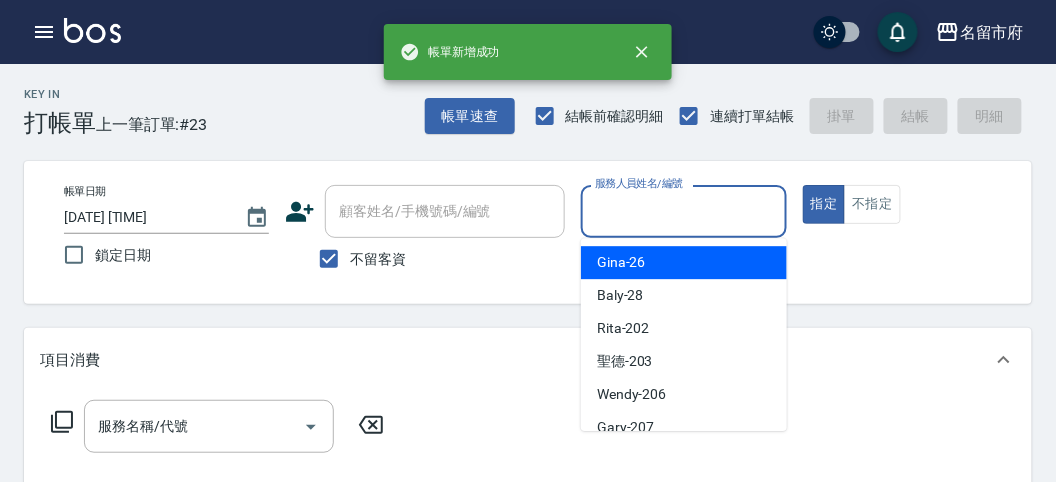 click on "服務人員姓名/編號" at bounding box center [683, 211] 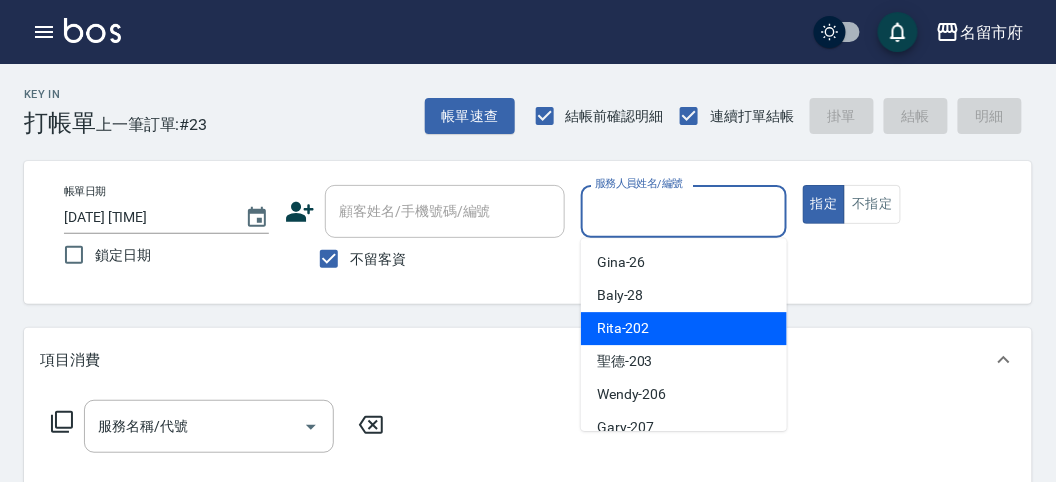 click on "Baly -28" at bounding box center (684, 295) 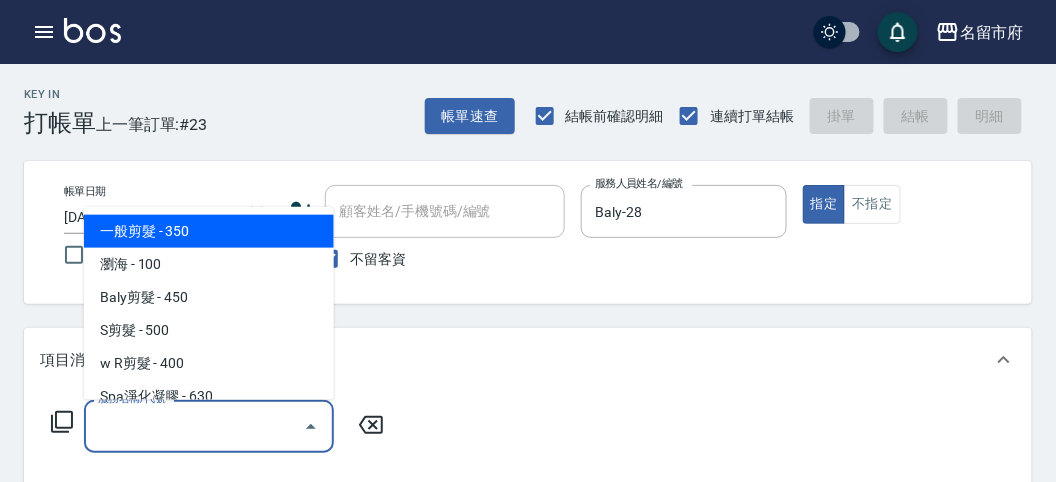 drag, startPoint x: 225, startPoint y: 424, endPoint x: 241, endPoint y: 229, distance: 195.6553 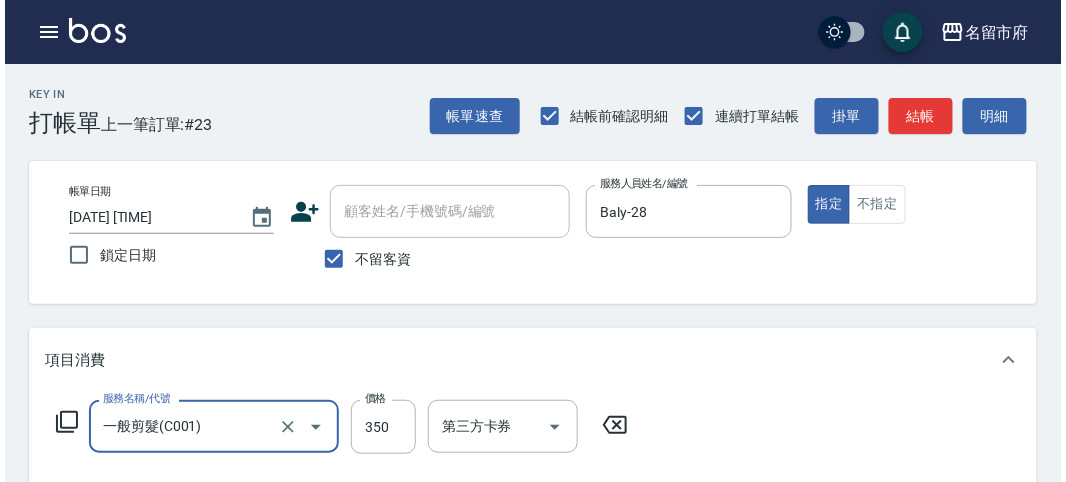 scroll, scrollTop: 585, scrollLeft: 0, axis: vertical 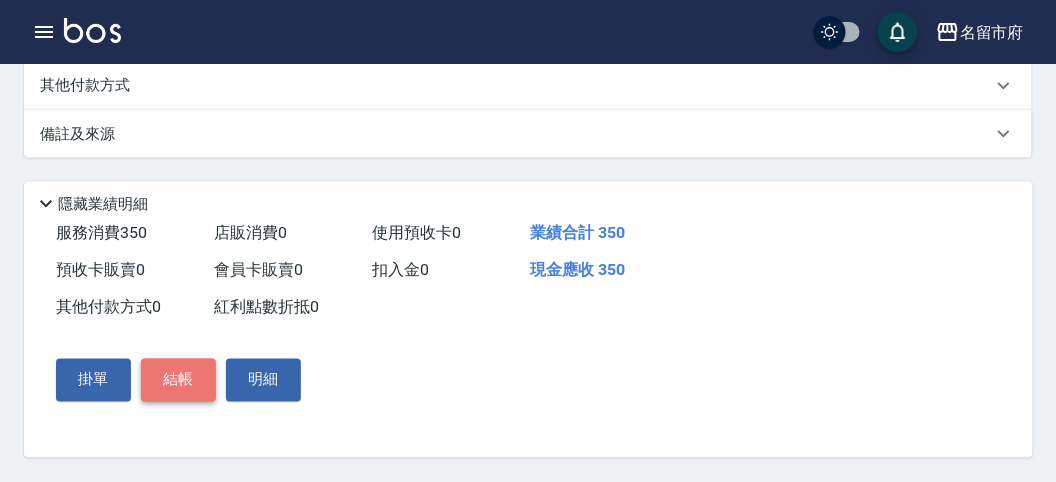 drag, startPoint x: 181, startPoint y: 373, endPoint x: 261, endPoint y: 348, distance: 83.81527 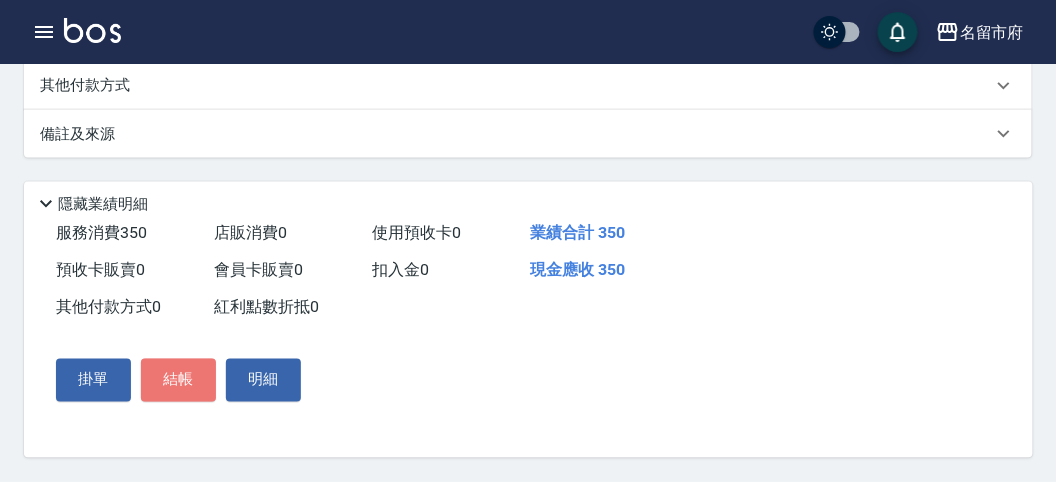 click on "結帳" at bounding box center (178, 380) 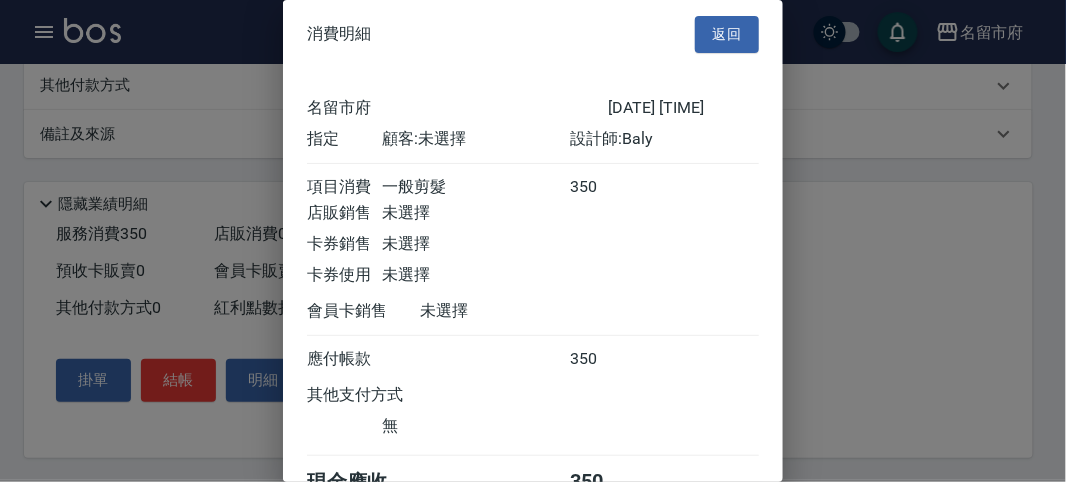 scroll, scrollTop: 111, scrollLeft: 0, axis: vertical 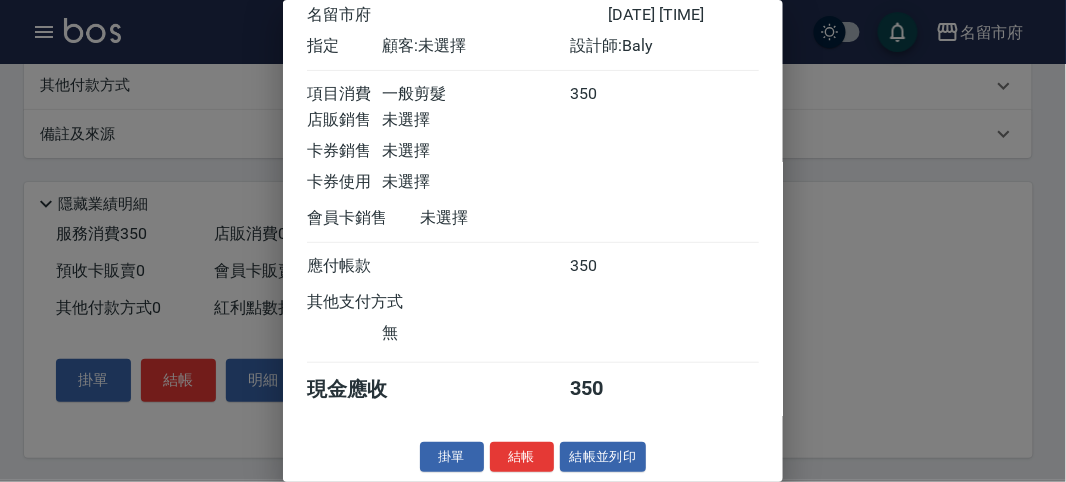 click on "結帳" at bounding box center [522, 457] 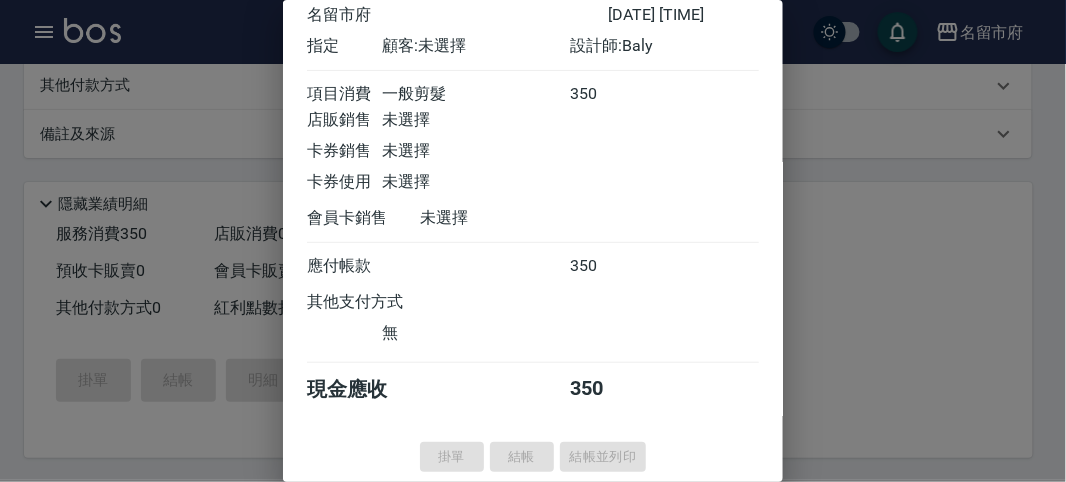 type 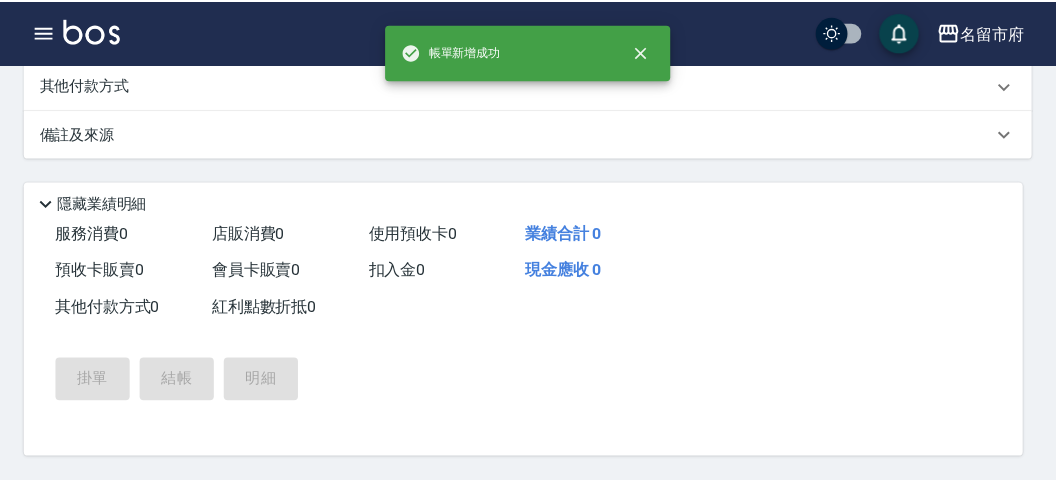 scroll, scrollTop: 0, scrollLeft: 0, axis: both 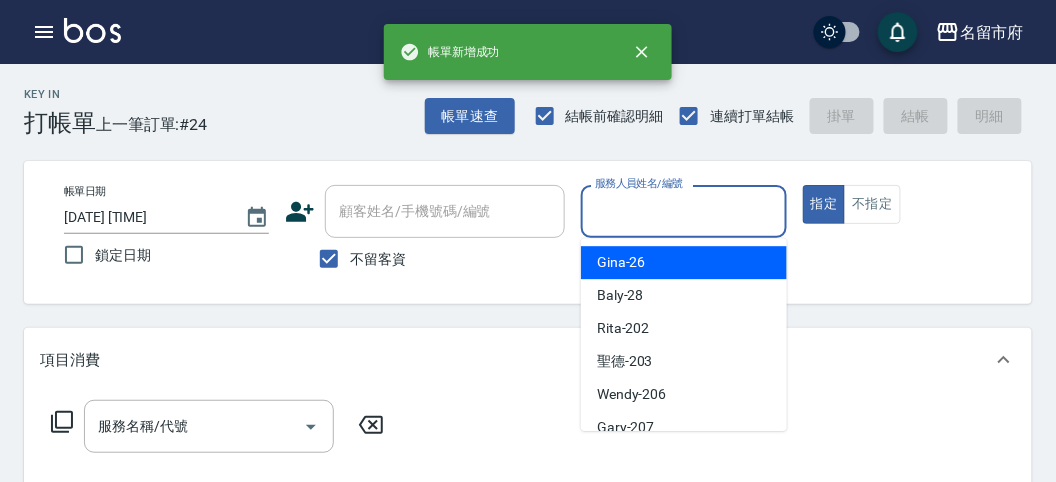 click on "服務人員姓名/編號" at bounding box center (683, 211) 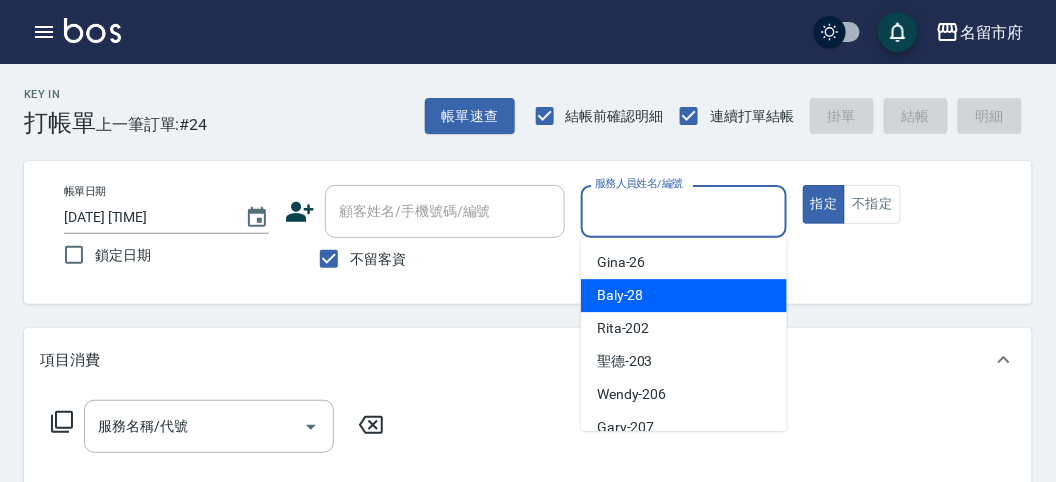 drag, startPoint x: 617, startPoint y: 293, endPoint x: 545, endPoint y: 287, distance: 72.249565 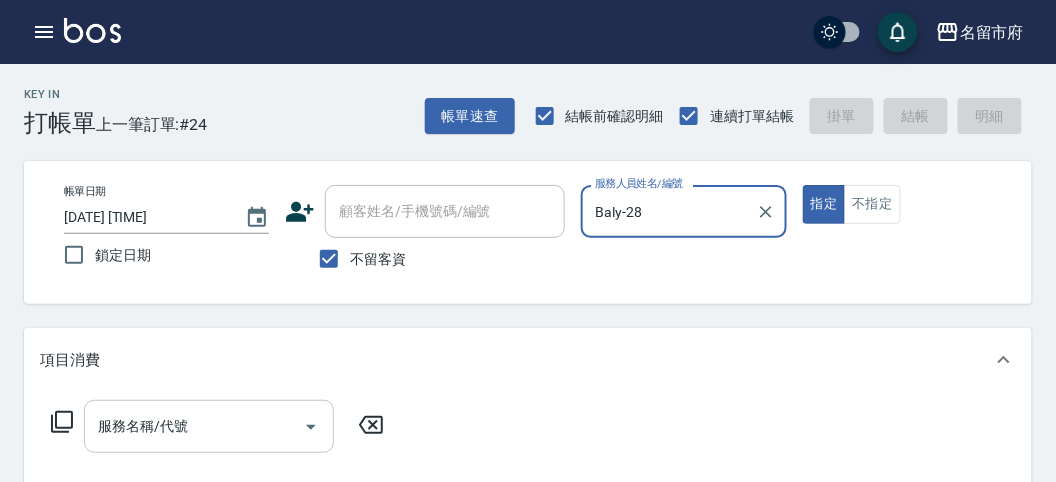 drag, startPoint x: 103, startPoint y: 439, endPoint x: 107, endPoint y: 420, distance: 19.416489 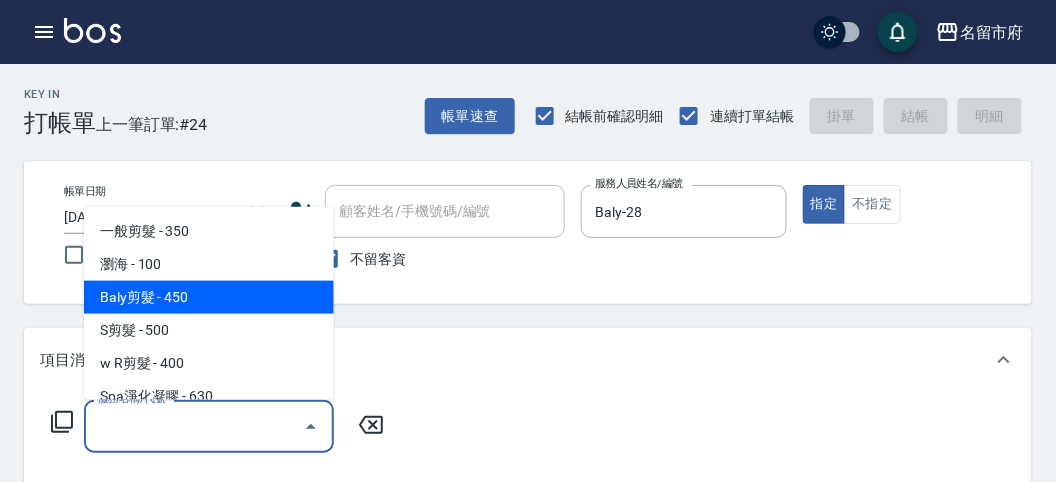 click on "Baly剪髮 - 450" at bounding box center (209, 297) 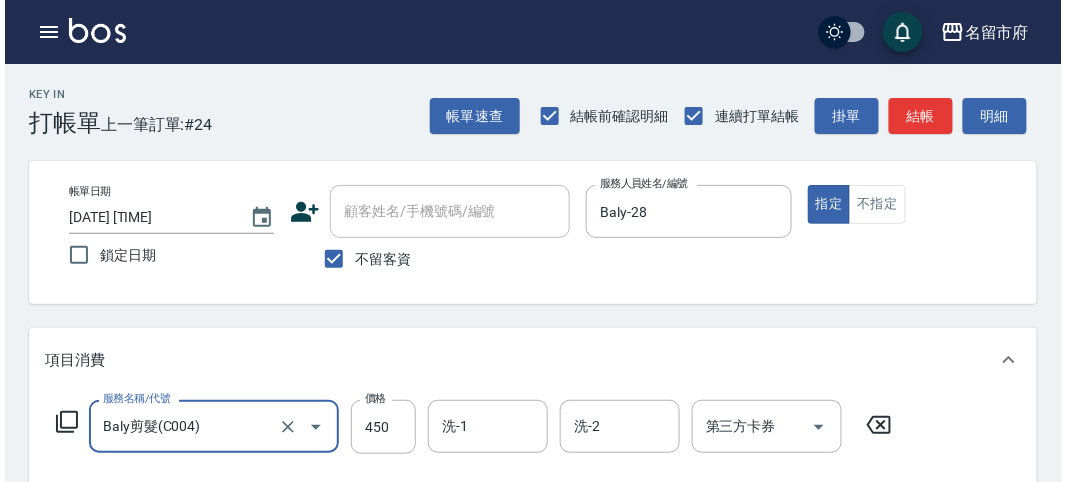 scroll, scrollTop: 585, scrollLeft: 0, axis: vertical 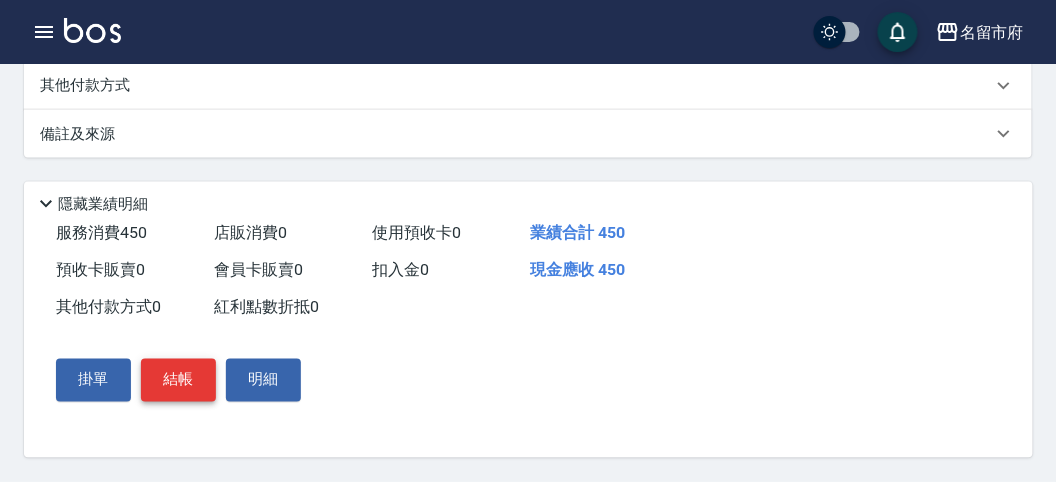click on "結帳" at bounding box center [178, 380] 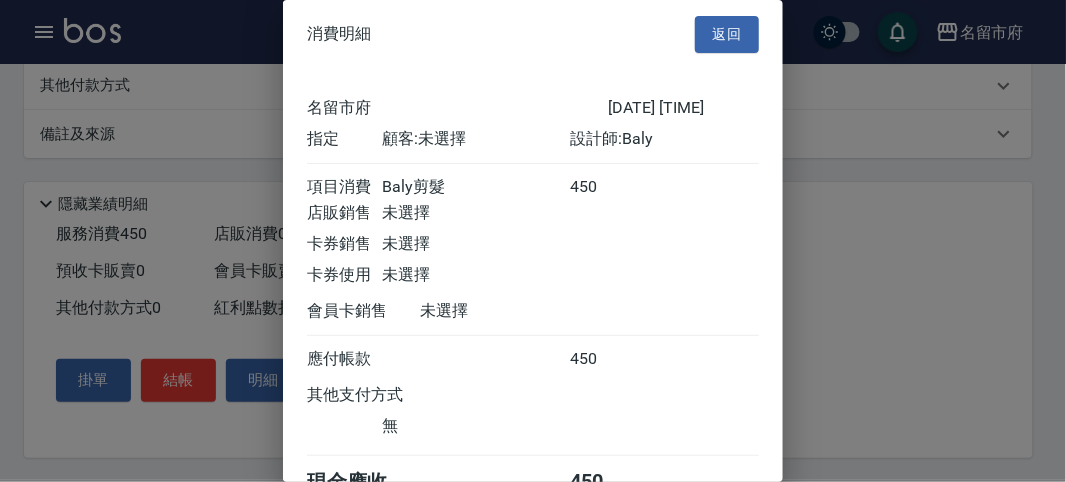 scroll, scrollTop: 111, scrollLeft: 0, axis: vertical 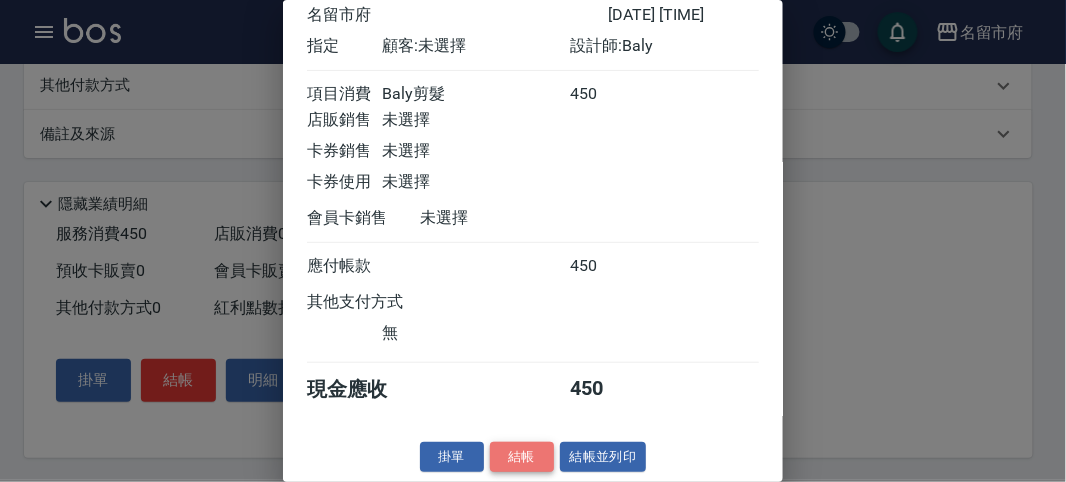 click on "結帳" at bounding box center (522, 457) 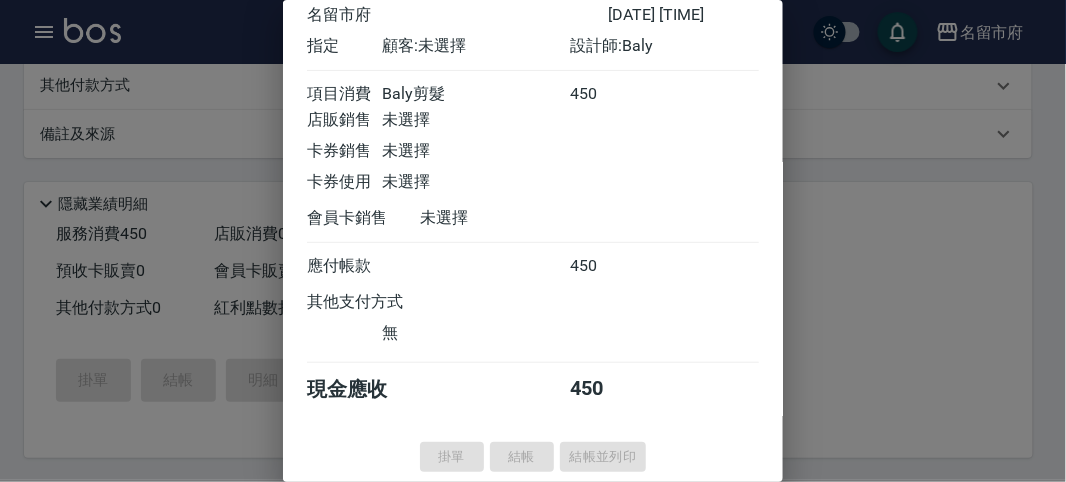 type 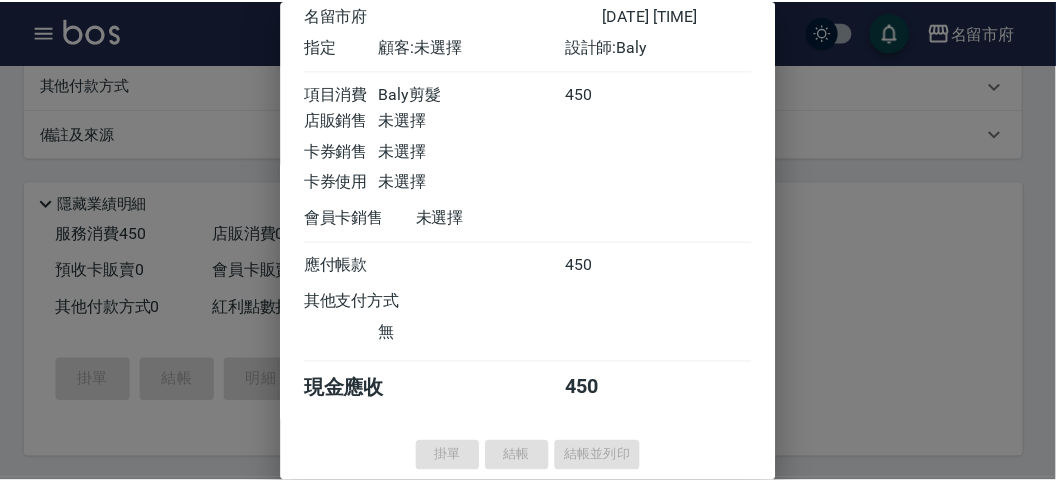 scroll, scrollTop: 0, scrollLeft: 0, axis: both 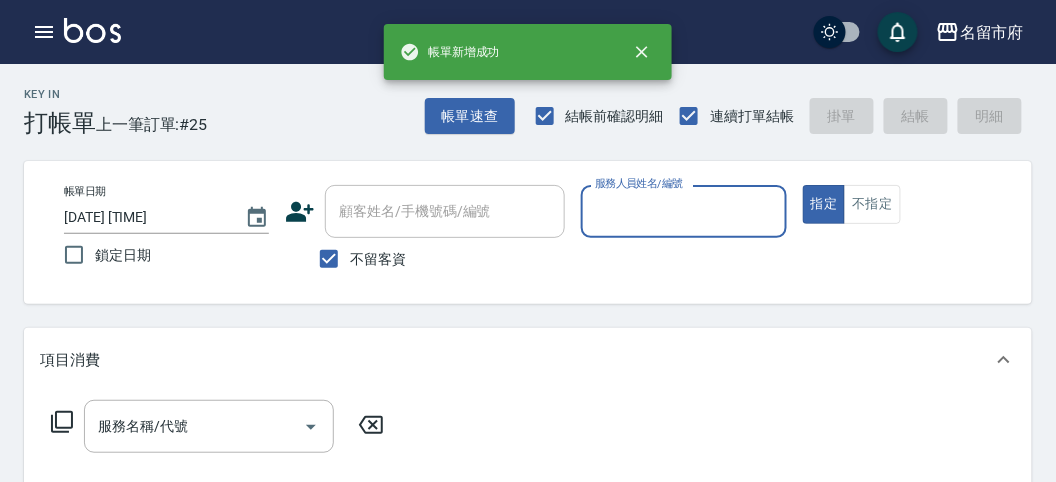 click on "服務人員姓名/編號" at bounding box center [683, 211] 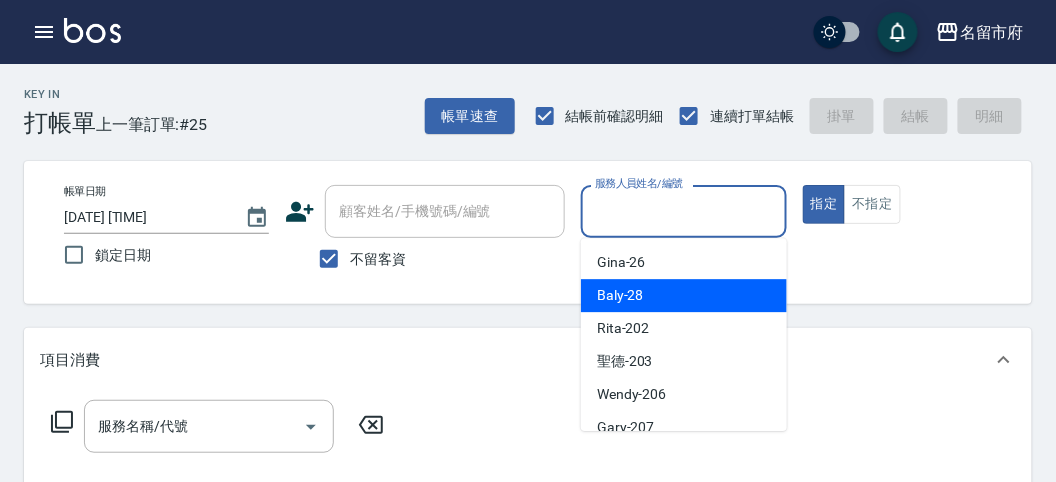 drag, startPoint x: 637, startPoint y: 293, endPoint x: 0, endPoint y: 372, distance: 641.88007 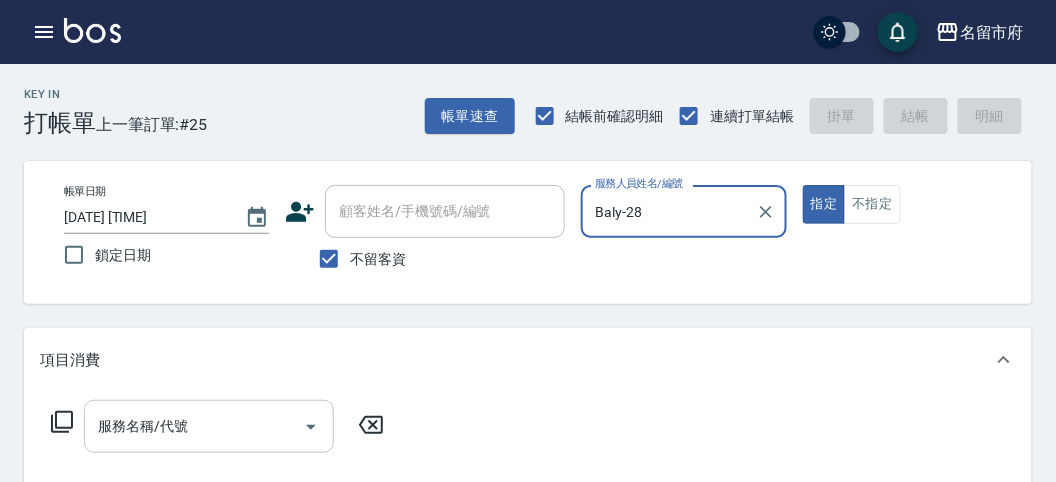 drag, startPoint x: 181, startPoint y: 440, endPoint x: 180, endPoint y: 423, distance: 17.029387 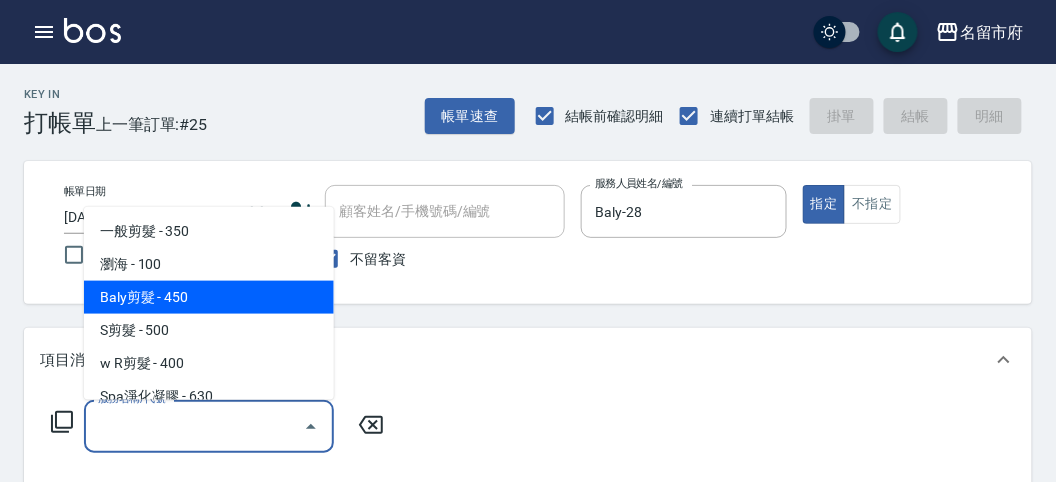 click on "Baly剪髮 - 450" at bounding box center [209, 297] 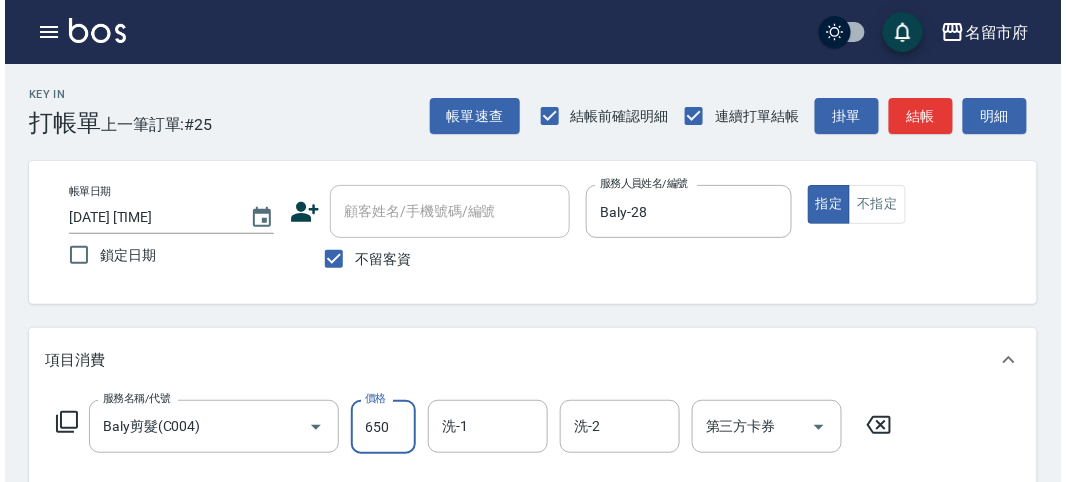 scroll, scrollTop: 585, scrollLeft: 0, axis: vertical 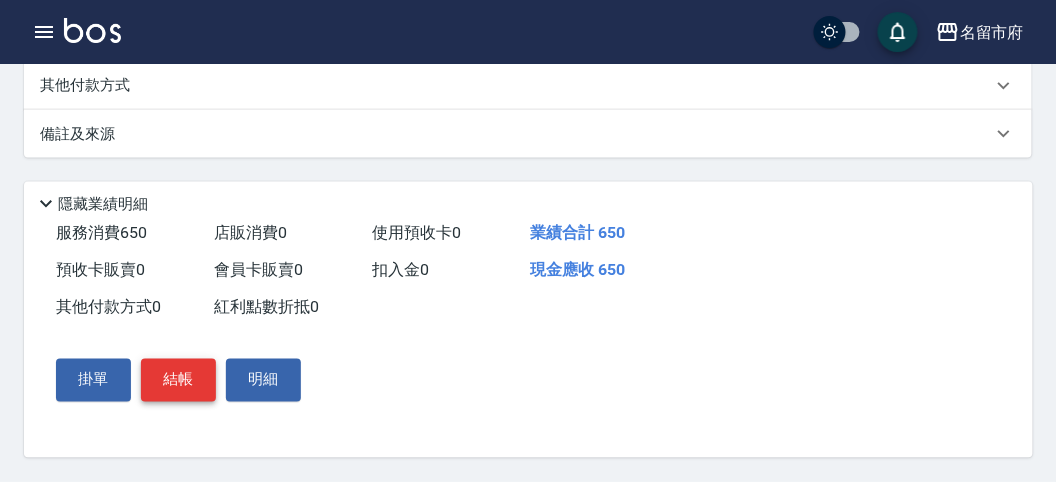 type on "650" 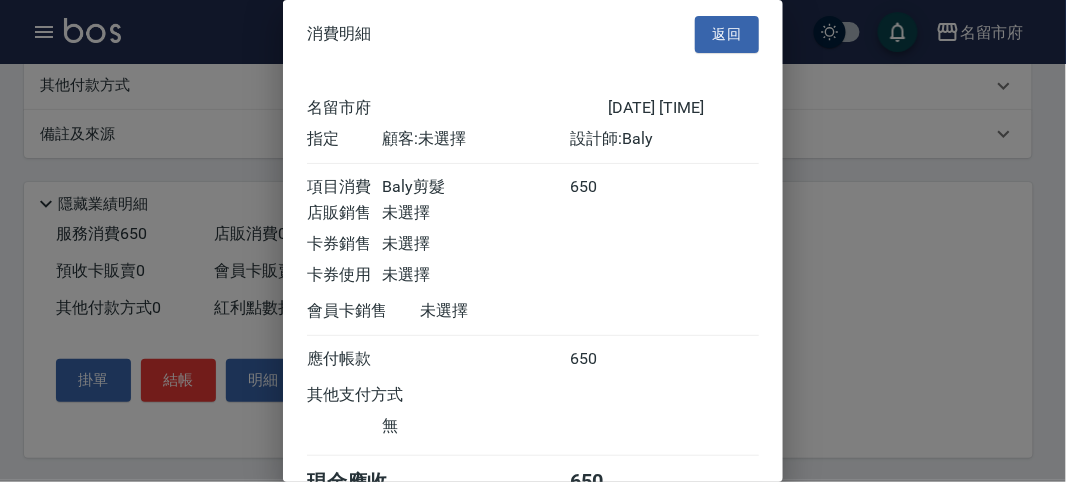 scroll, scrollTop: 111, scrollLeft: 0, axis: vertical 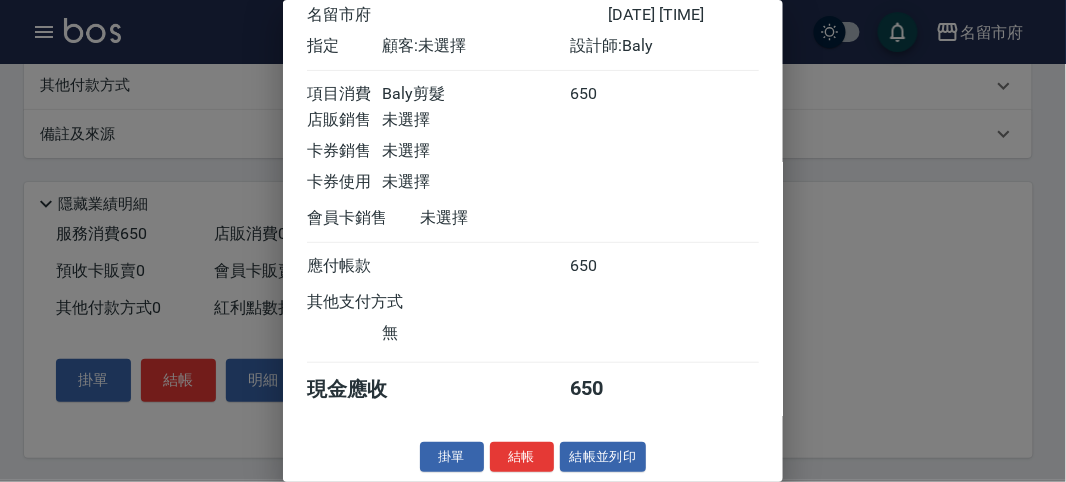 drag, startPoint x: 517, startPoint y: 456, endPoint x: 512, endPoint y: 442, distance: 14.866069 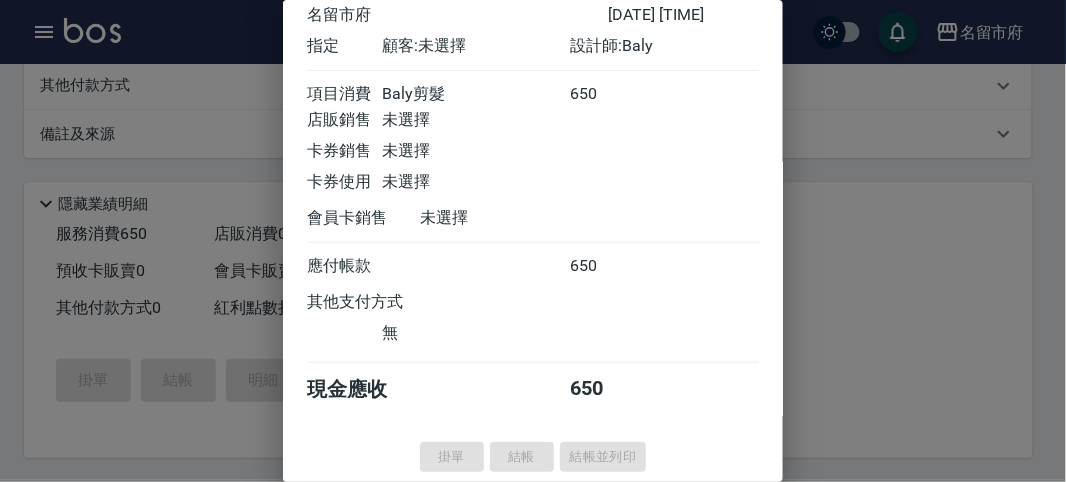 type 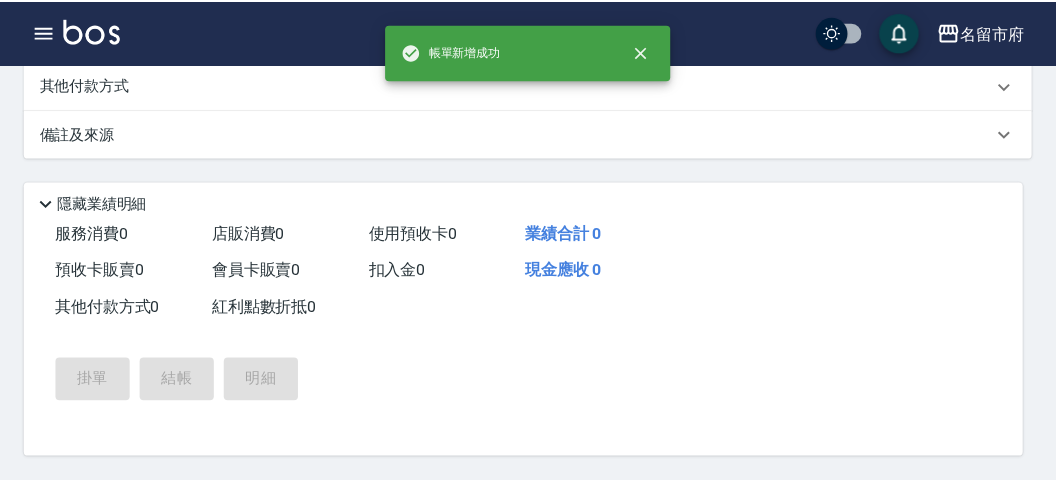scroll, scrollTop: 0, scrollLeft: 0, axis: both 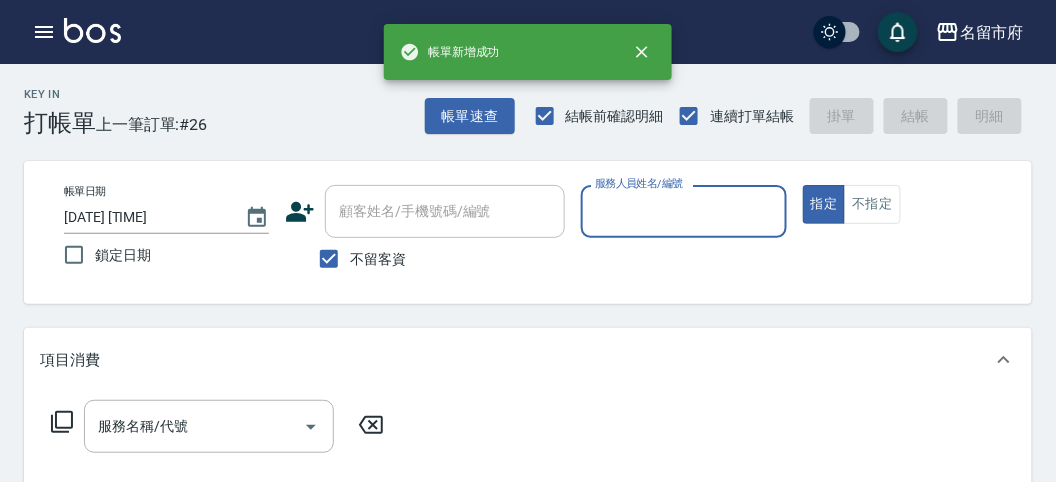 click on "服務人員姓名/編號" at bounding box center [683, 211] 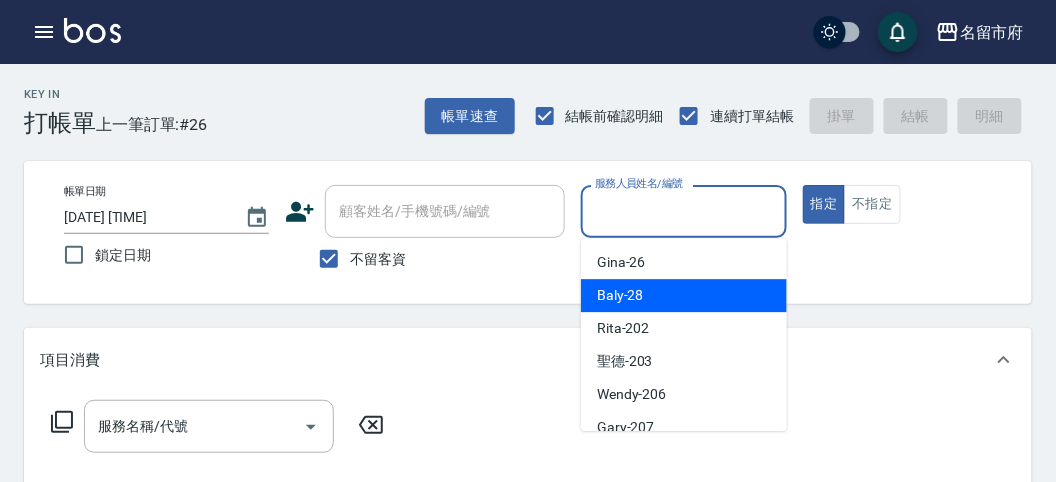 click on "Baly -28" at bounding box center (684, 295) 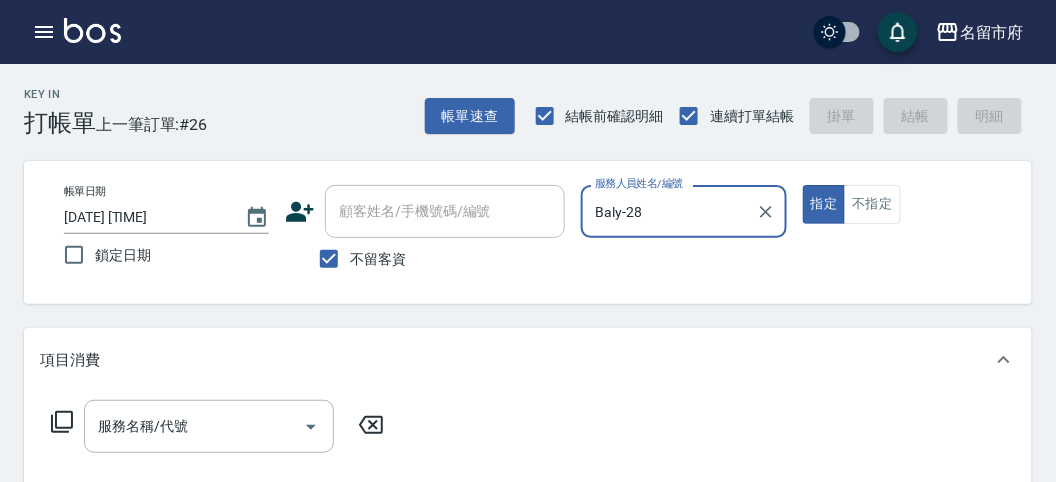 click 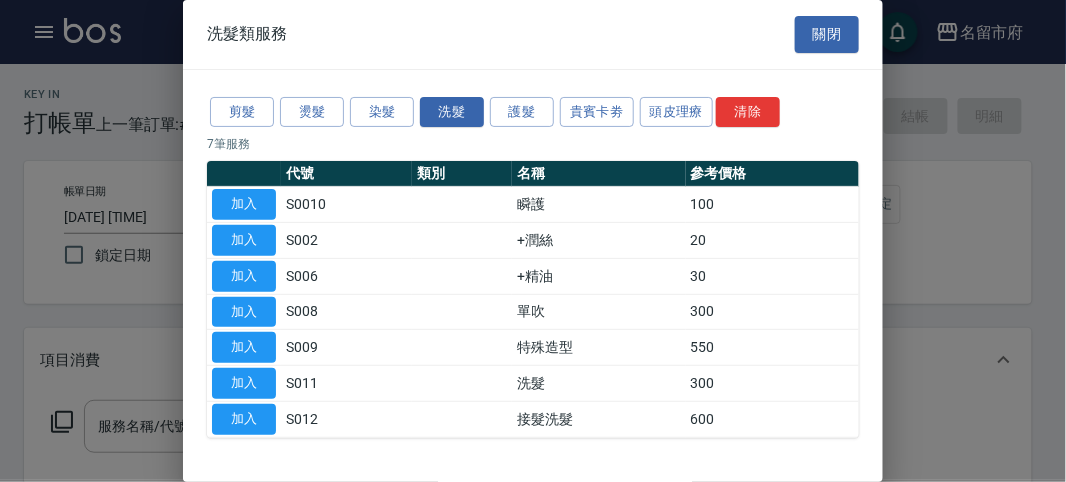 click on "加入" at bounding box center [244, 383] 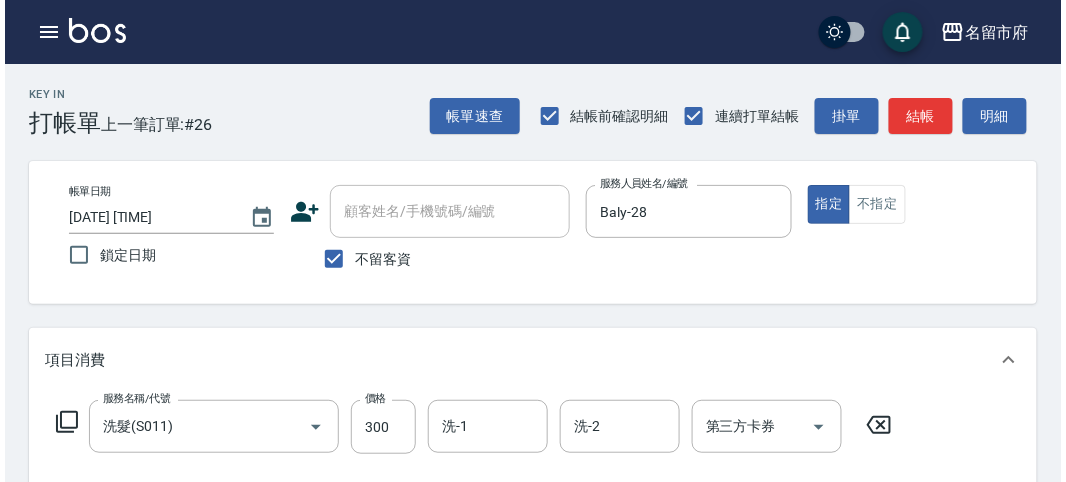scroll, scrollTop: 585, scrollLeft: 0, axis: vertical 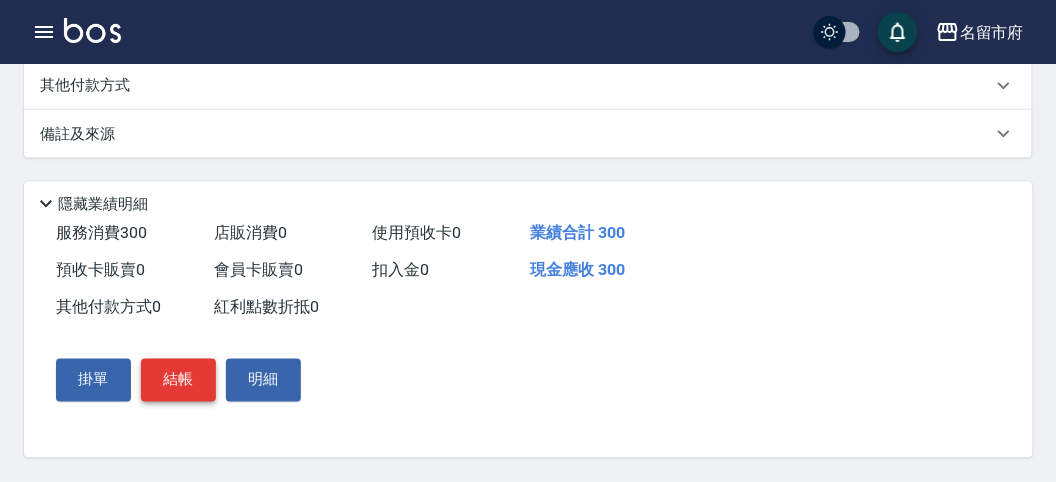 click on "結帳" at bounding box center (178, 380) 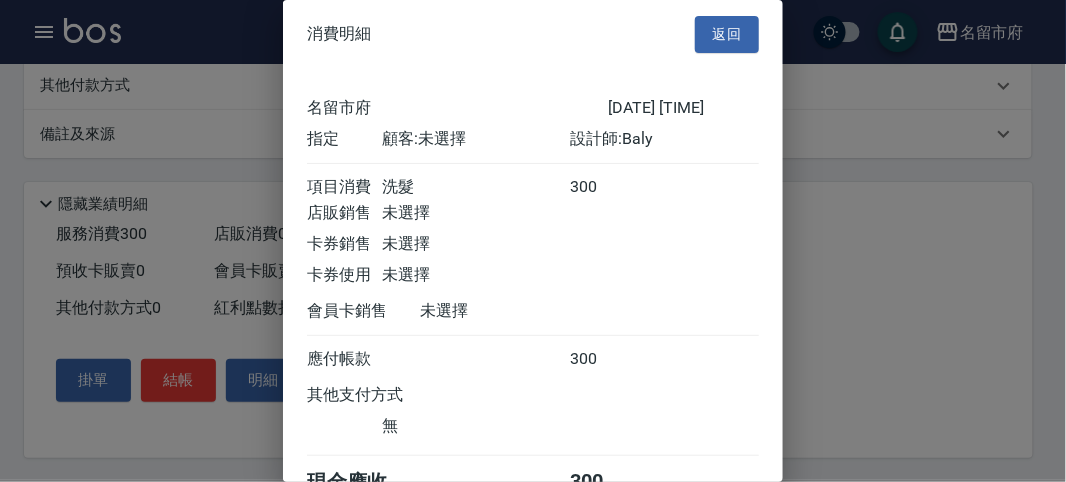 scroll, scrollTop: 111, scrollLeft: 0, axis: vertical 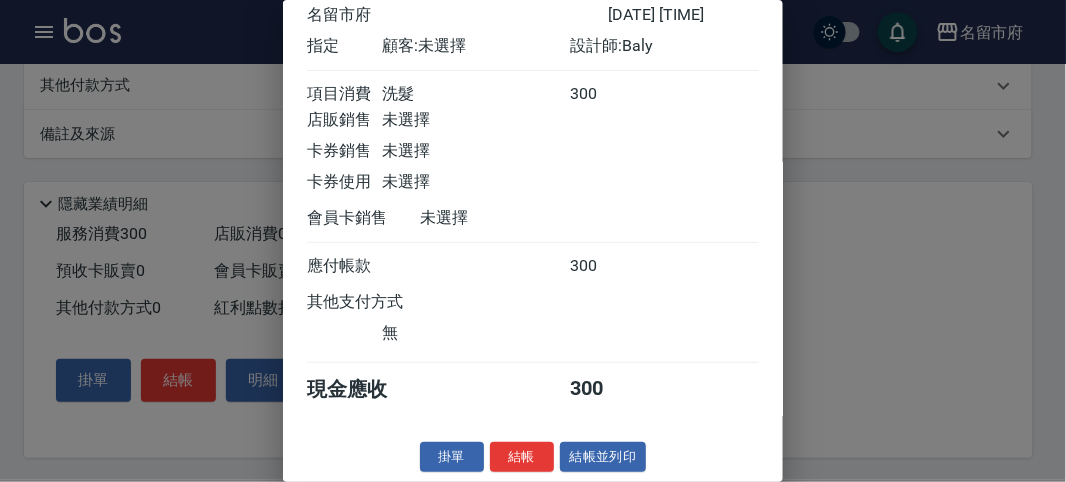 drag, startPoint x: 515, startPoint y: 463, endPoint x: 515, endPoint y: 447, distance: 16 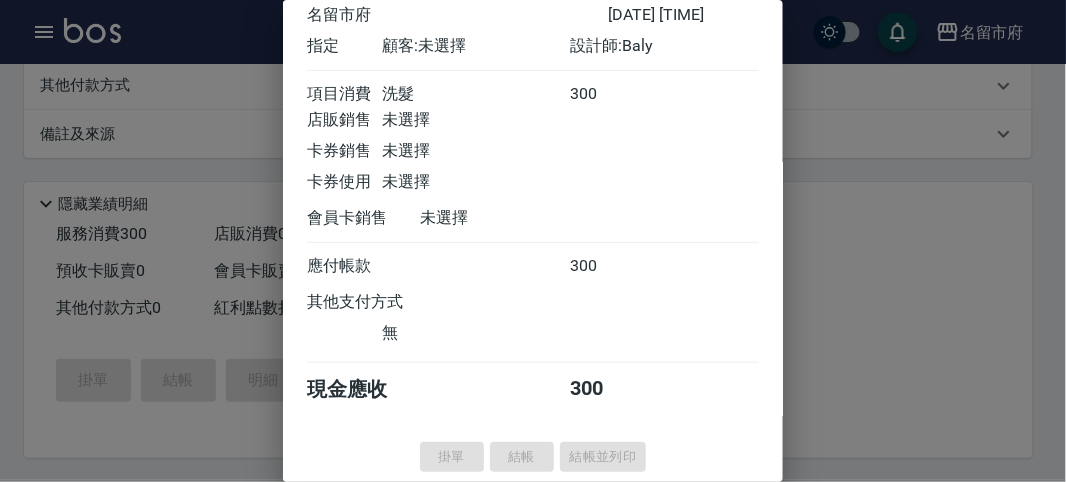 type 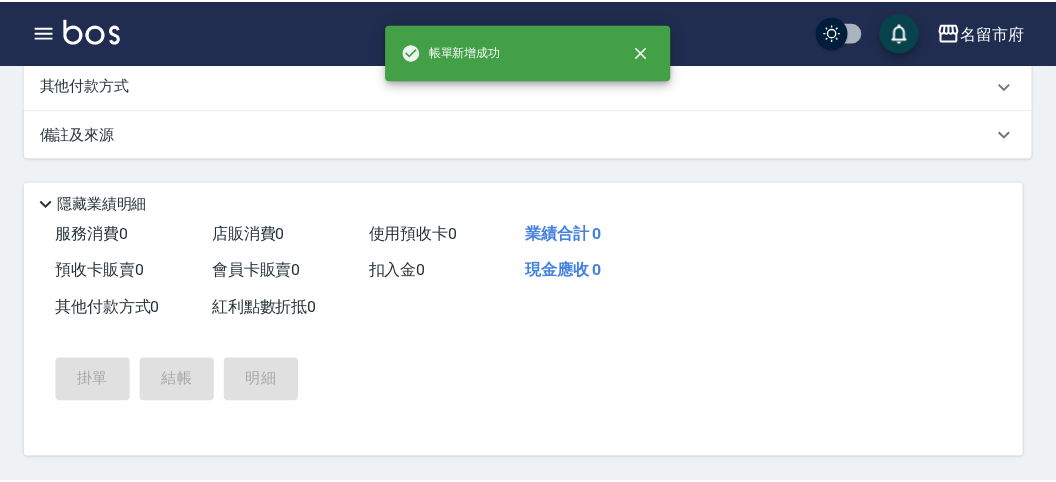 scroll, scrollTop: 0, scrollLeft: 0, axis: both 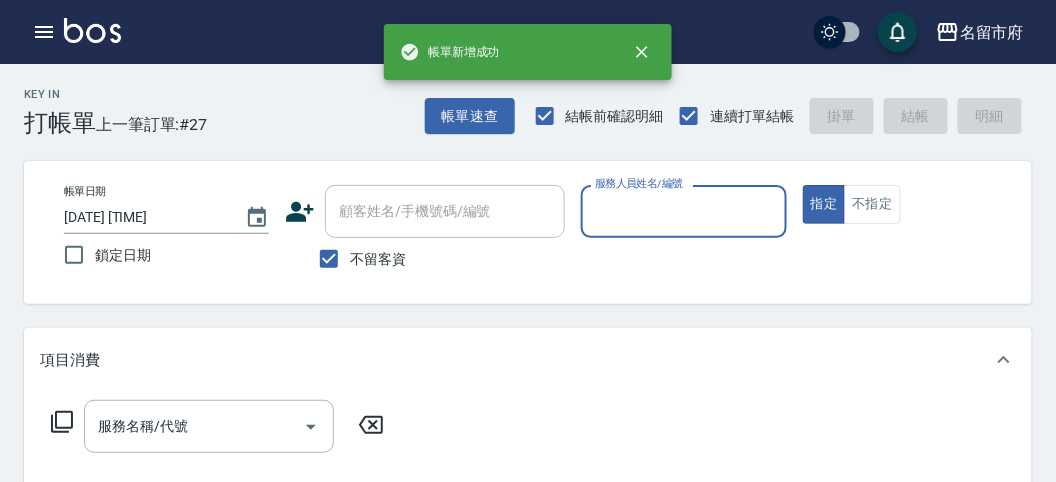 click on "服務人員姓名/編號" at bounding box center [683, 211] 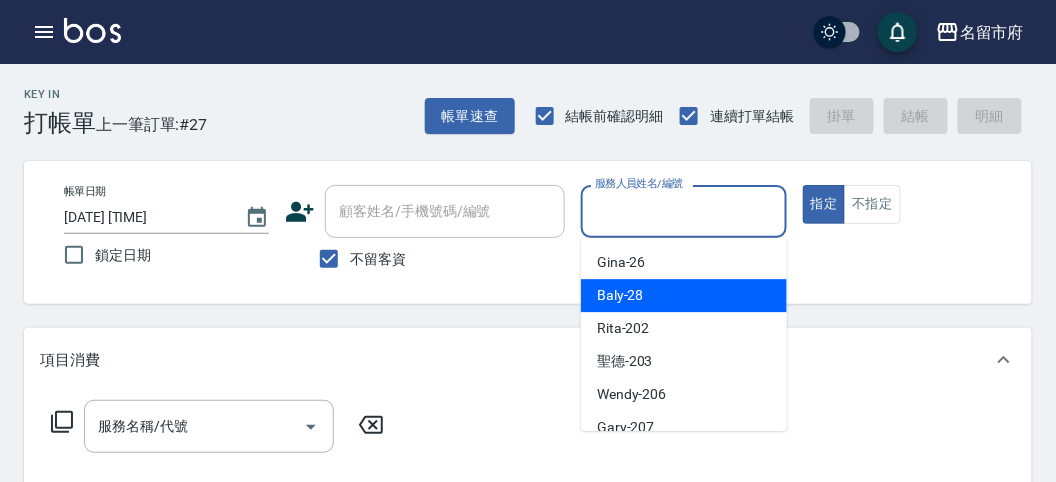 click on "Baly -28" at bounding box center [620, 295] 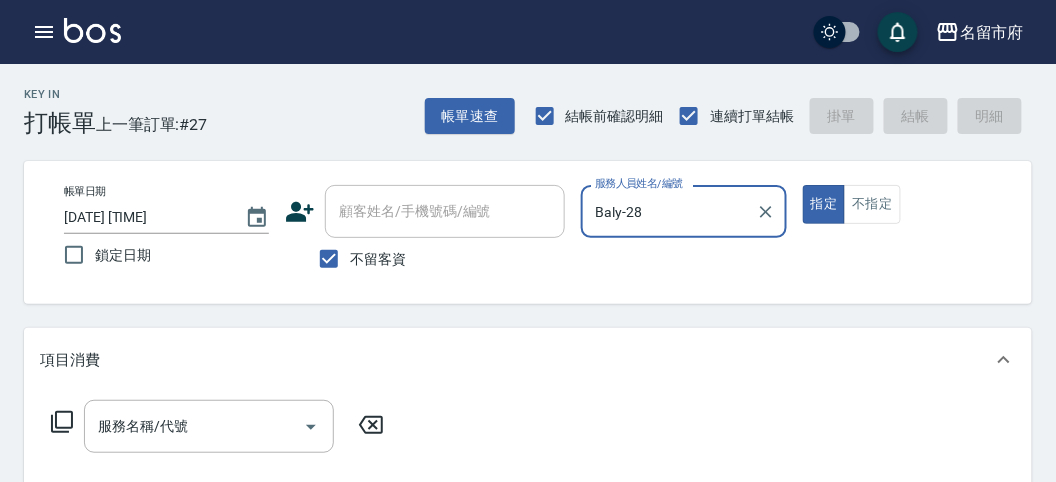 scroll, scrollTop: 222, scrollLeft: 0, axis: vertical 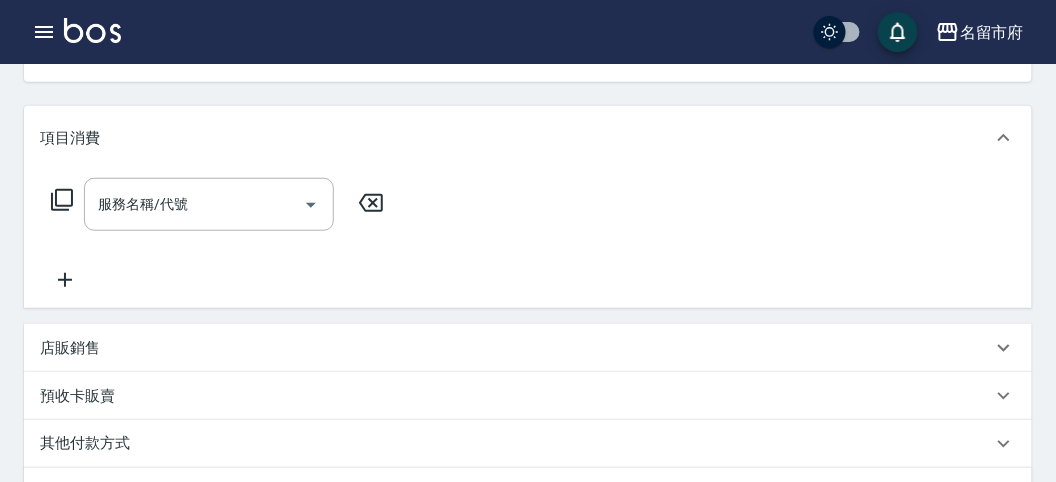 click on "店販銷售" at bounding box center (516, 348) 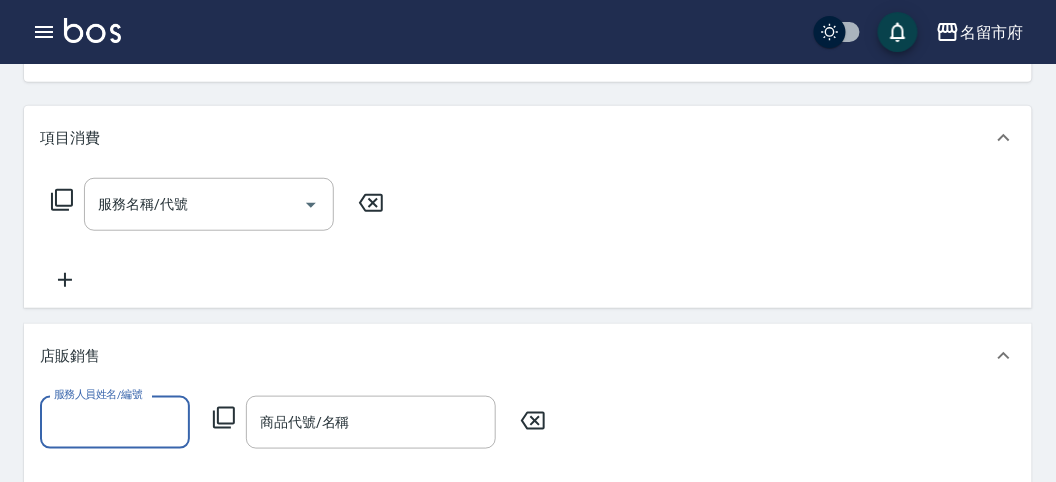 scroll, scrollTop: 0, scrollLeft: 0, axis: both 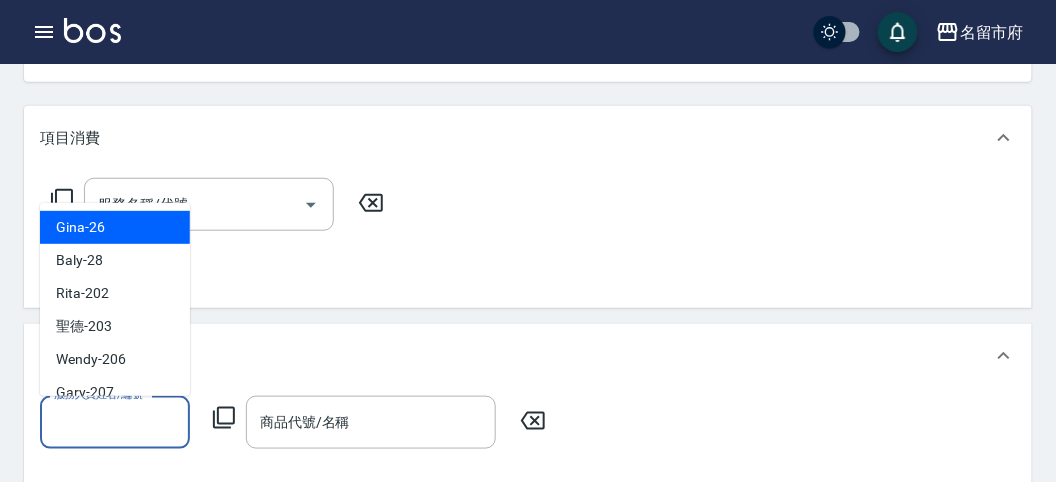 drag, startPoint x: 130, startPoint y: 426, endPoint x: 147, endPoint y: 356, distance: 72.03471 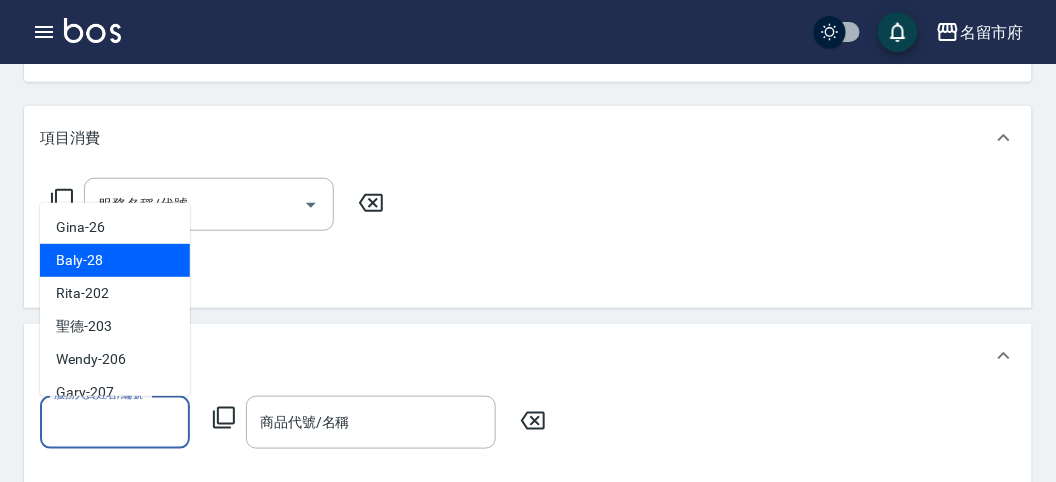 click on "Baly -28" at bounding box center (115, 260) 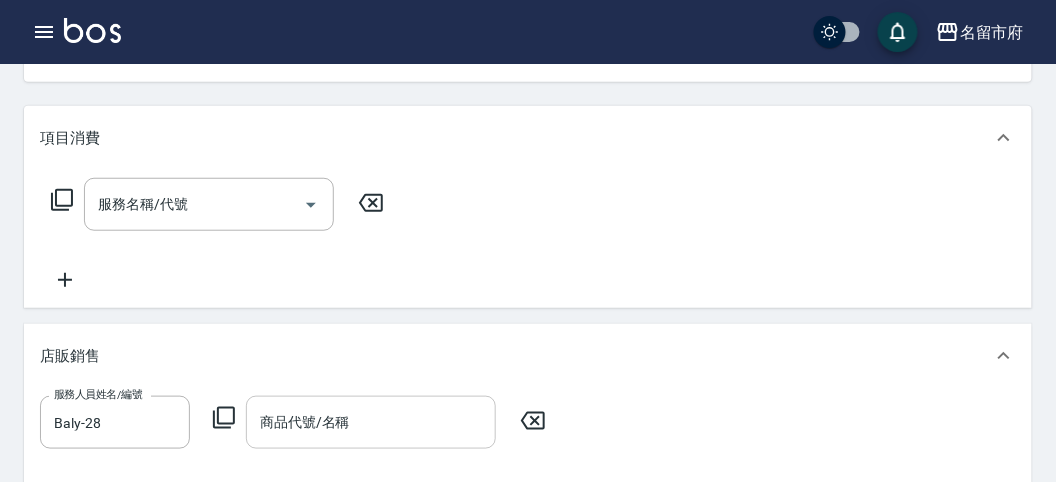 drag, startPoint x: 297, startPoint y: 394, endPoint x: 300, endPoint y: 418, distance: 24.186773 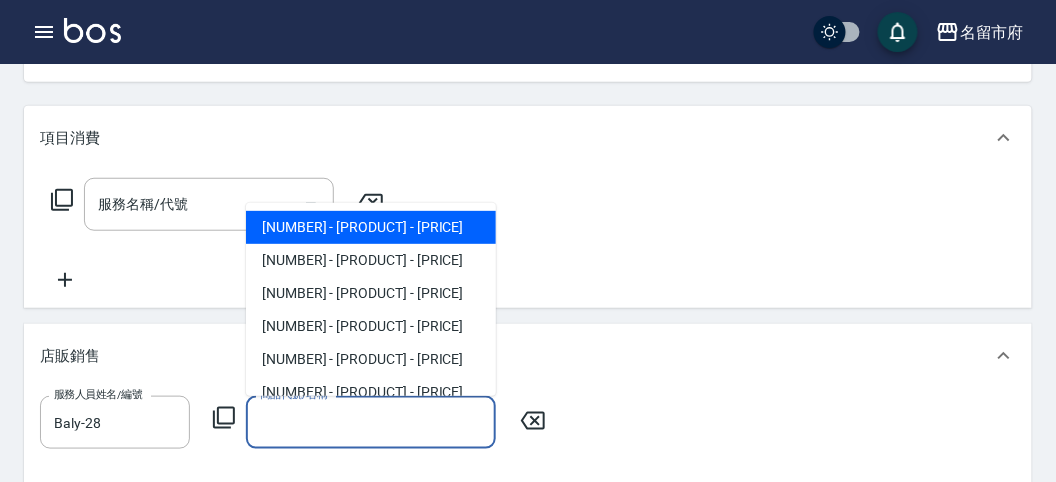 click on "商品代號/名稱" at bounding box center (371, 422) 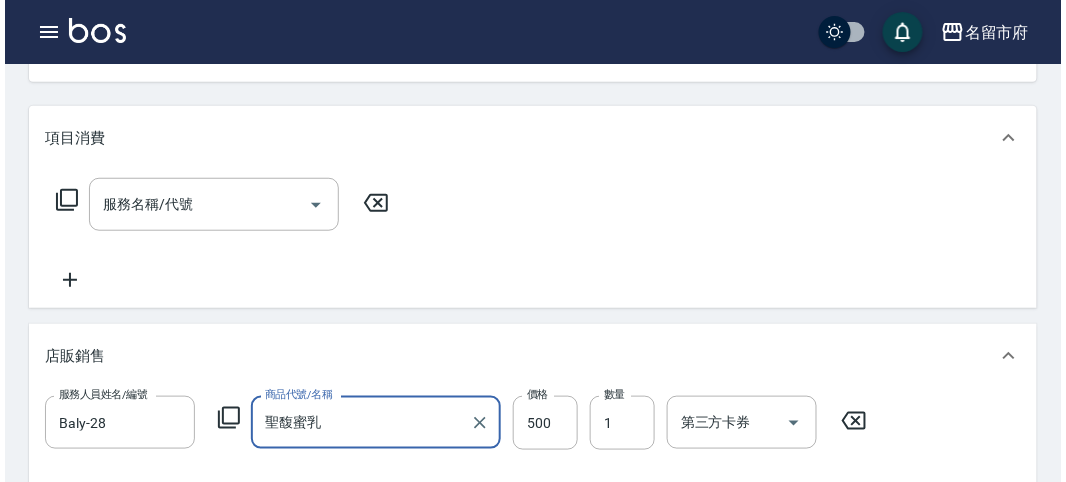 scroll, scrollTop: 755, scrollLeft: 0, axis: vertical 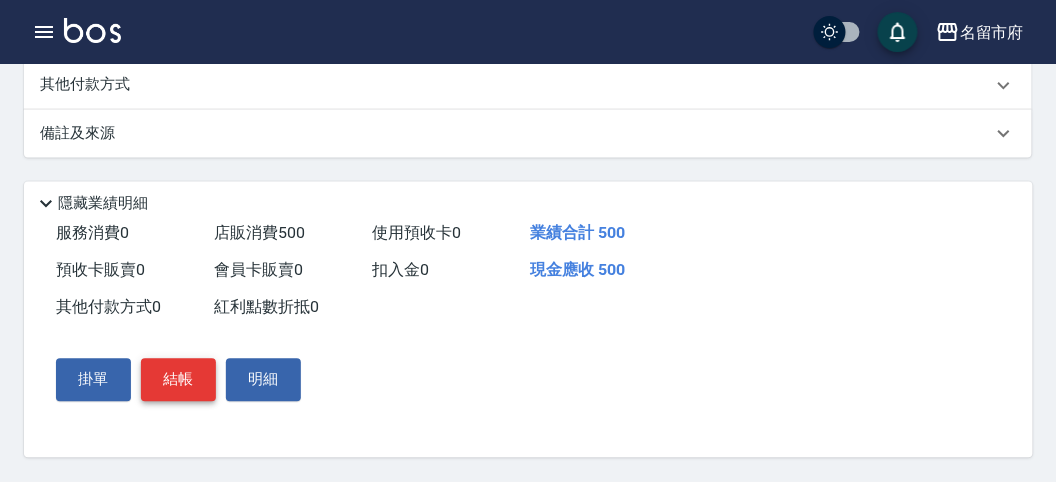 click on "結帳" at bounding box center (178, 380) 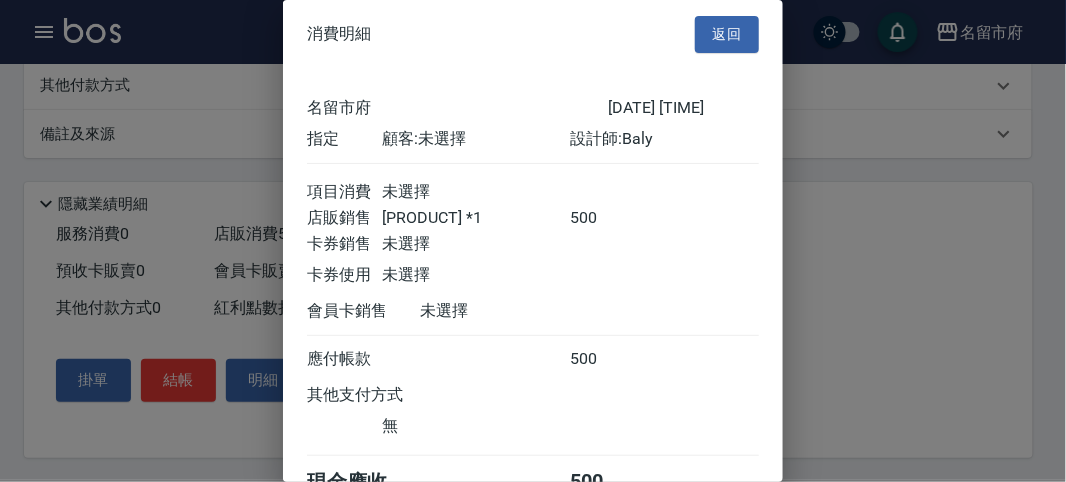 scroll, scrollTop: 111, scrollLeft: 0, axis: vertical 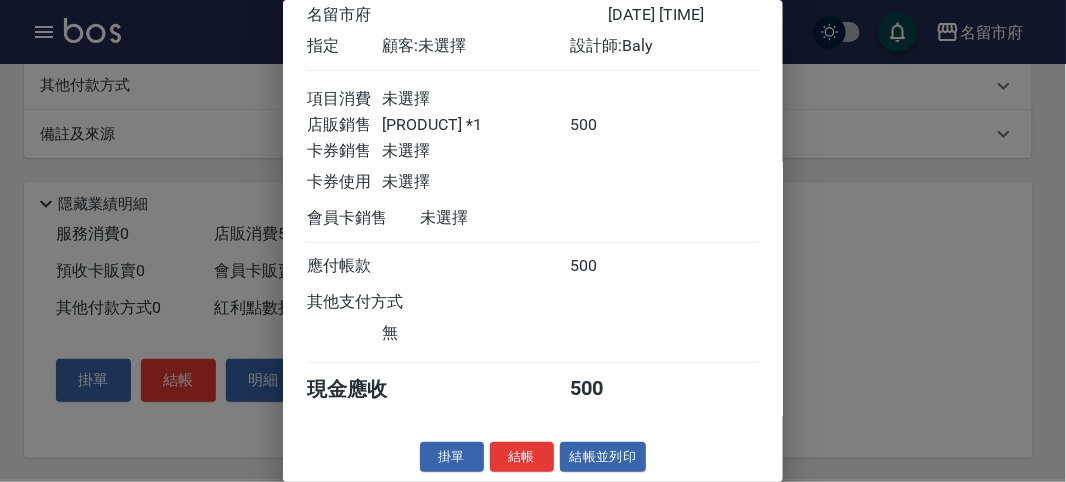 drag, startPoint x: 518, startPoint y: 458, endPoint x: 553, endPoint y: 372, distance: 92.84934 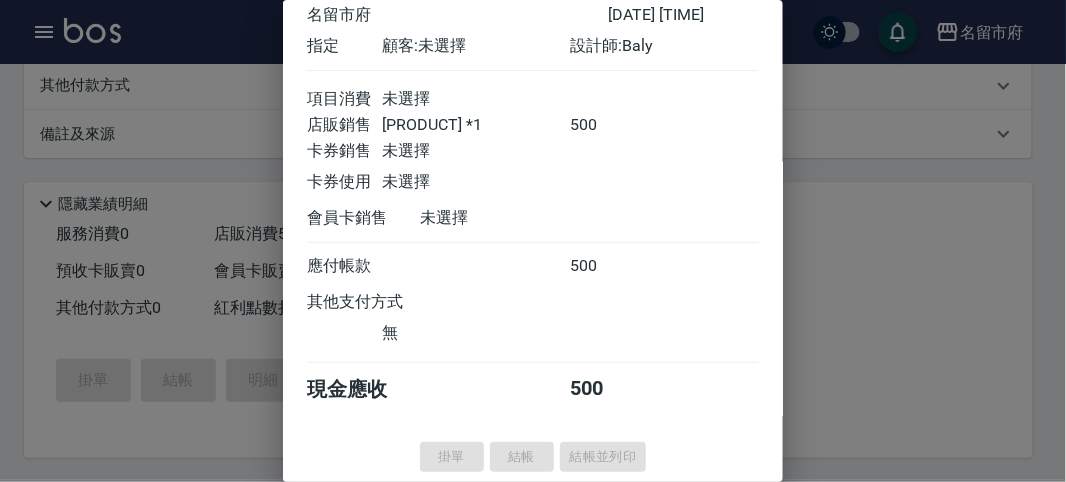 type 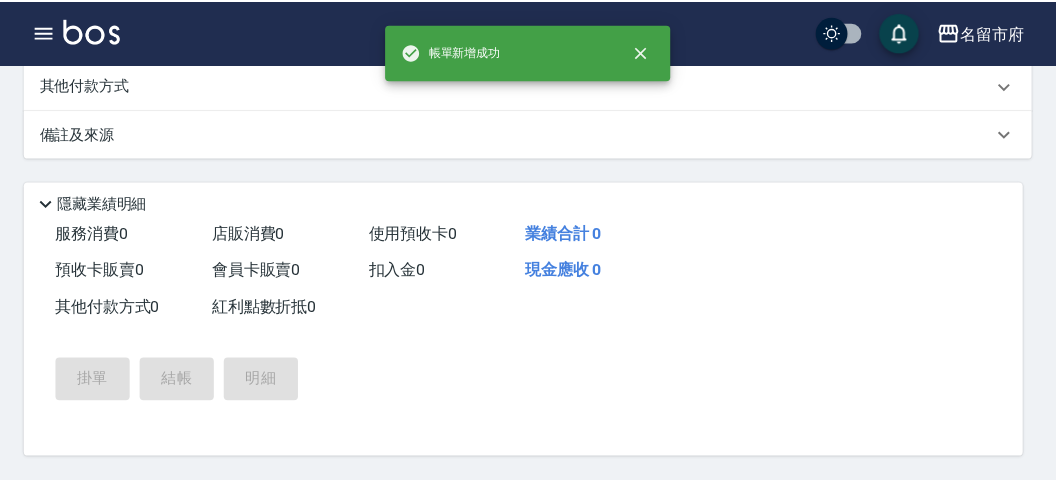scroll, scrollTop: 0, scrollLeft: 0, axis: both 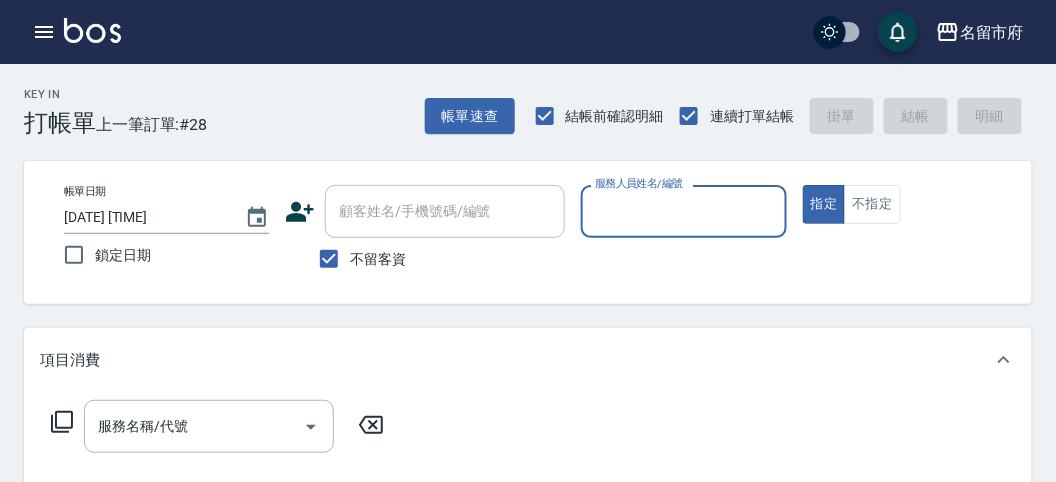 click 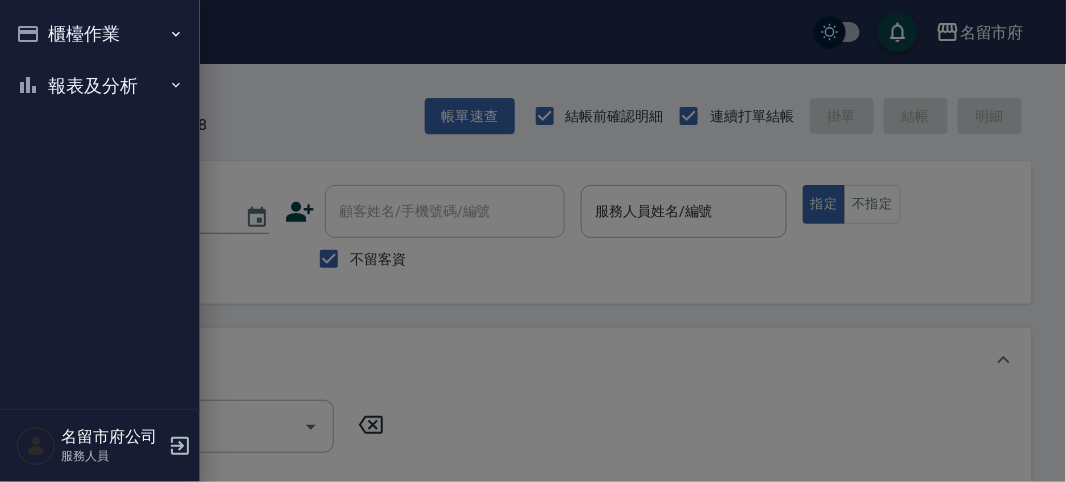 click on "櫃檯作業" at bounding box center [100, 34] 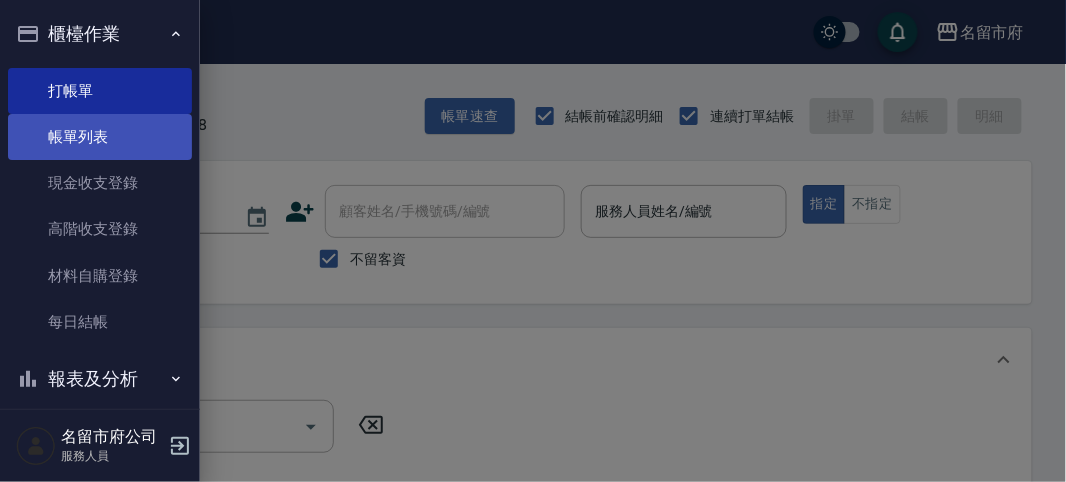 click on "帳單列表" at bounding box center (100, 137) 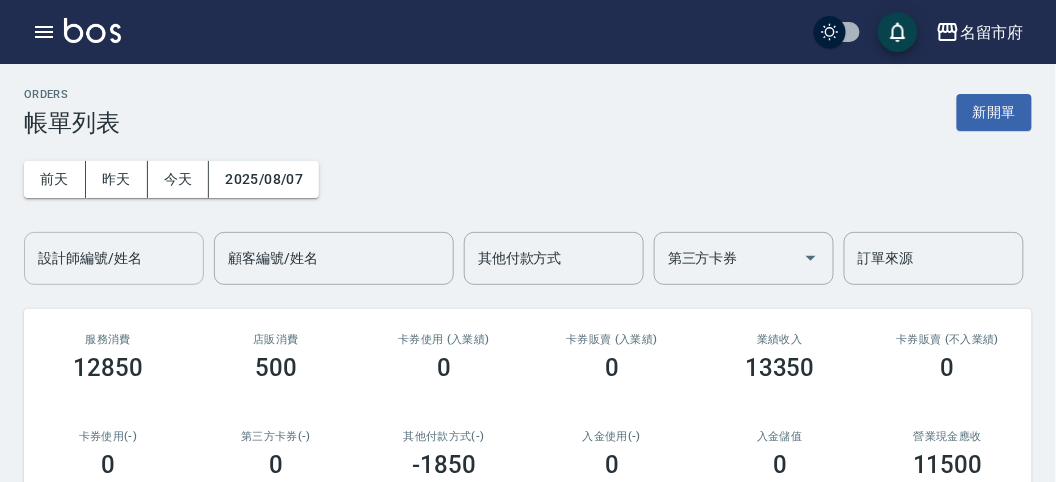 click on "設計師編號/姓名" at bounding box center [114, 258] 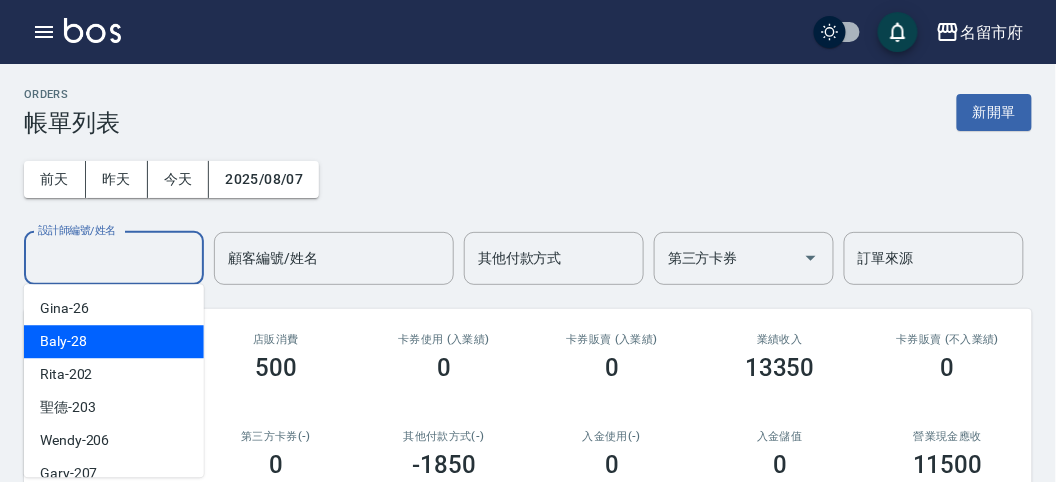 drag, startPoint x: 107, startPoint y: 333, endPoint x: 122, endPoint y: 325, distance: 17 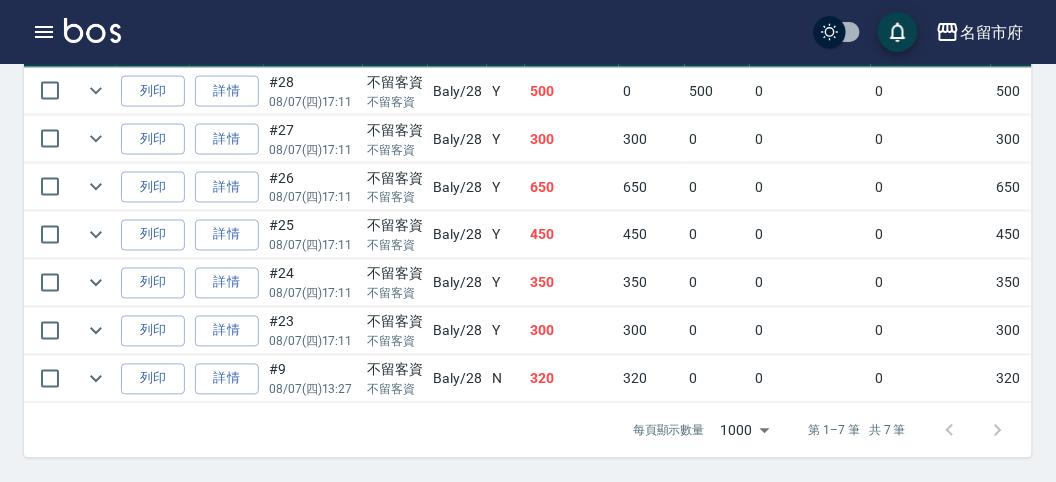 scroll, scrollTop: 163, scrollLeft: 0, axis: vertical 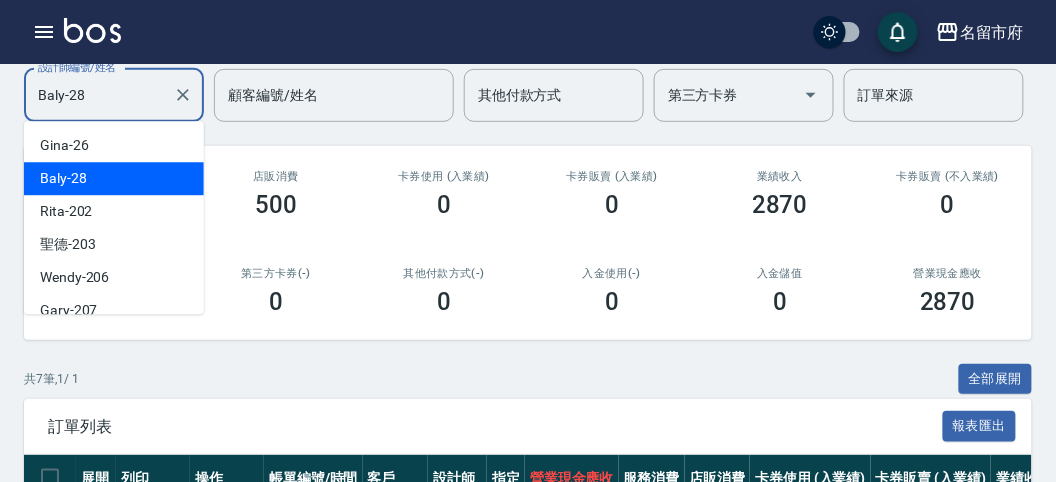 click on "Baly-28" at bounding box center (99, 95) 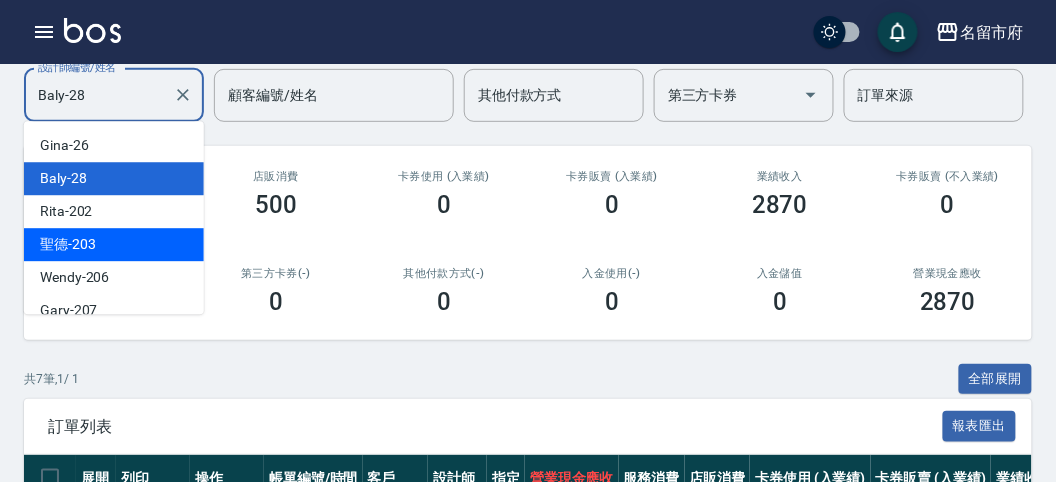click on "聖德 -203" at bounding box center (114, 244) 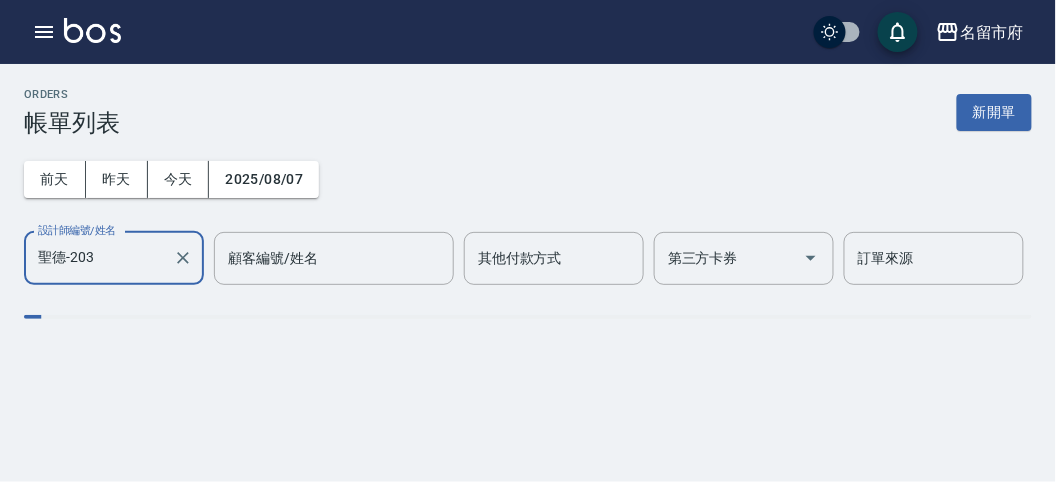 scroll, scrollTop: 0, scrollLeft: 0, axis: both 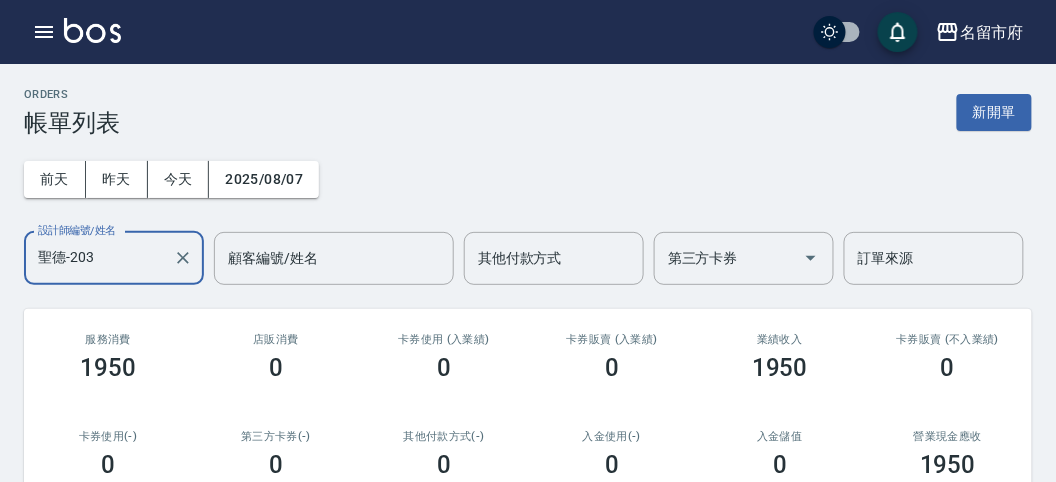 click on "聖德-203" at bounding box center [99, 258] 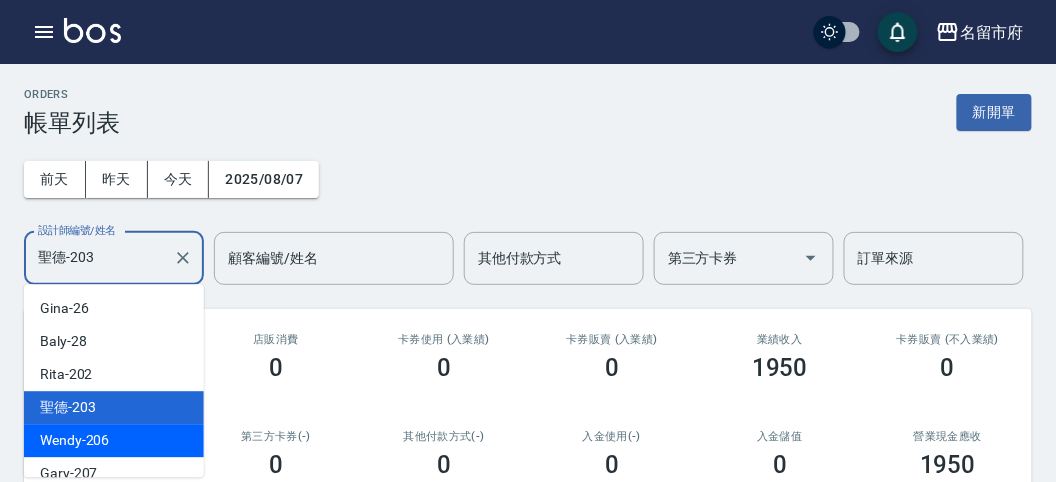 click on "[FIRST] -[NUMBER]" at bounding box center (114, 440) 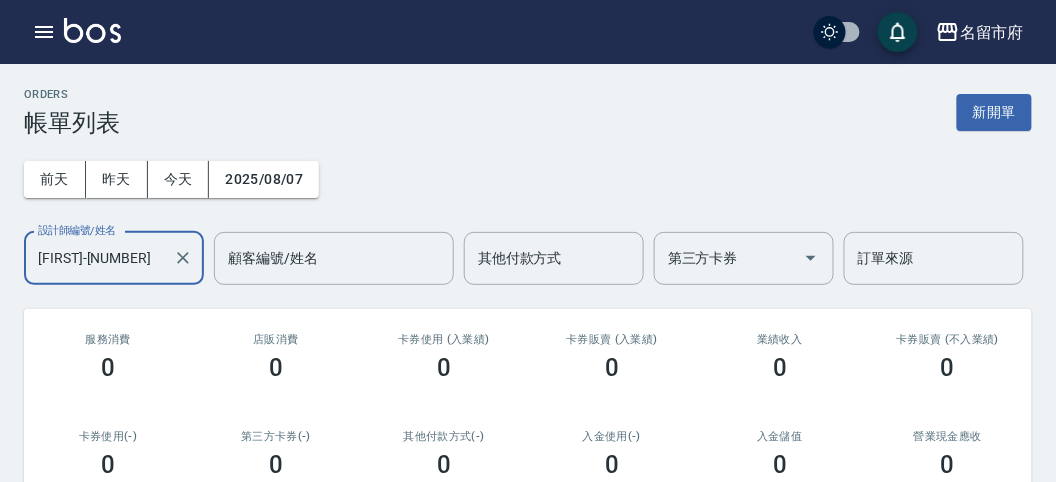 click on "[FIRST]-[NUMBER] 設計師編號/姓名" at bounding box center [114, 258] 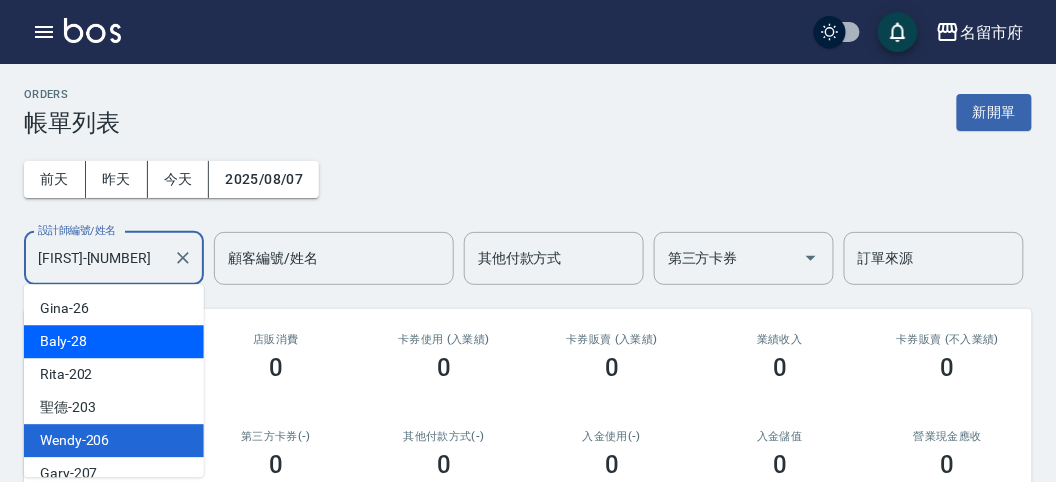 scroll, scrollTop: 153, scrollLeft: 0, axis: vertical 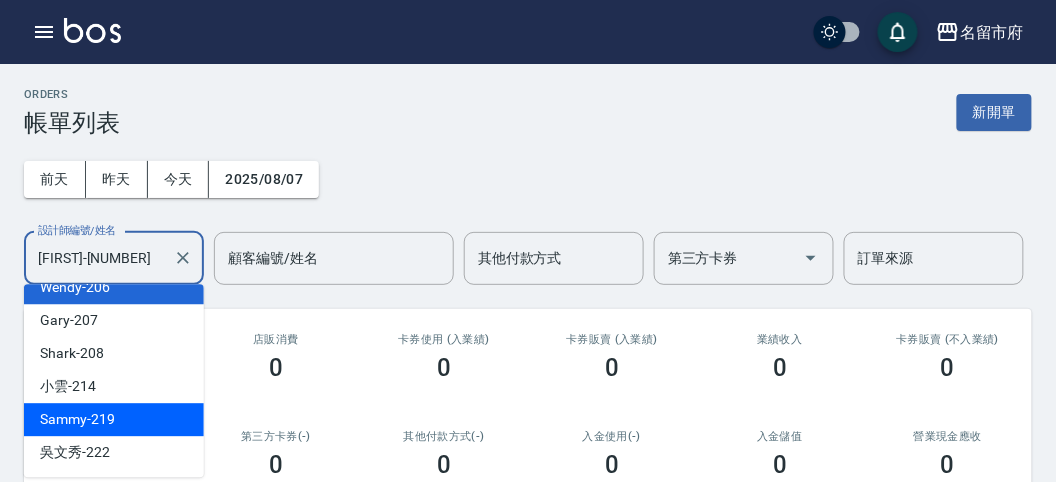 click on "[FIRST] -[NUMBER]" at bounding box center [77, 419] 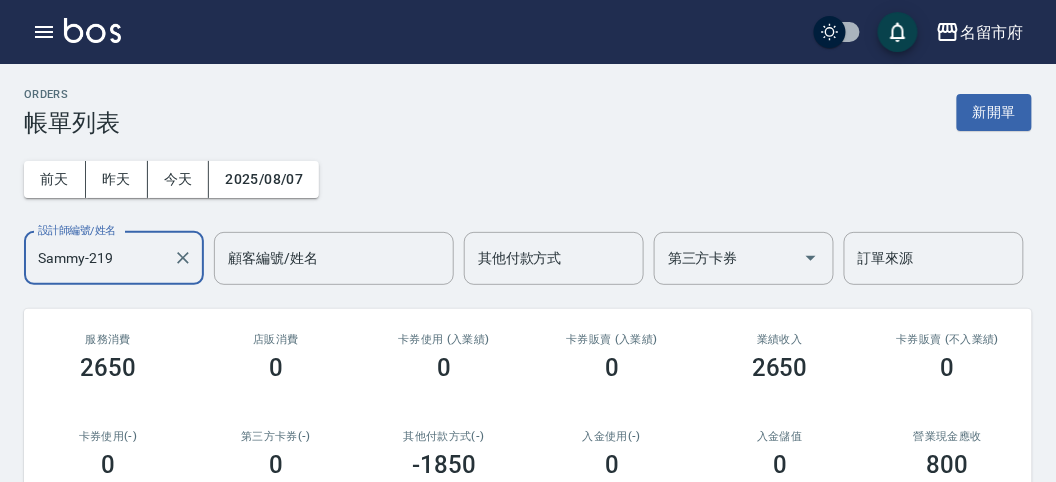 scroll, scrollTop: 111, scrollLeft: 0, axis: vertical 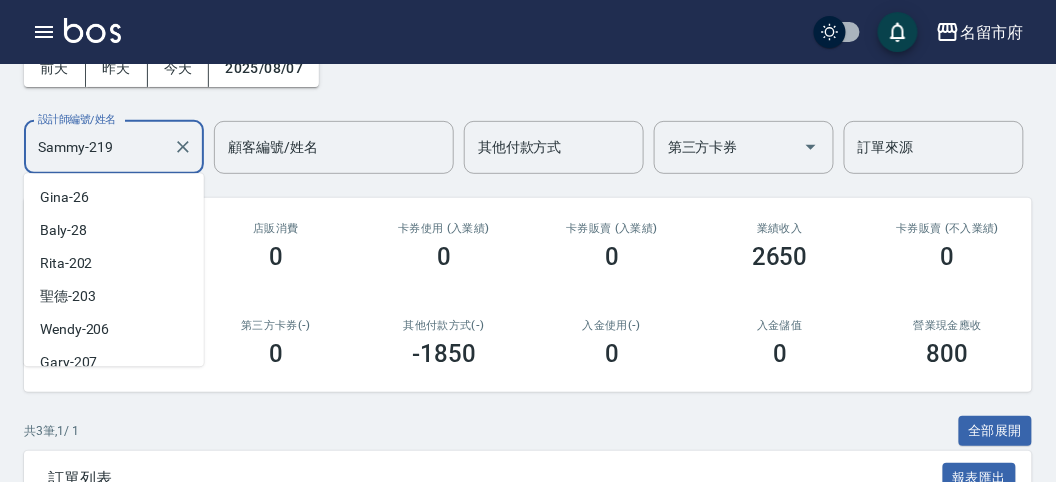 click on "Sammy-219" at bounding box center [99, 147] 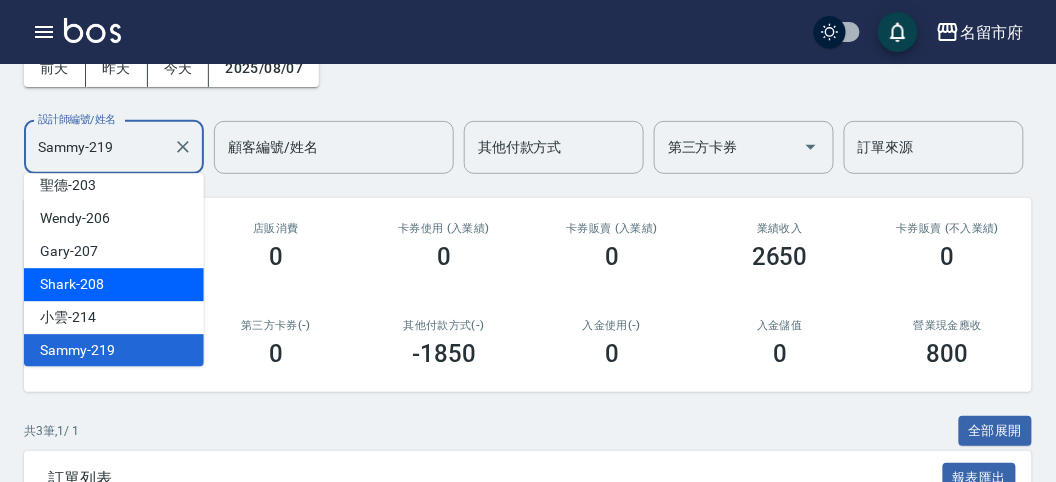 click on "Shark -208" at bounding box center [114, 284] 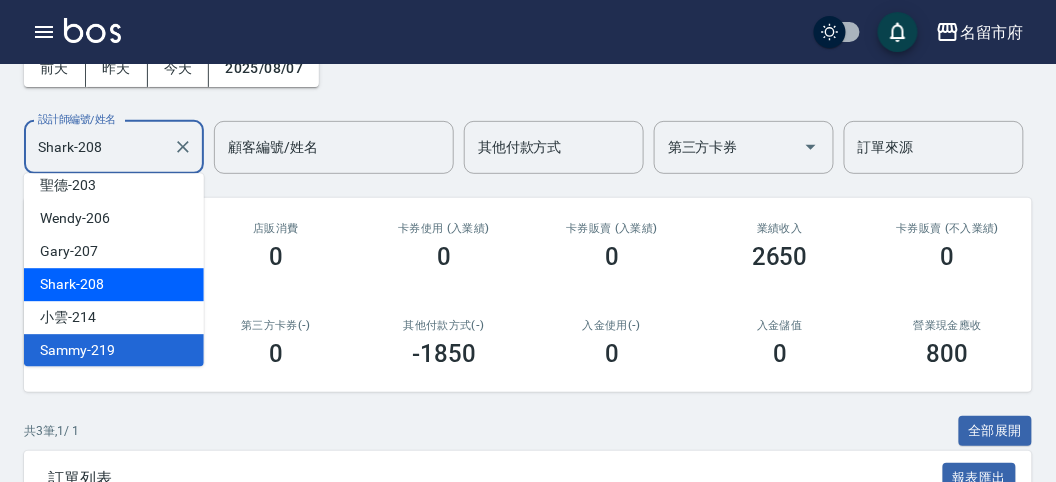 scroll, scrollTop: 0, scrollLeft: 0, axis: both 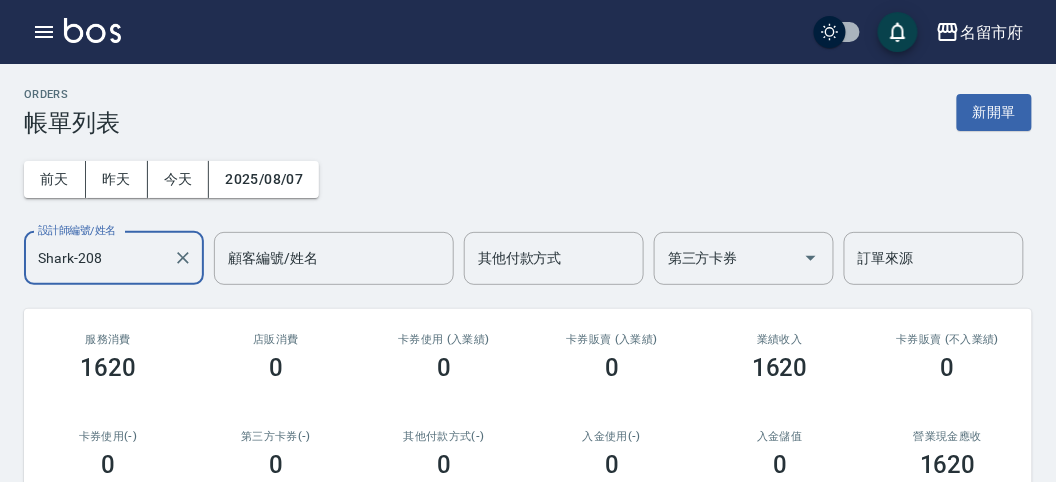 click on "Shark-208" at bounding box center [99, 258] 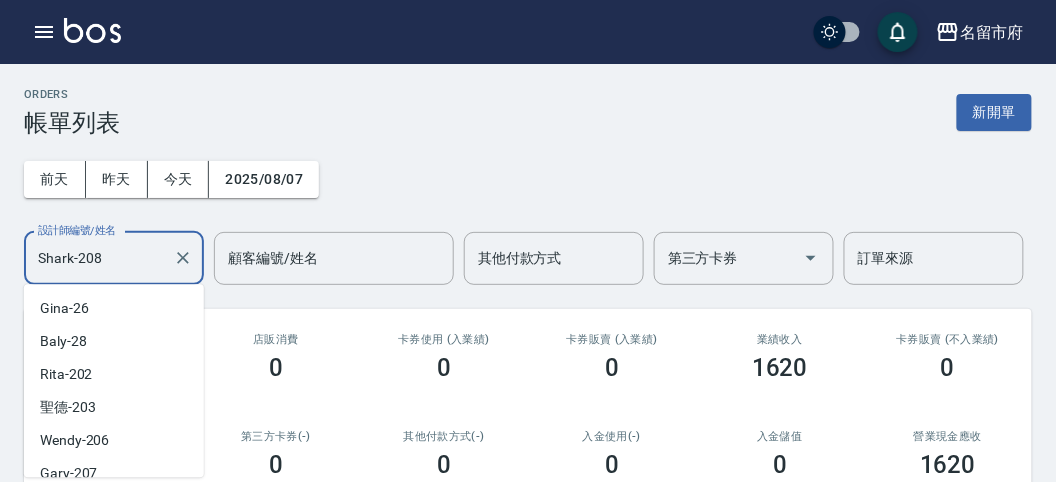 scroll, scrollTop: 45, scrollLeft: 0, axis: vertical 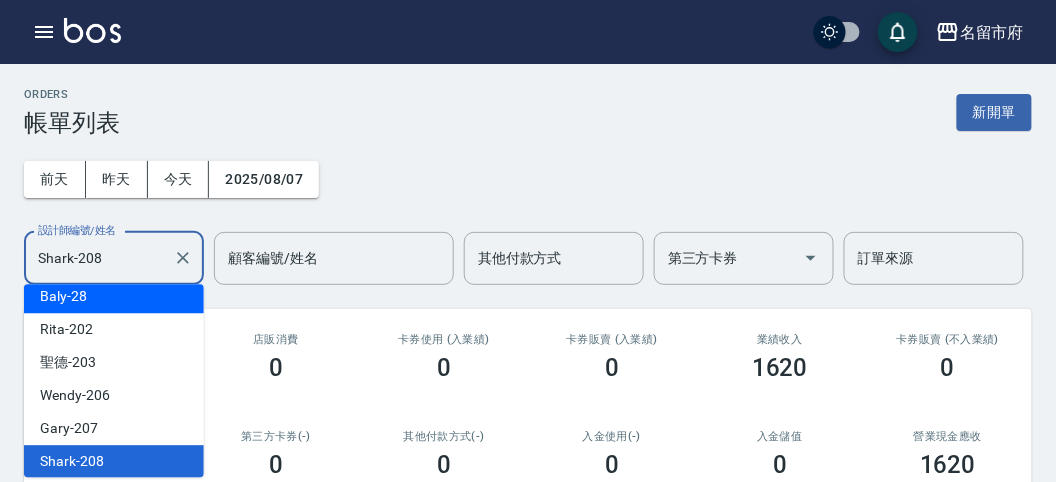 click on "Baly -28" at bounding box center [114, 296] 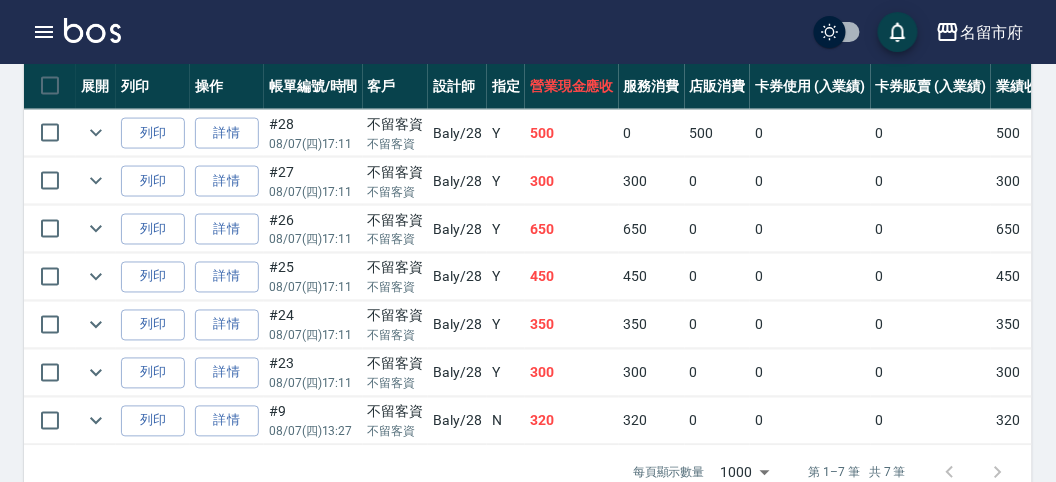 scroll, scrollTop: 0, scrollLeft: 0, axis: both 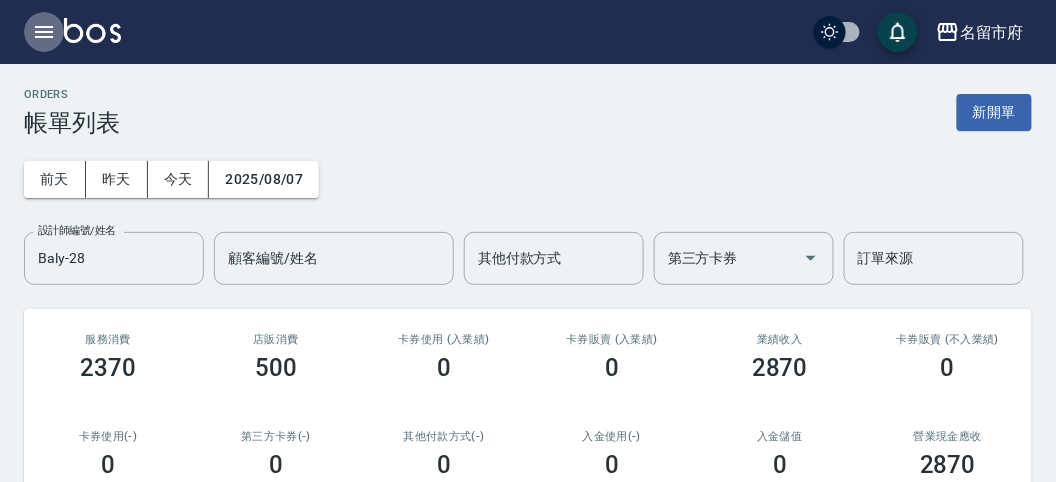 click at bounding box center [44, 32] 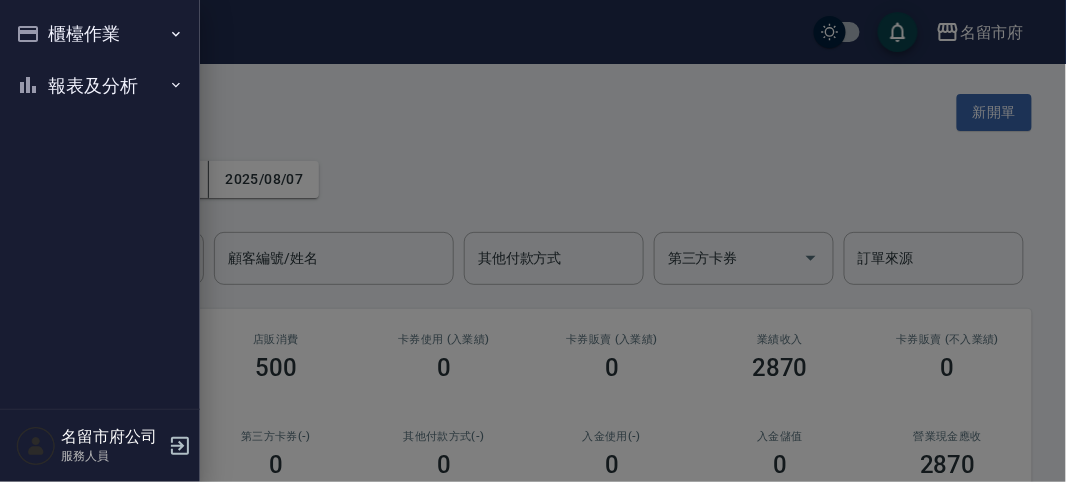 click on "報表及分析" at bounding box center [100, 86] 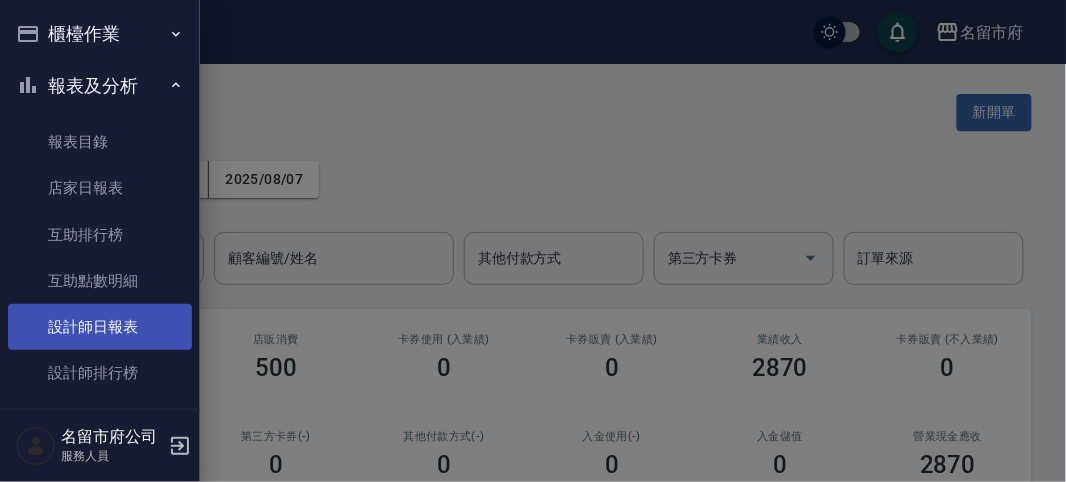 click on "設計師日報表" at bounding box center [100, 327] 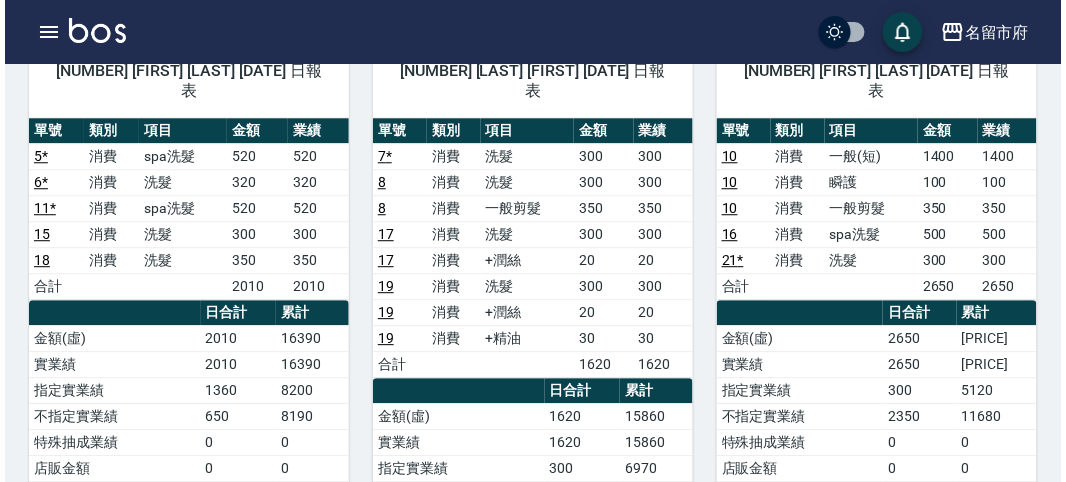 scroll, scrollTop: 888, scrollLeft: 0, axis: vertical 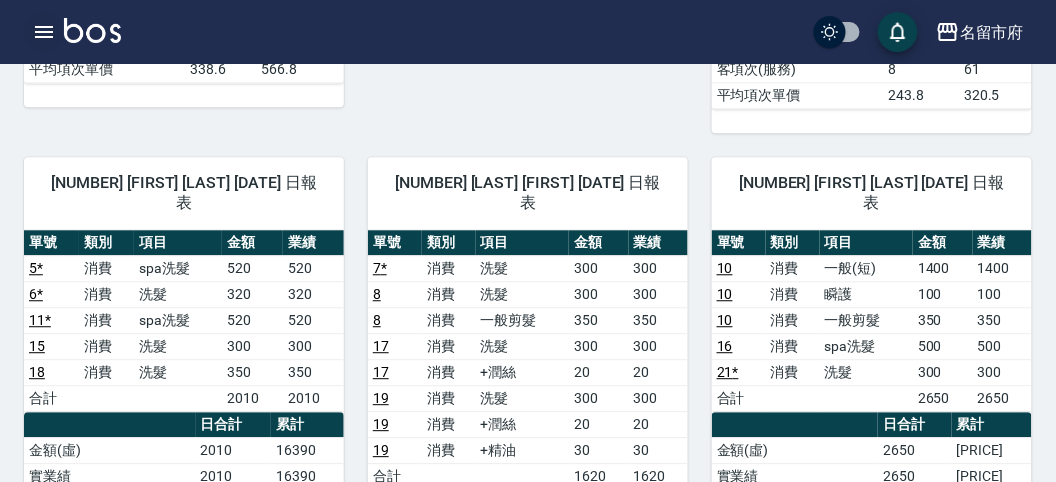 click 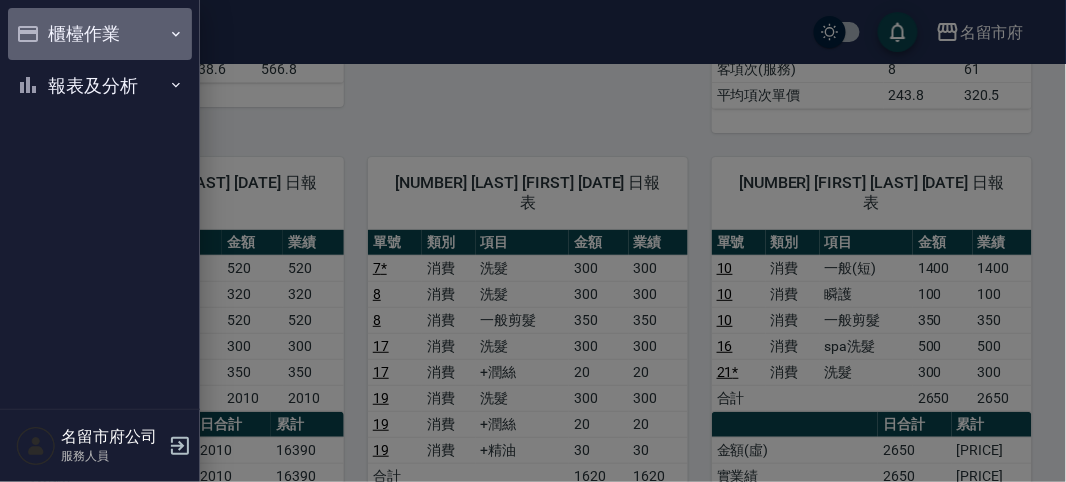 click on "櫃檯作業" at bounding box center (100, 34) 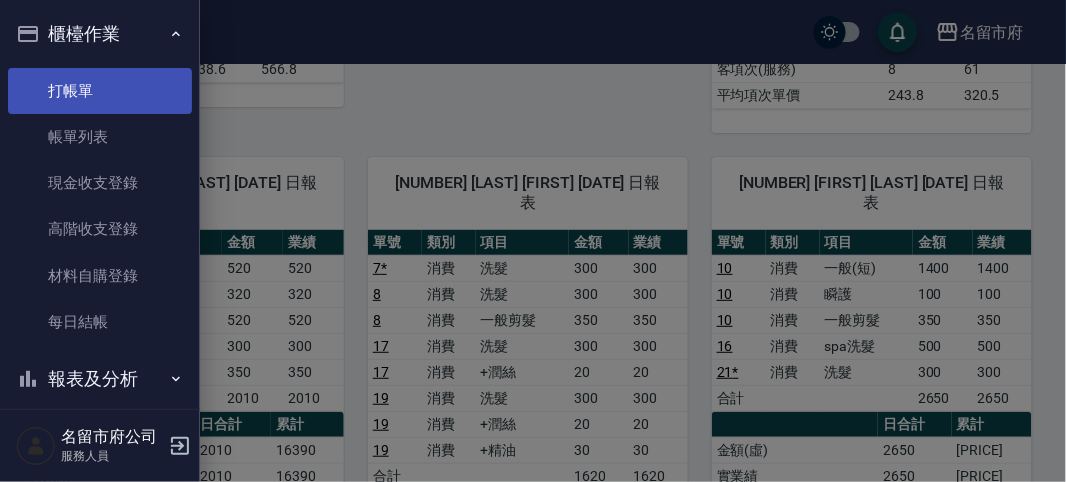 click on "打帳單" at bounding box center [100, 91] 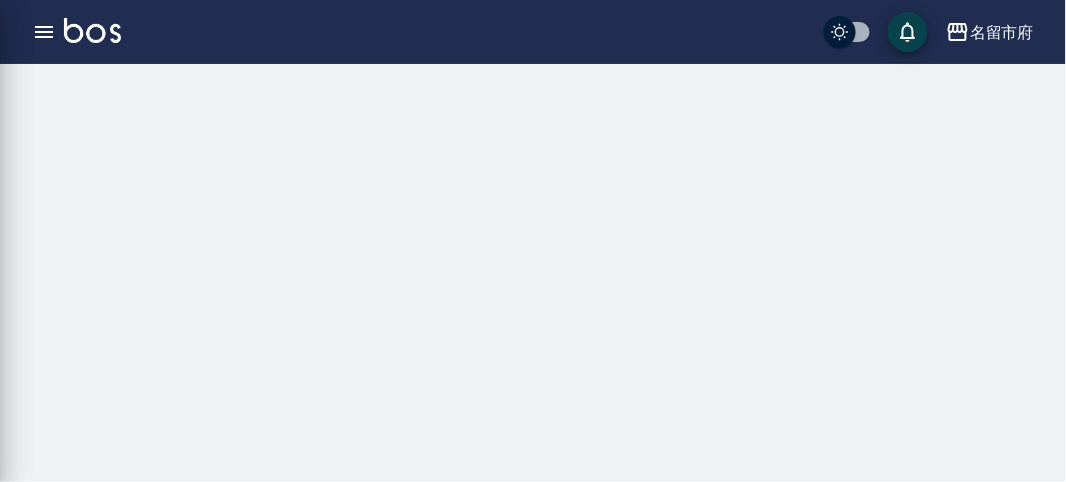 scroll, scrollTop: 0, scrollLeft: 0, axis: both 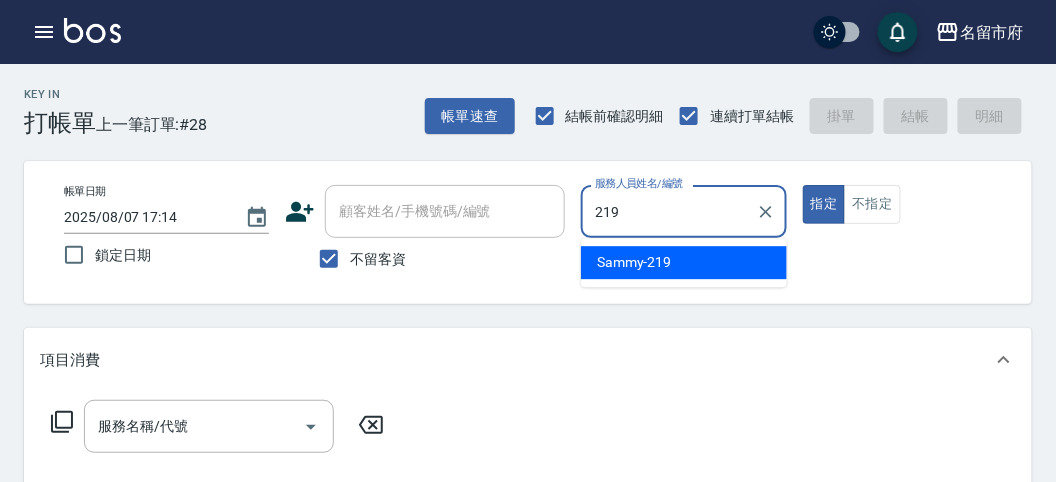 type on "Sammy-219" 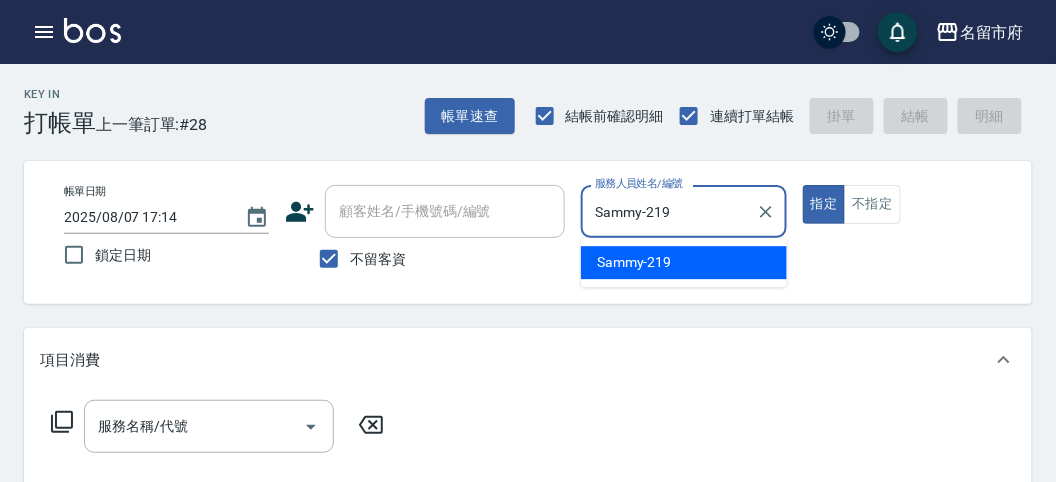 type on "true" 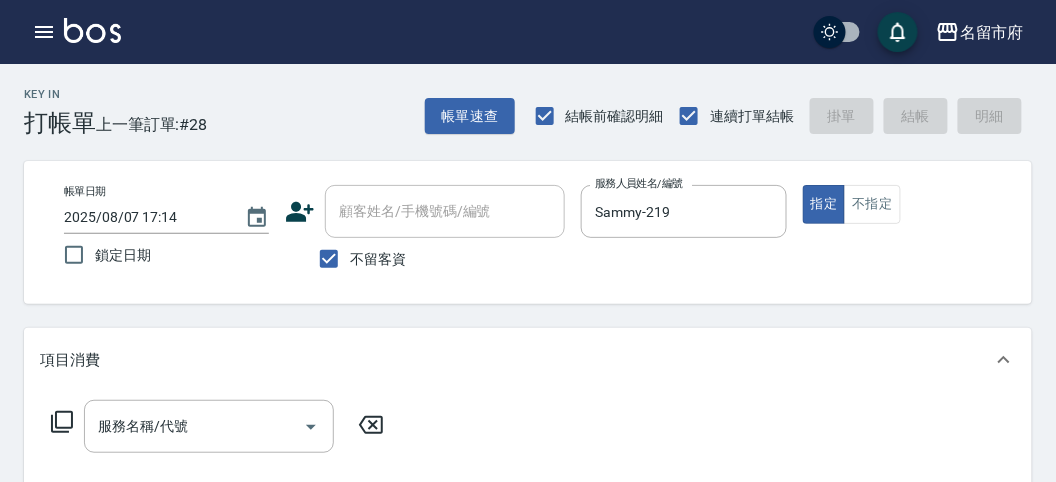 click 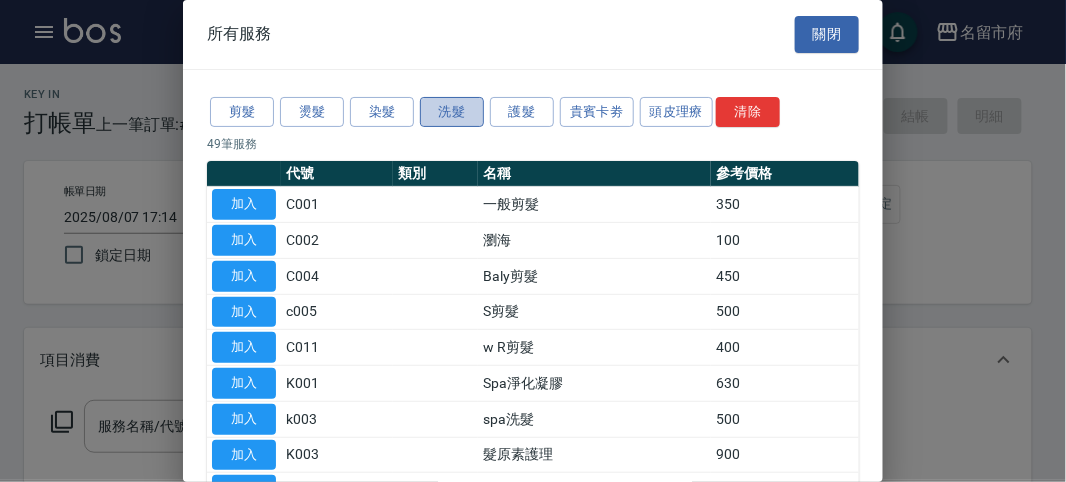 click on "洗髮" at bounding box center [452, 112] 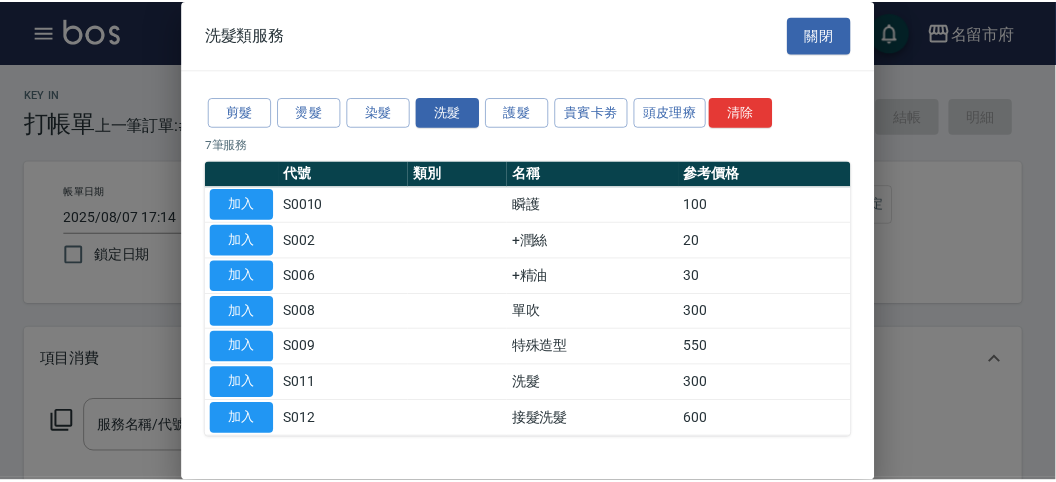 scroll, scrollTop: 61, scrollLeft: 0, axis: vertical 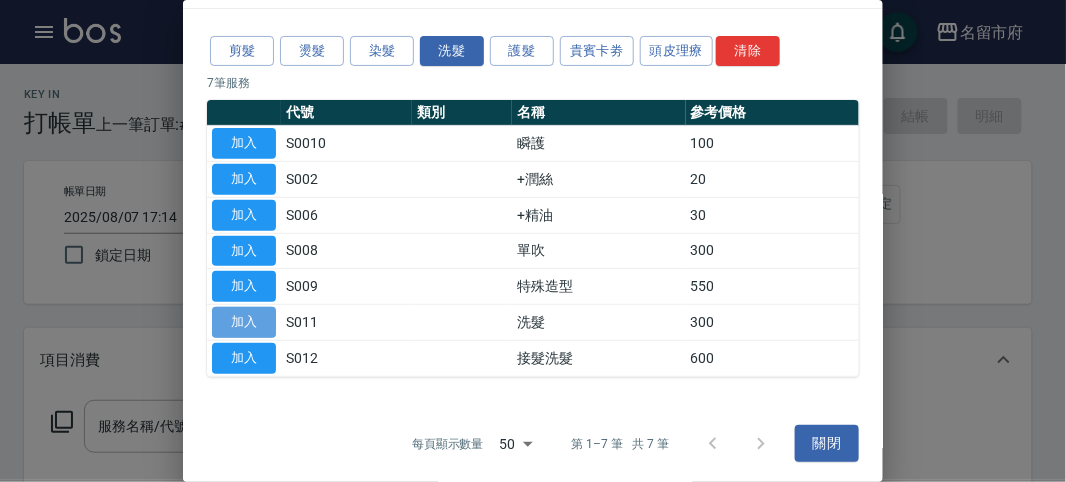click on "加入" at bounding box center [244, 322] 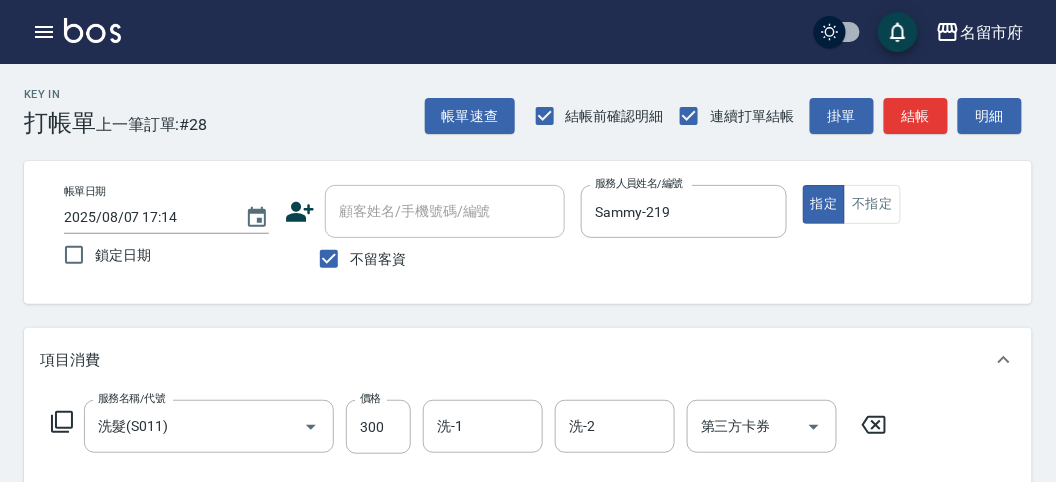 scroll, scrollTop: 111, scrollLeft: 0, axis: vertical 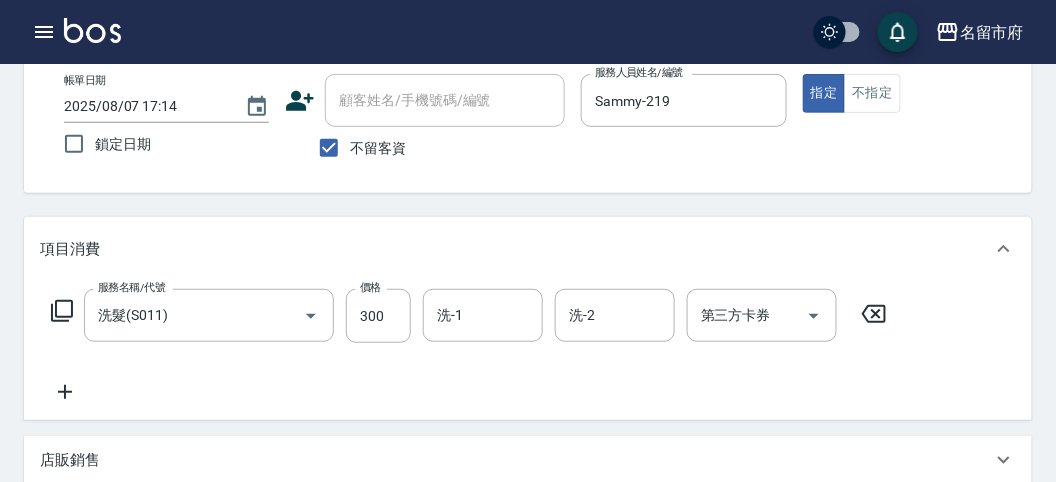 click 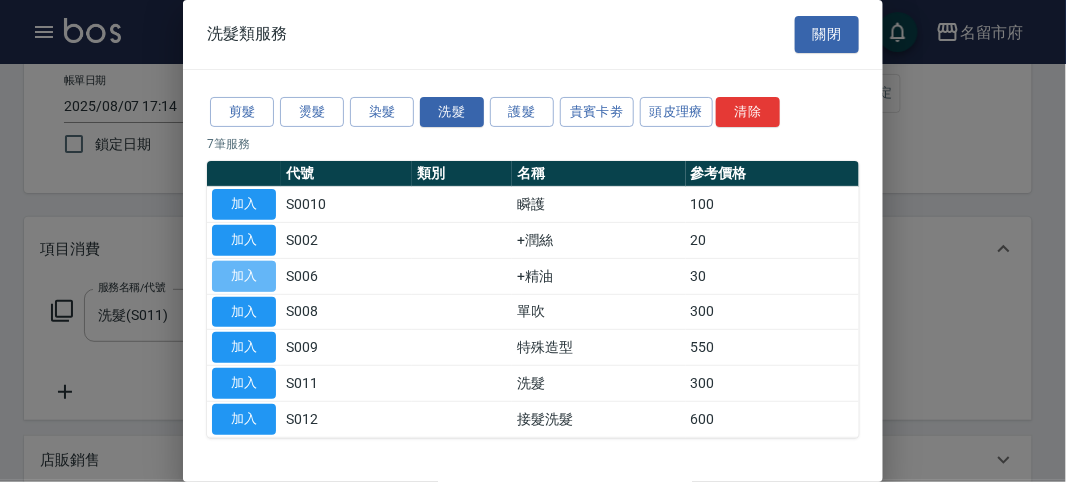 drag, startPoint x: 235, startPoint y: 273, endPoint x: 261, endPoint y: 252, distance: 33.42155 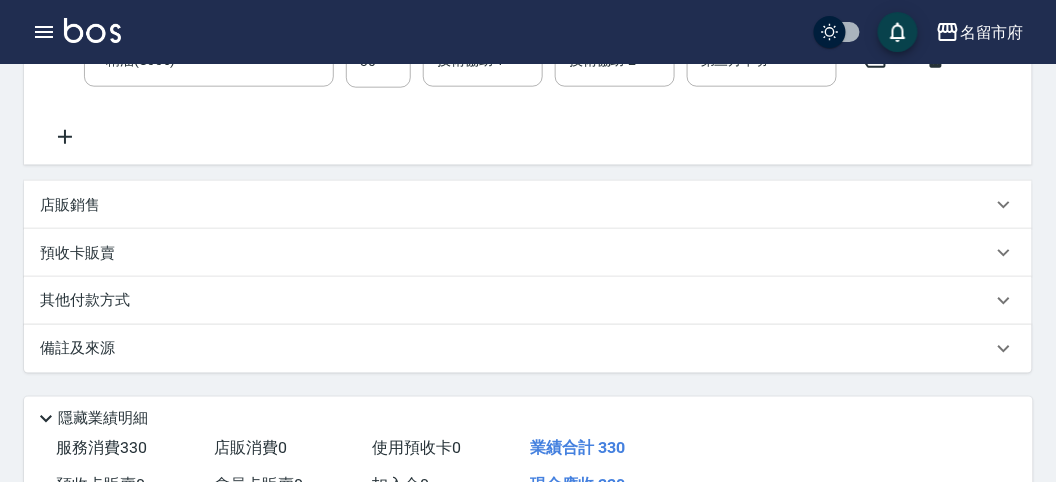 scroll, scrollTop: 663, scrollLeft: 0, axis: vertical 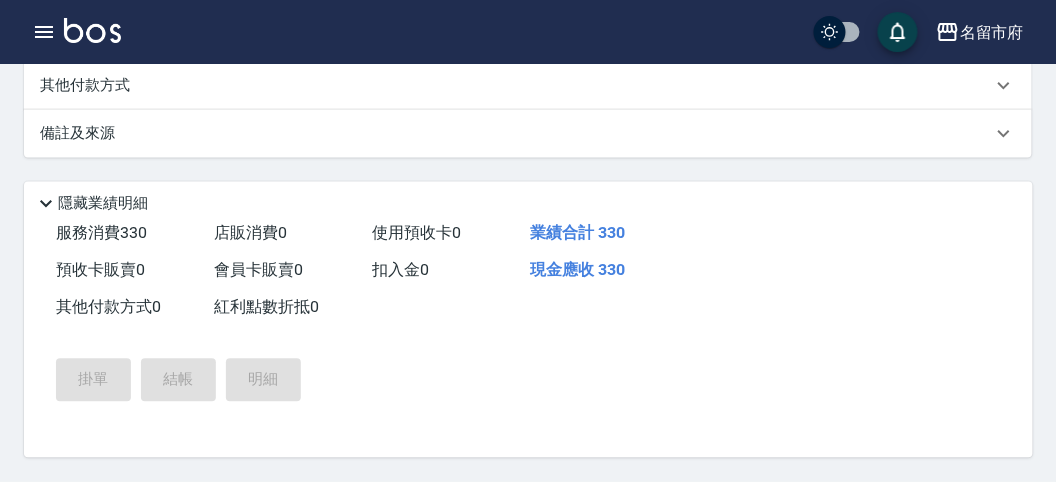 type on "2025/08/07 17:18" 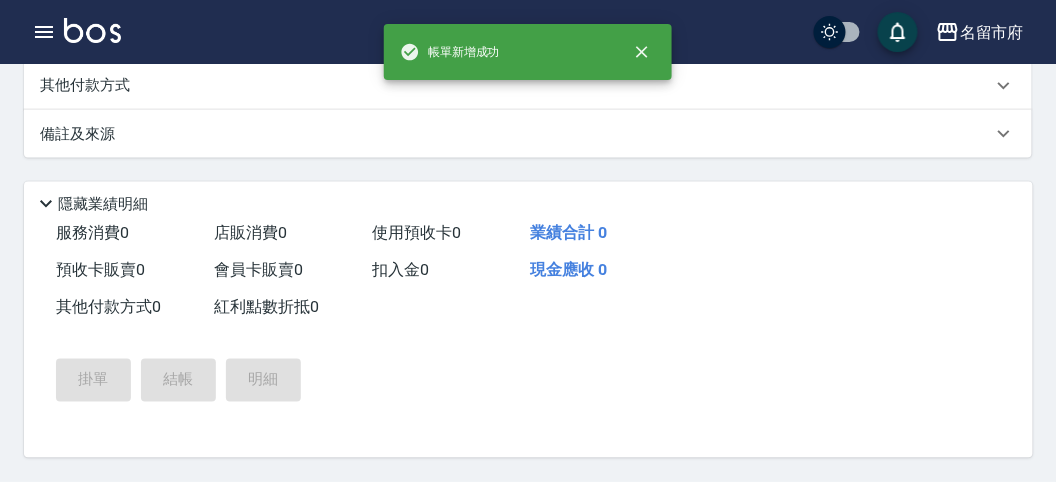 scroll, scrollTop: 0, scrollLeft: 0, axis: both 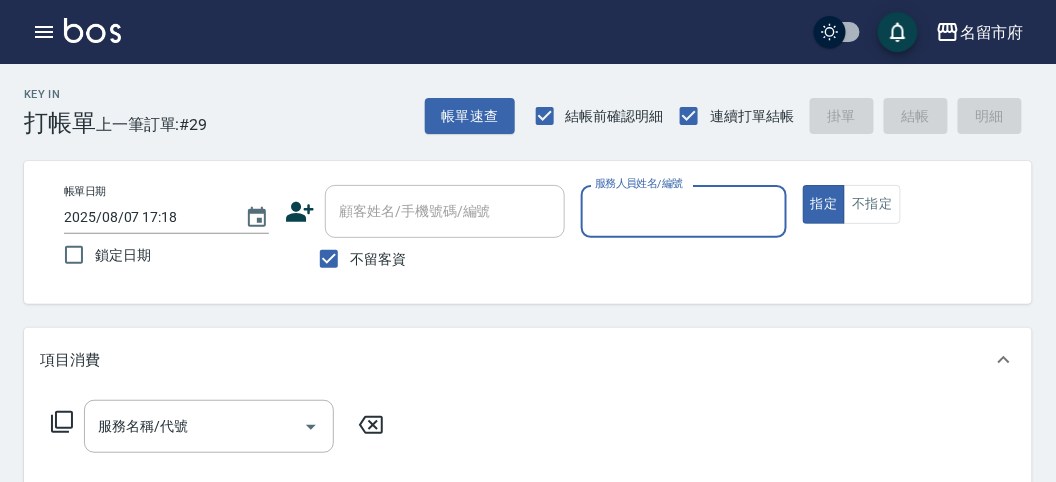 click on "服務人員姓名/編號" at bounding box center [683, 211] 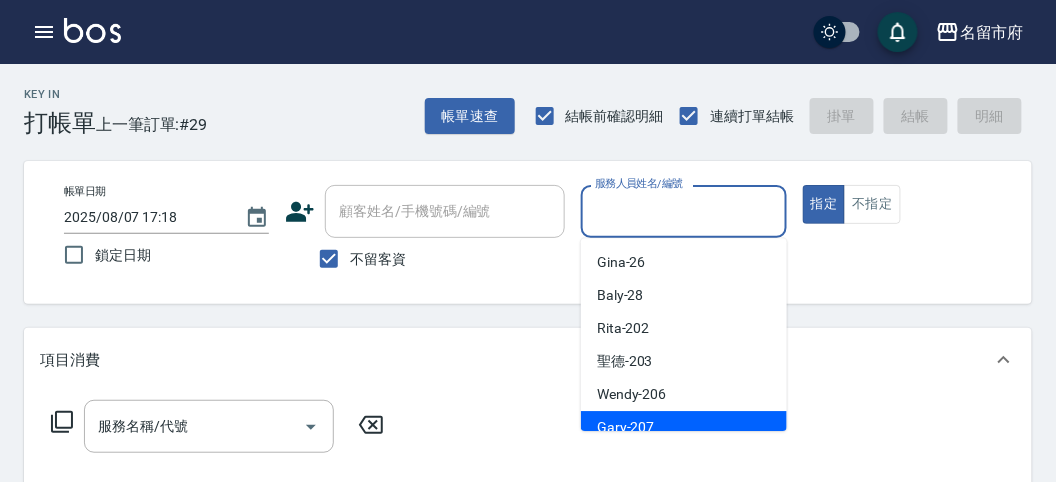 click on "Gary -207" at bounding box center (684, 427) 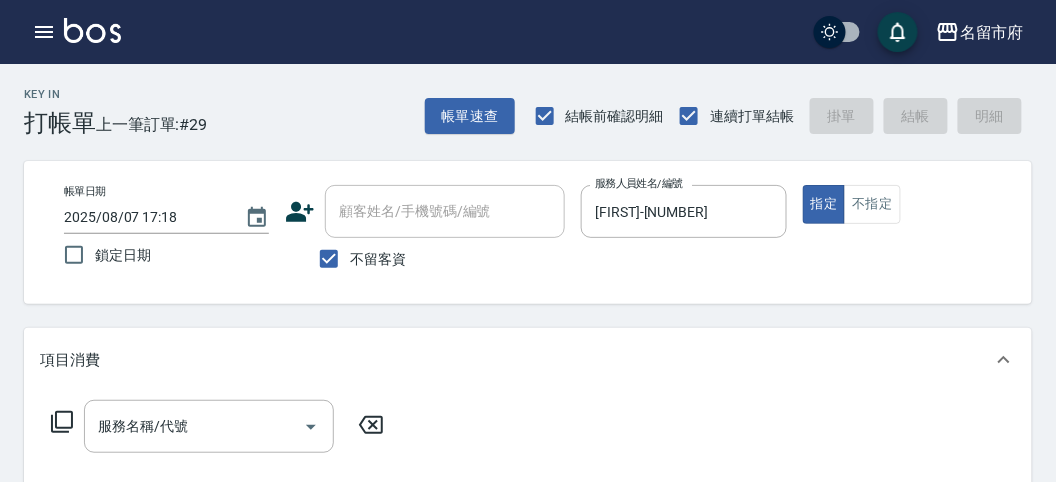 click 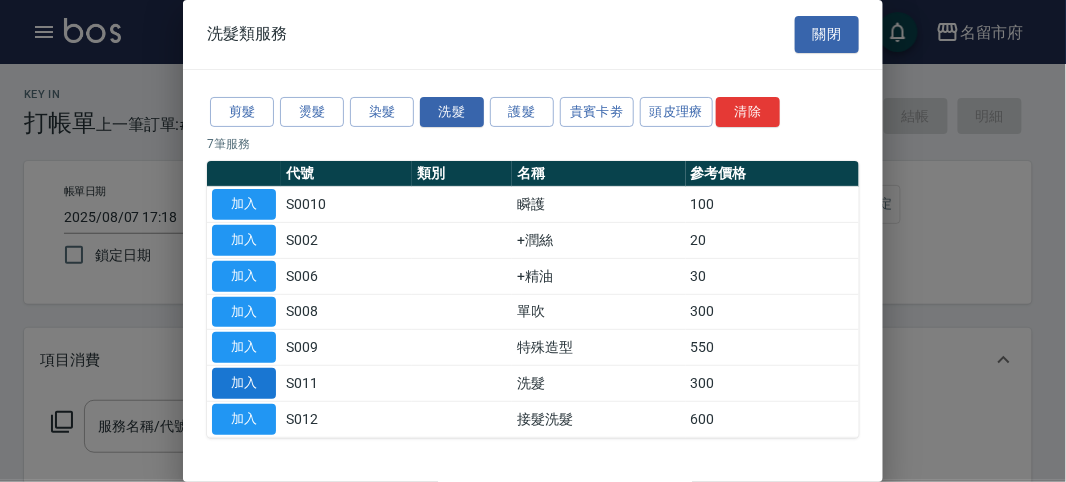 click on "加入" at bounding box center (244, 383) 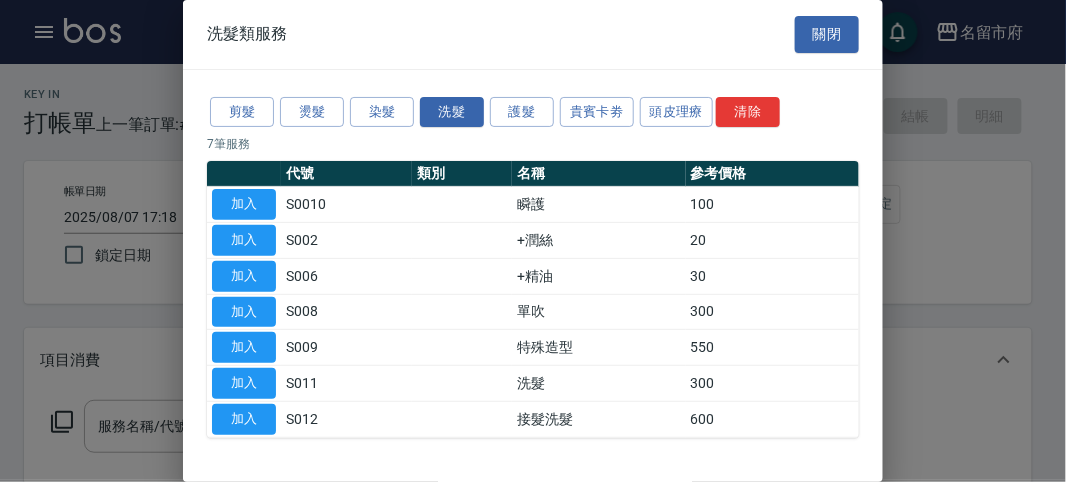 type on "洗髮(S011)" 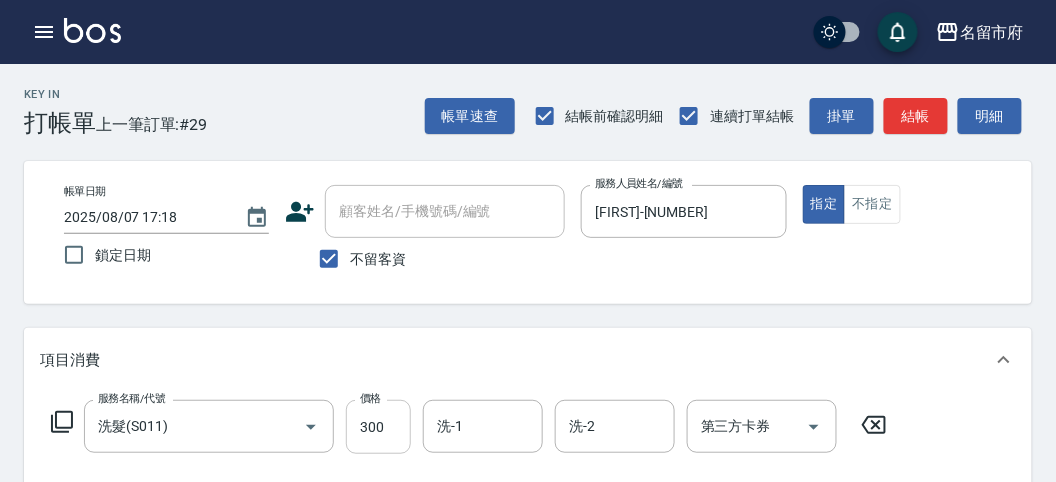 click on "300" at bounding box center (378, 427) 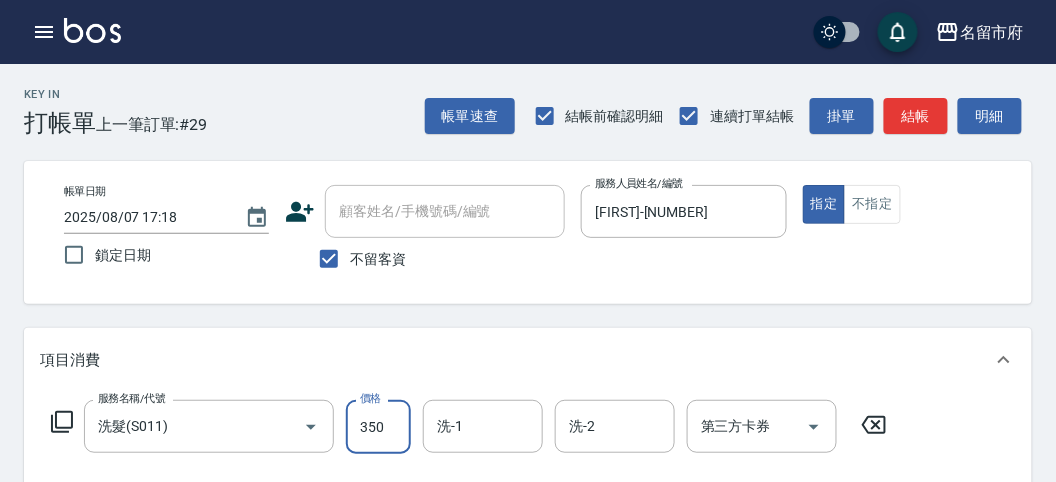 type on "350" 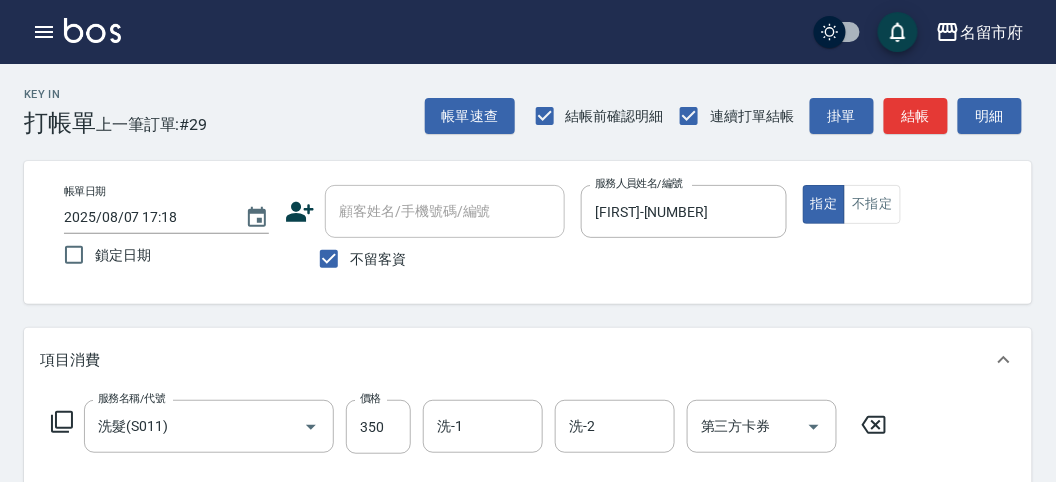 click 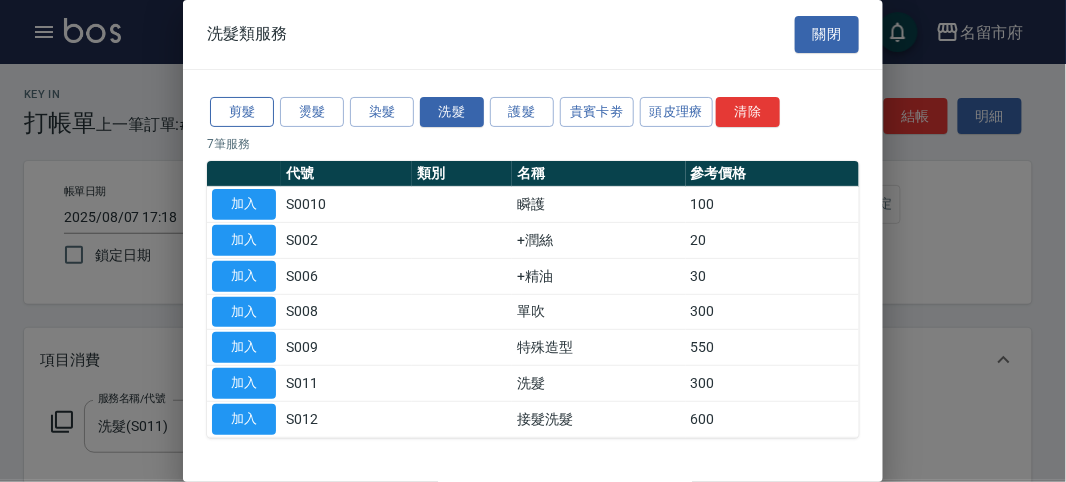click on "剪髮" at bounding box center (242, 112) 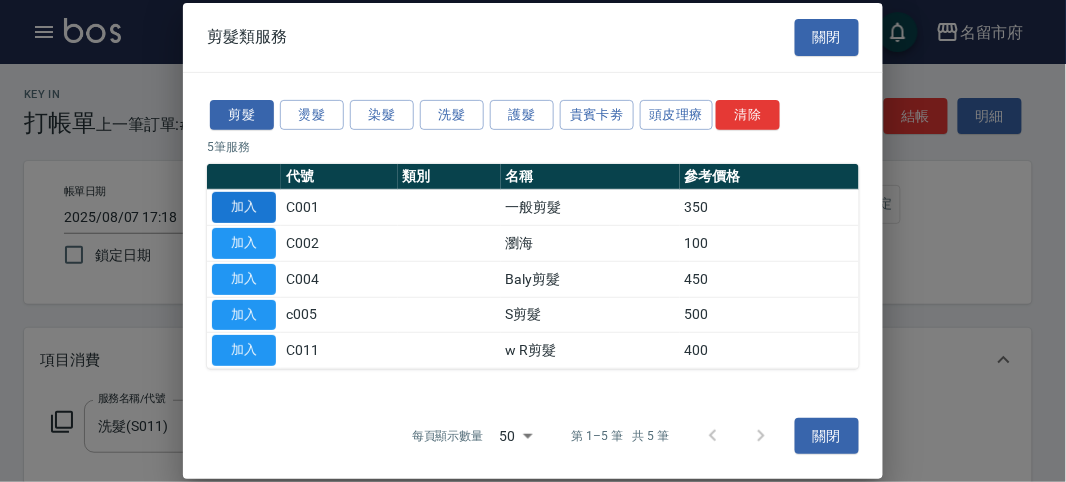 click on "加入" at bounding box center (244, 207) 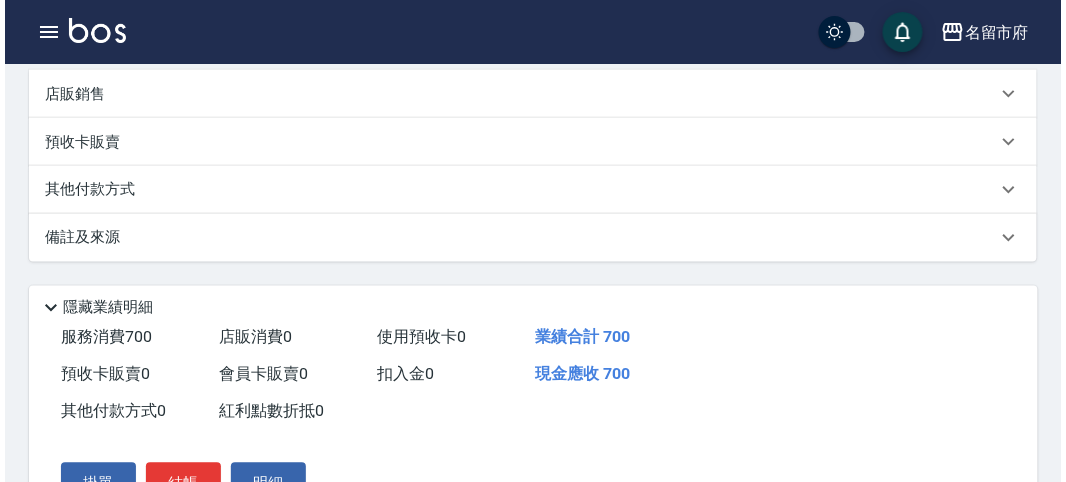 scroll, scrollTop: 663, scrollLeft: 0, axis: vertical 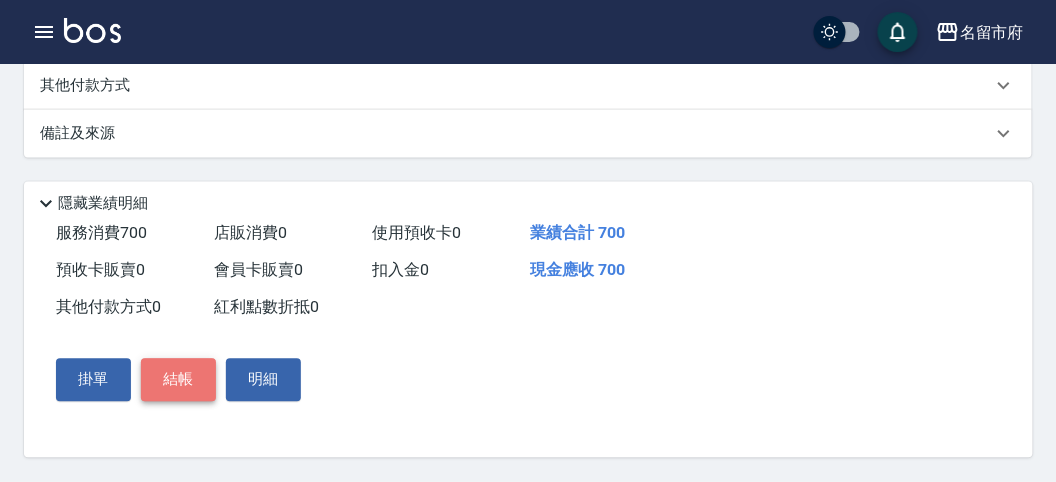 click on "結帳" at bounding box center [178, 380] 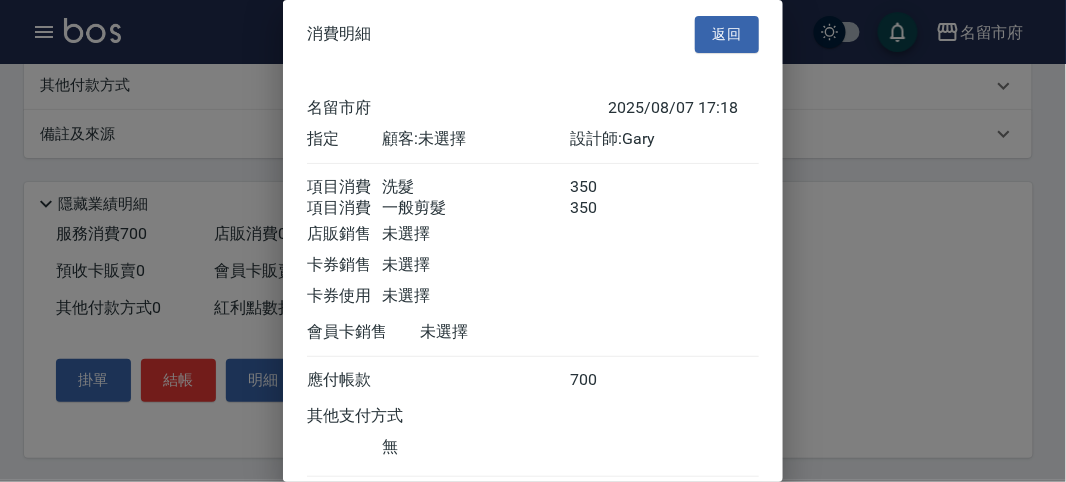 scroll, scrollTop: 133, scrollLeft: 0, axis: vertical 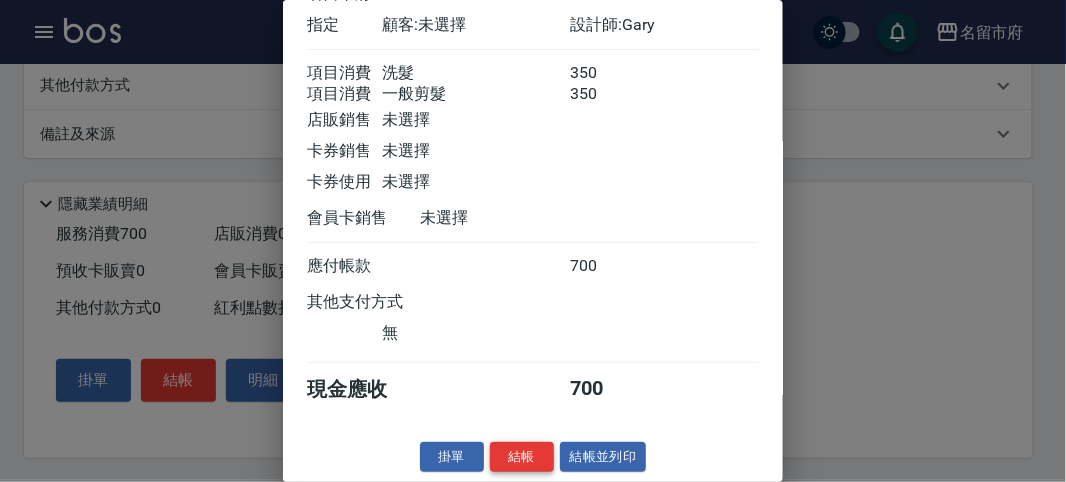 click on "結帳" at bounding box center [522, 457] 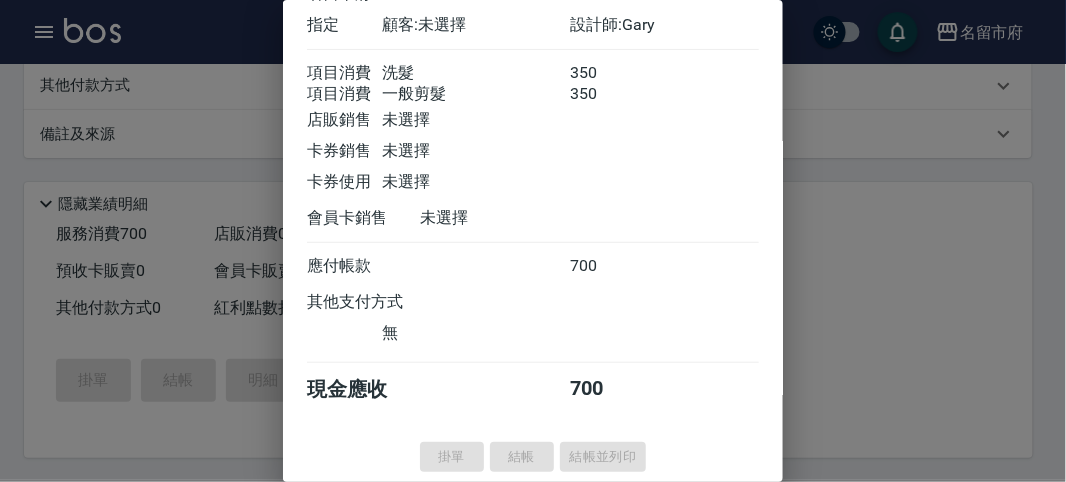 type on "[DATE] [TIME]" 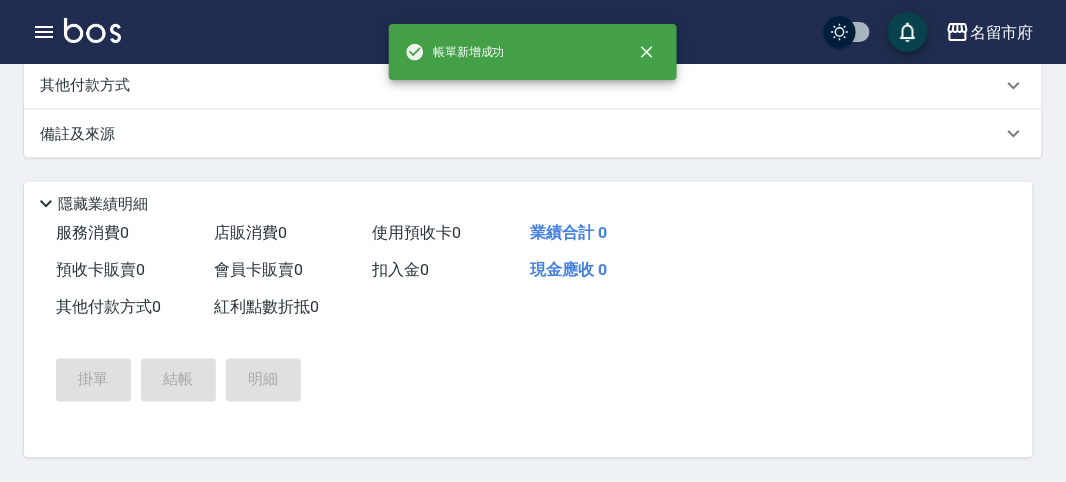 scroll, scrollTop: 0, scrollLeft: 0, axis: both 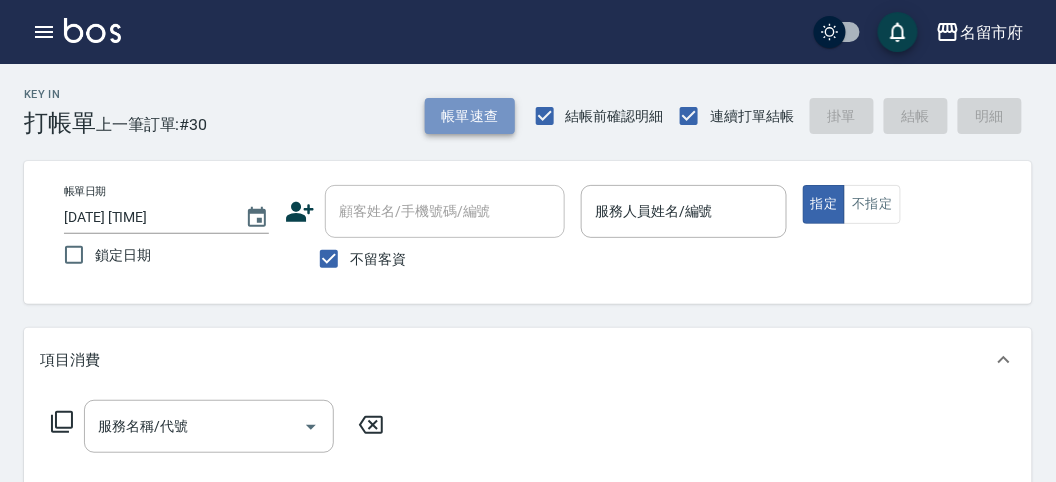 click on "帳單速查" at bounding box center [470, 116] 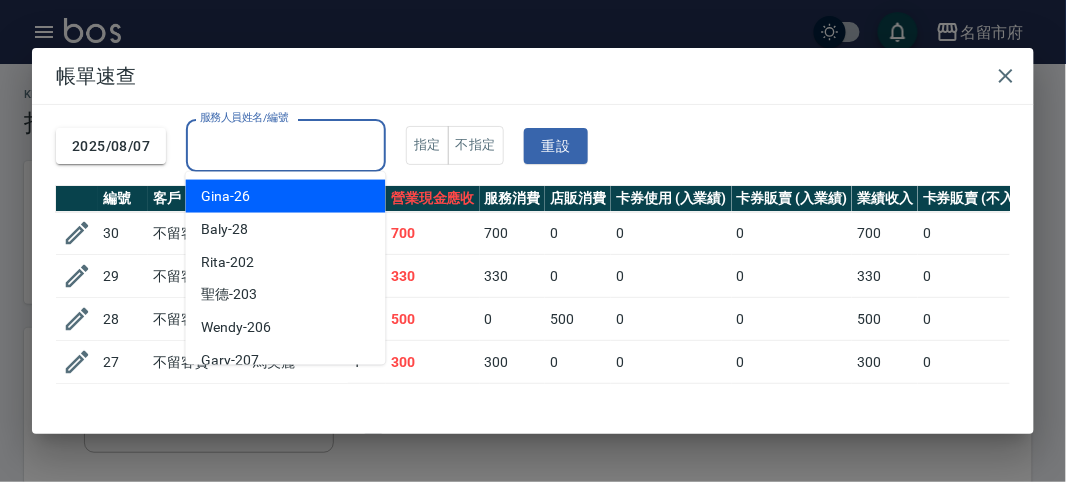 click on "服務人員姓名/編號" at bounding box center (286, 145) 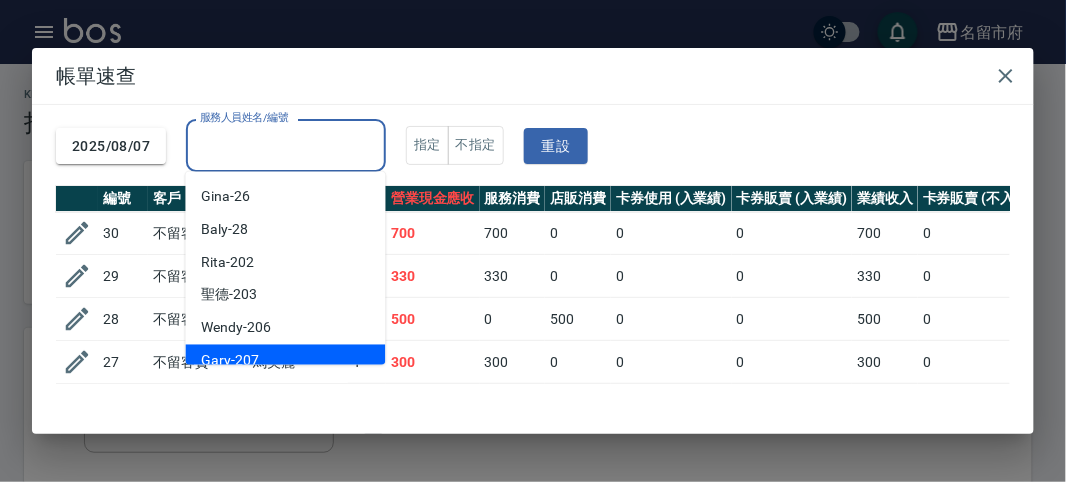 click on "Gary -207" at bounding box center (286, 361) 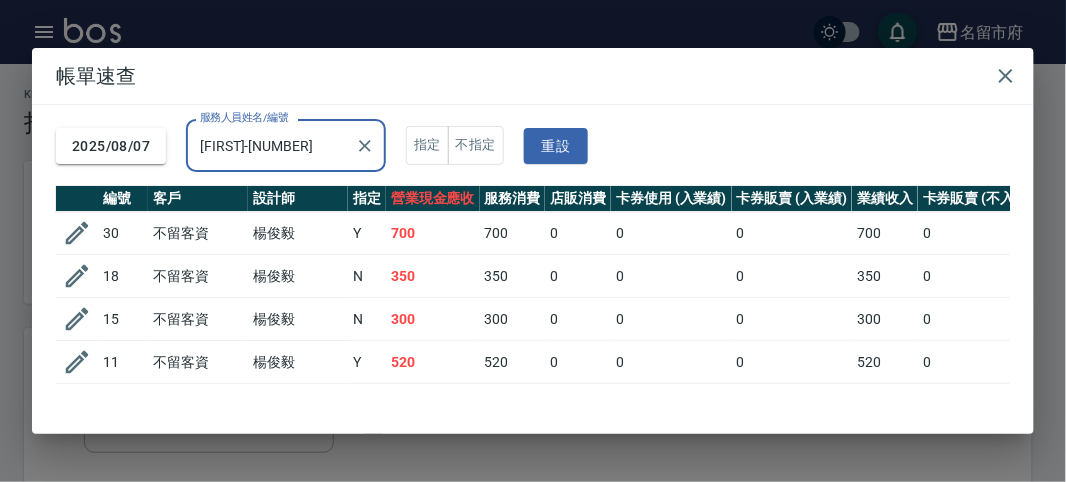 scroll, scrollTop: 120, scrollLeft: 0, axis: vertical 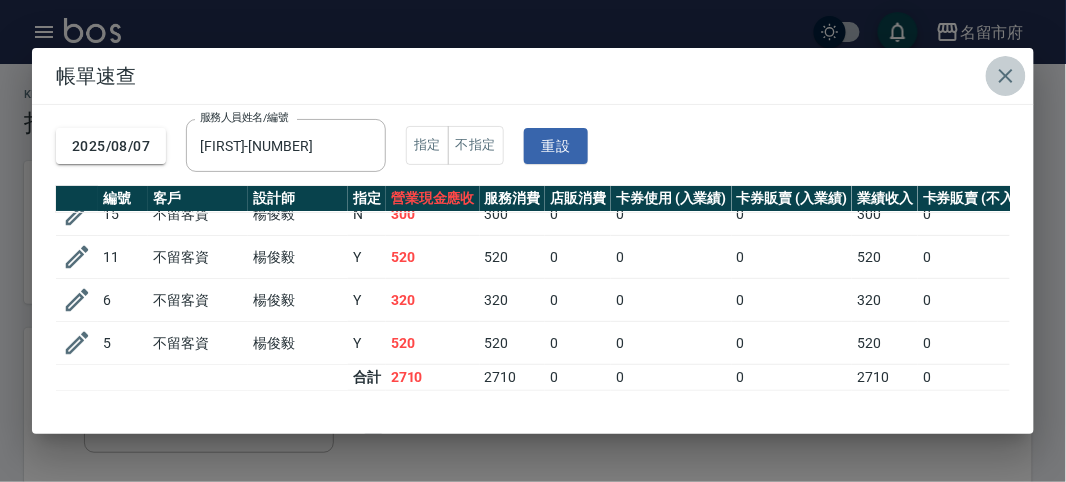 click 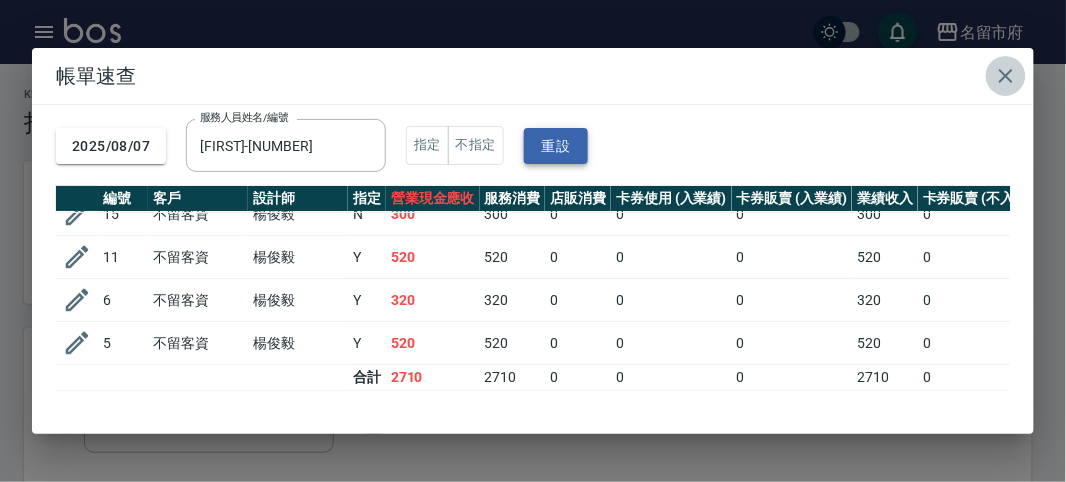 type 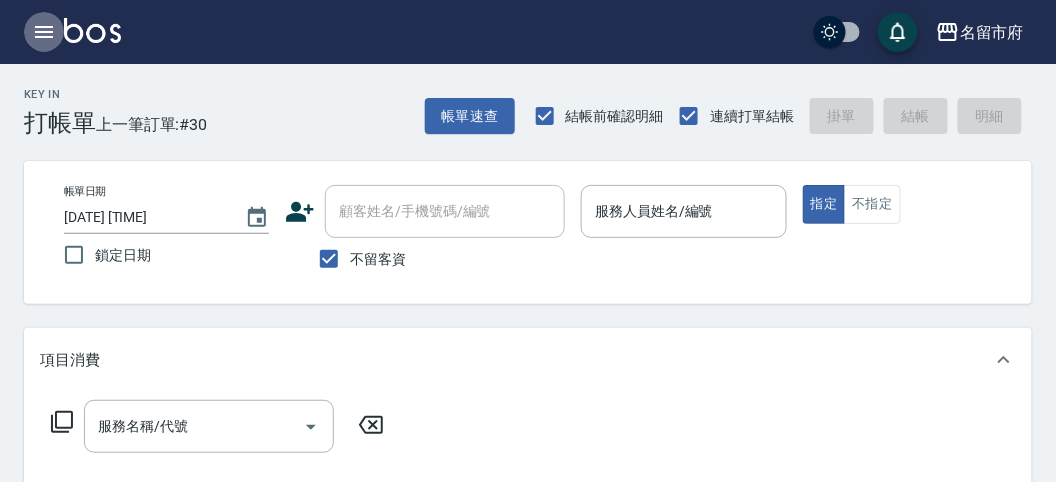 click 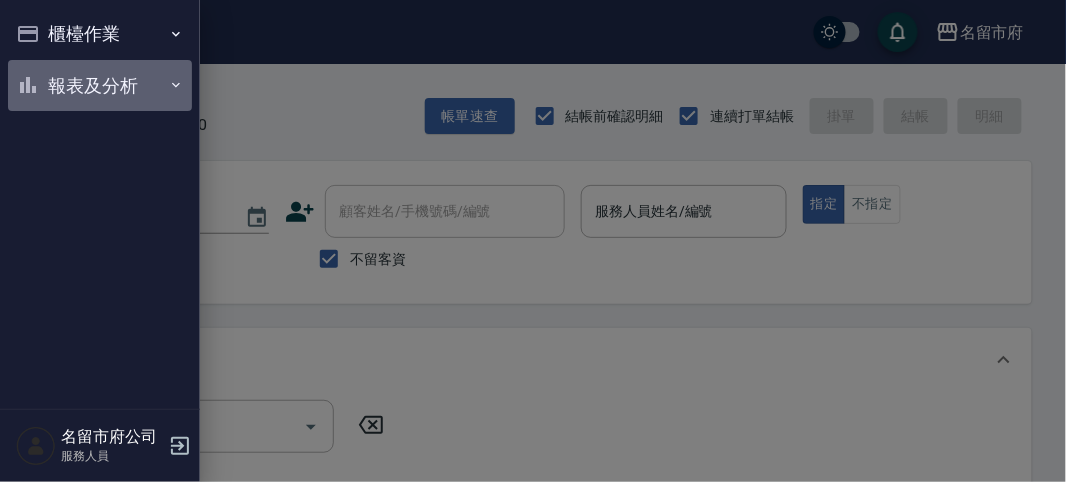 click on "報表及分析" at bounding box center [100, 86] 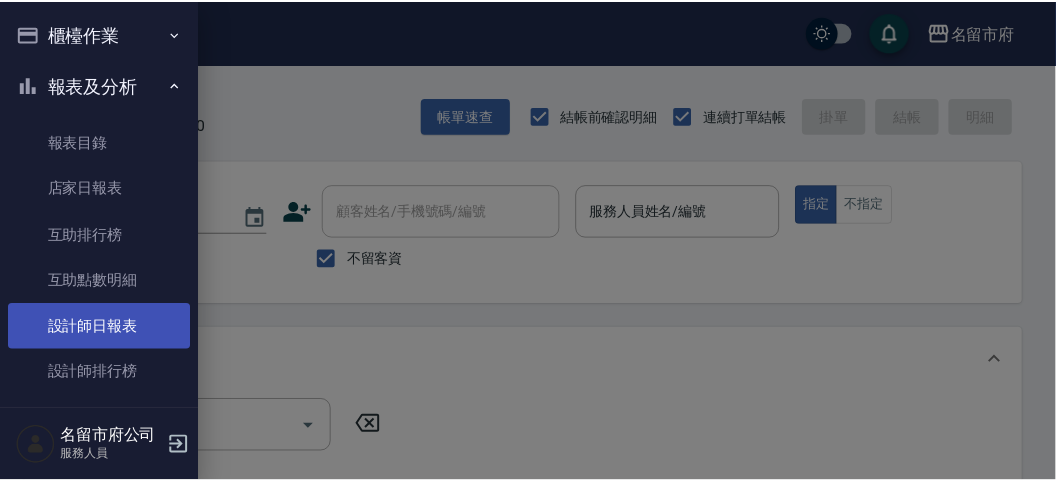 scroll, scrollTop: 65, scrollLeft: 0, axis: vertical 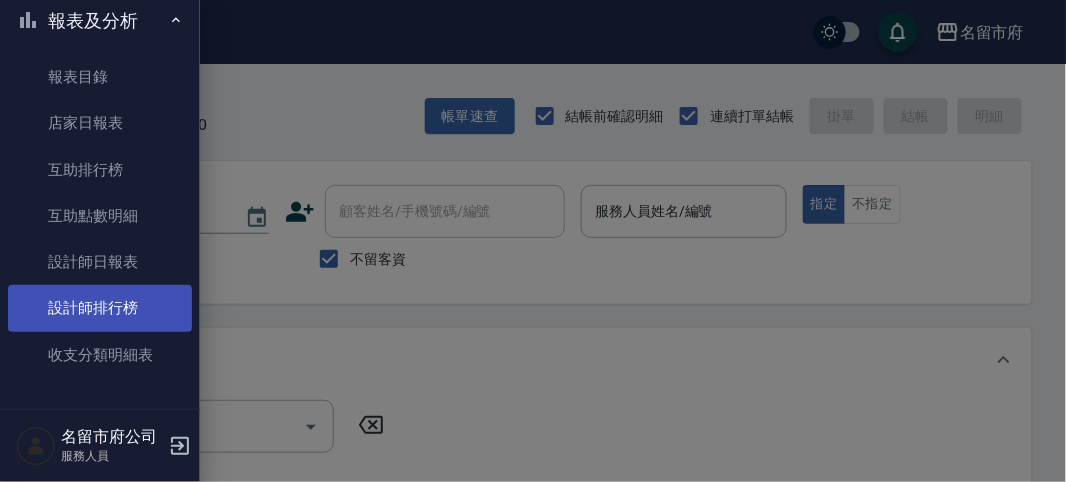 click on "設計師排行榜" at bounding box center (100, 308) 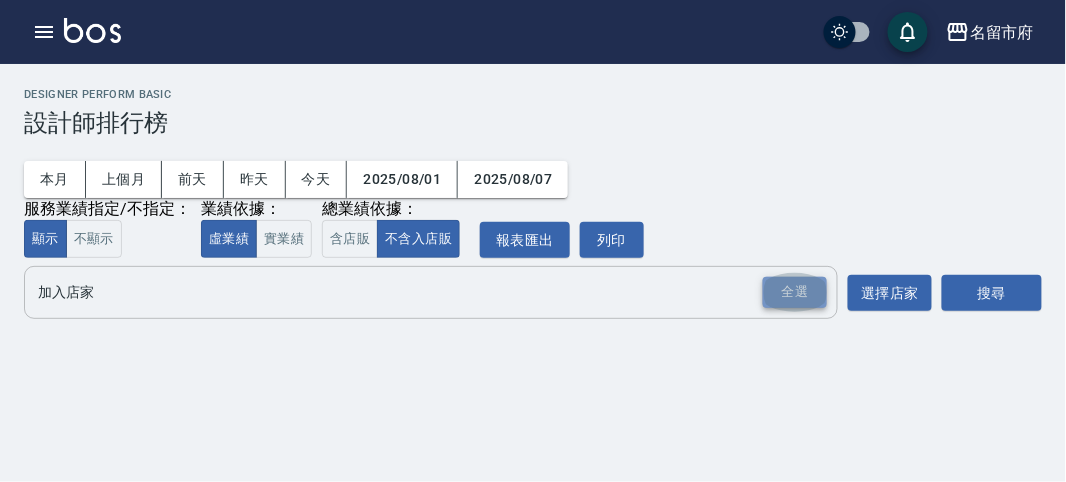 click on "全選" at bounding box center [795, 292] 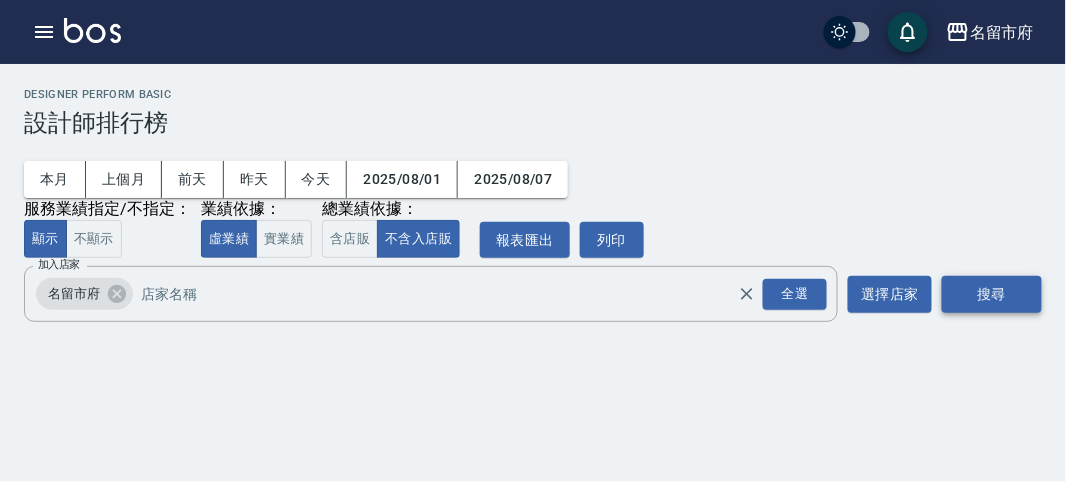 click on "搜尋" at bounding box center [992, 294] 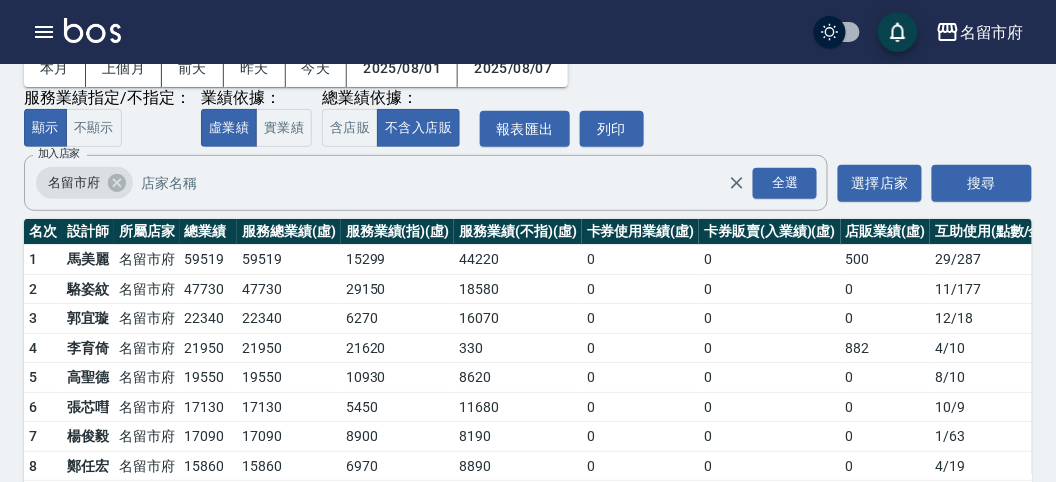 scroll, scrollTop: 175, scrollLeft: 0, axis: vertical 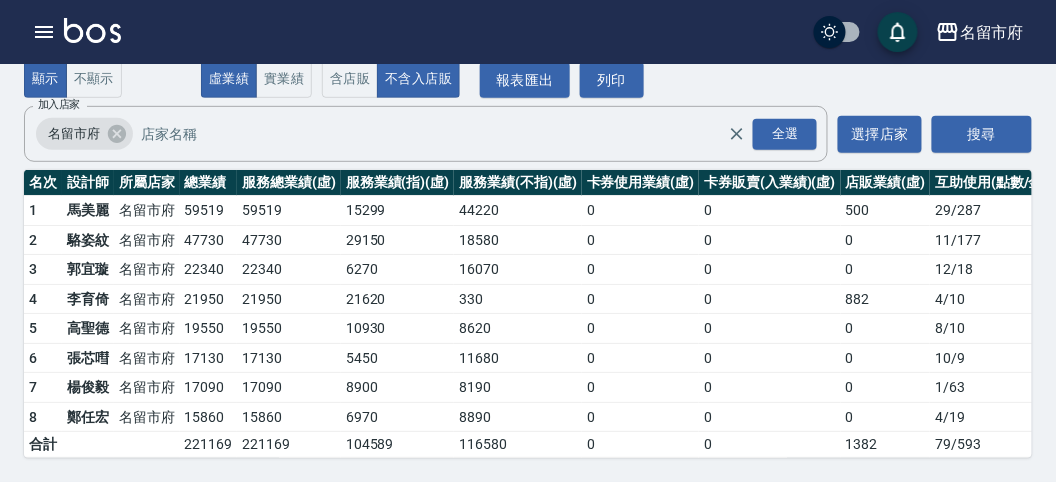 click at bounding box center (92, 30) 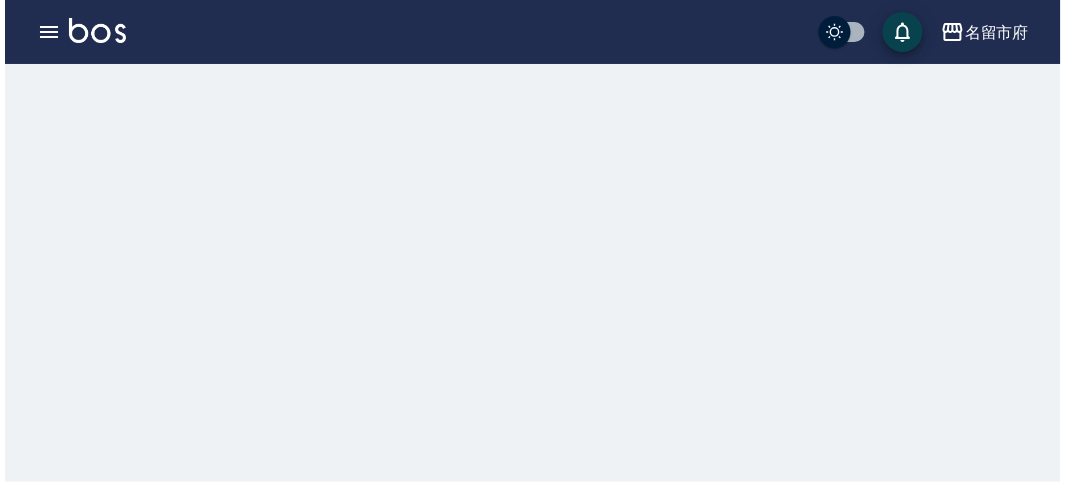scroll, scrollTop: 0, scrollLeft: 0, axis: both 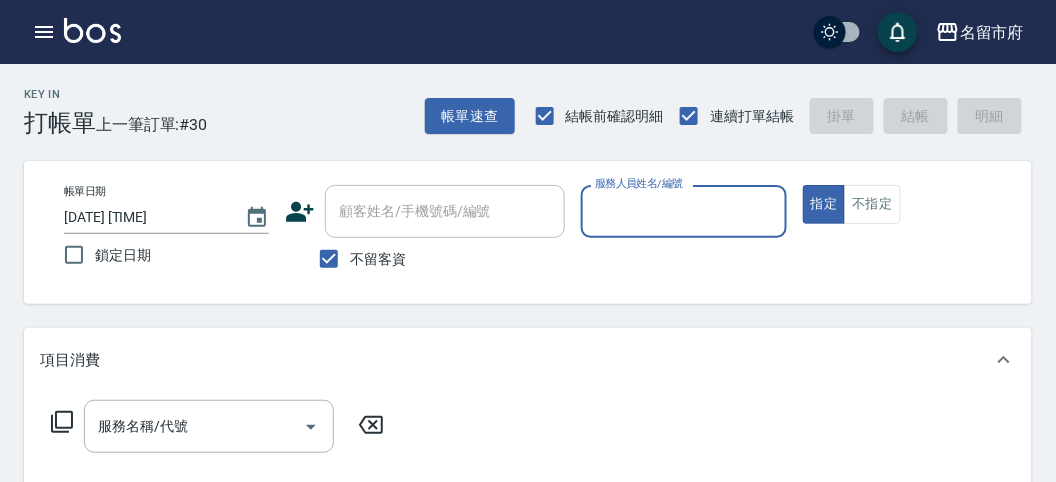 click on "服務人員姓名/編號" at bounding box center [683, 211] 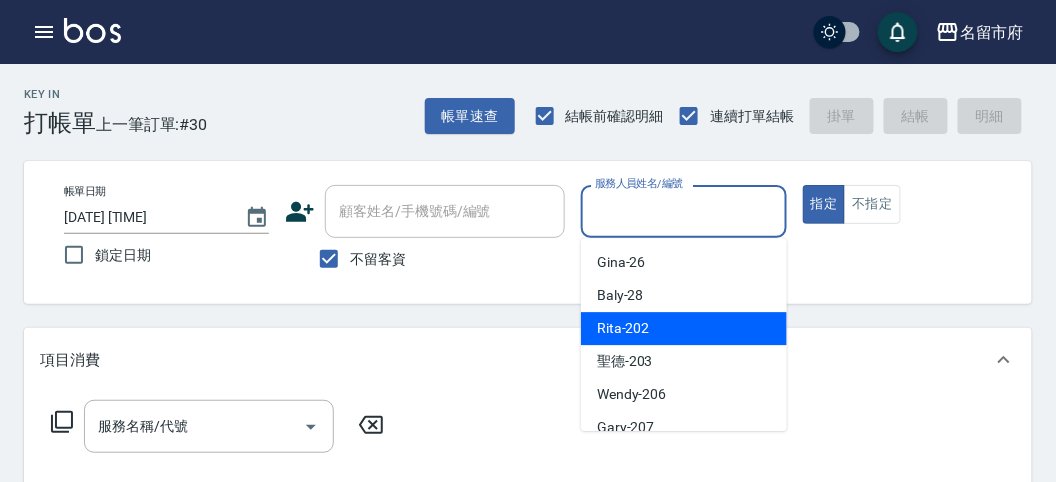 drag, startPoint x: 673, startPoint y: 335, endPoint x: 580, endPoint y: 345, distance: 93.53609 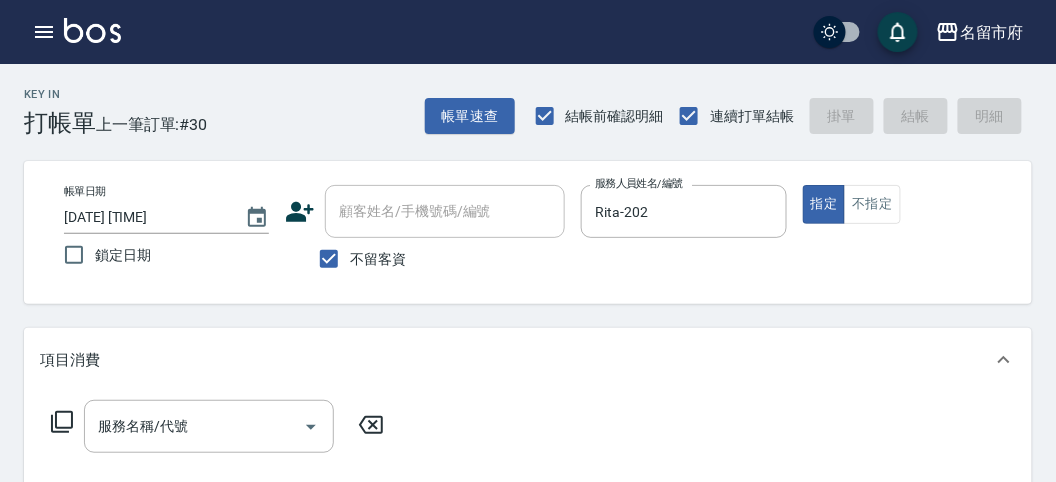 click 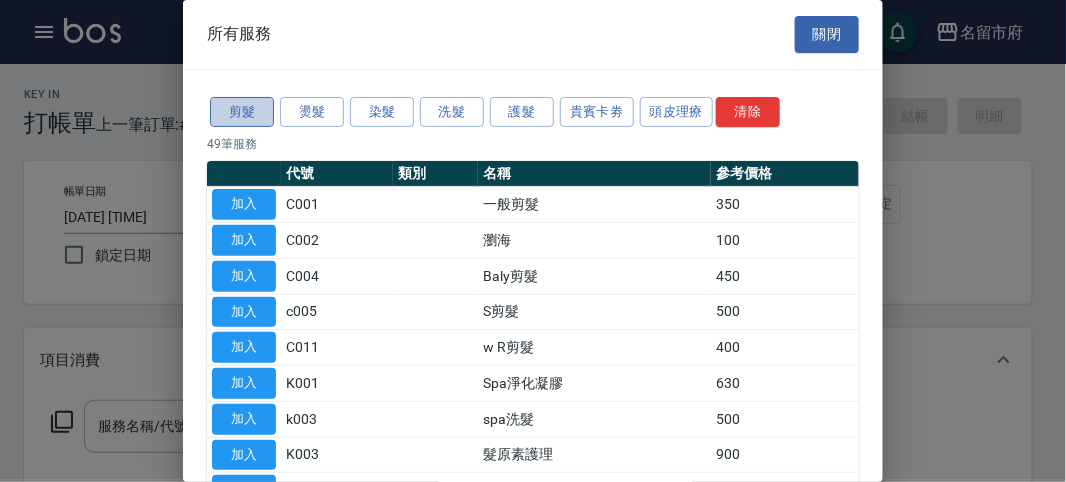 click on "剪髮" at bounding box center [242, 112] 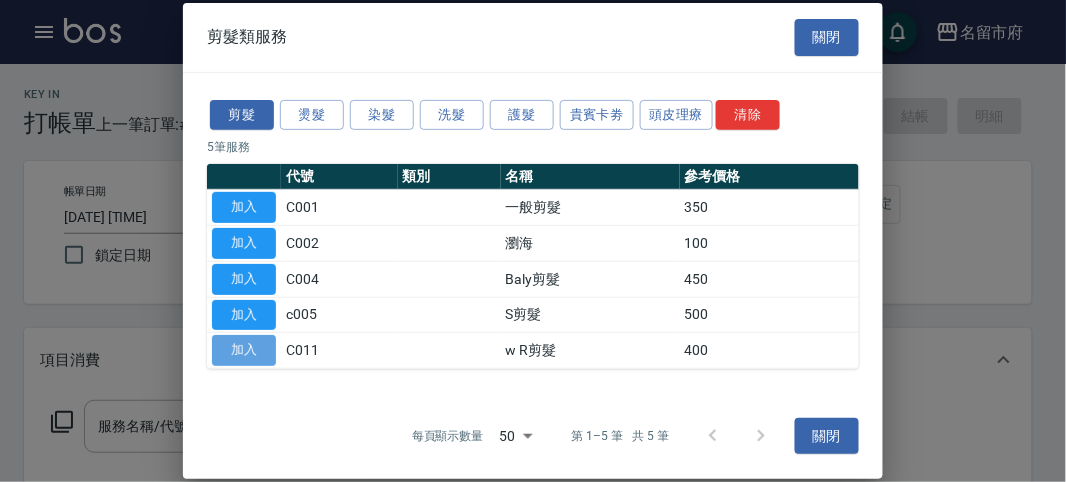 click on "加入" at bounding box center [244, 350] 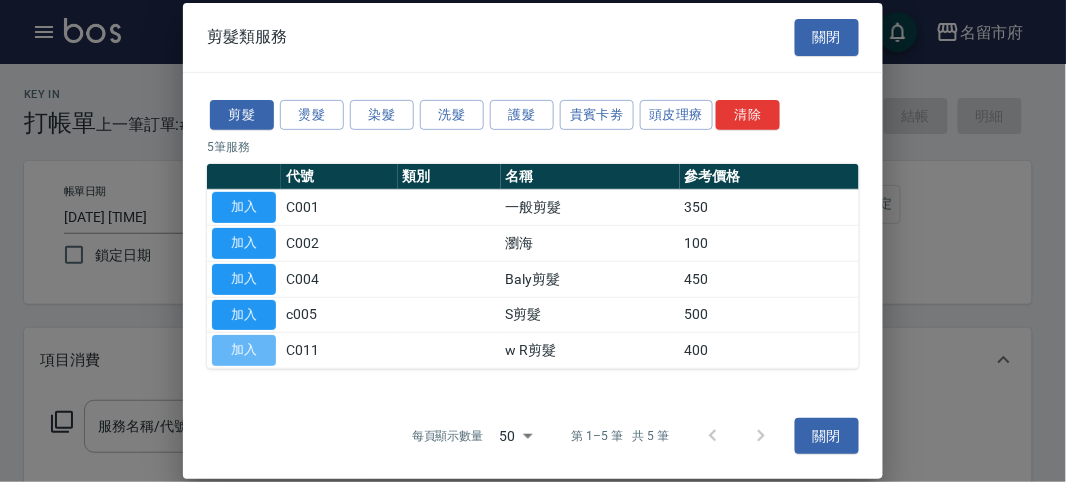 type on "w R剪髮(C011)" 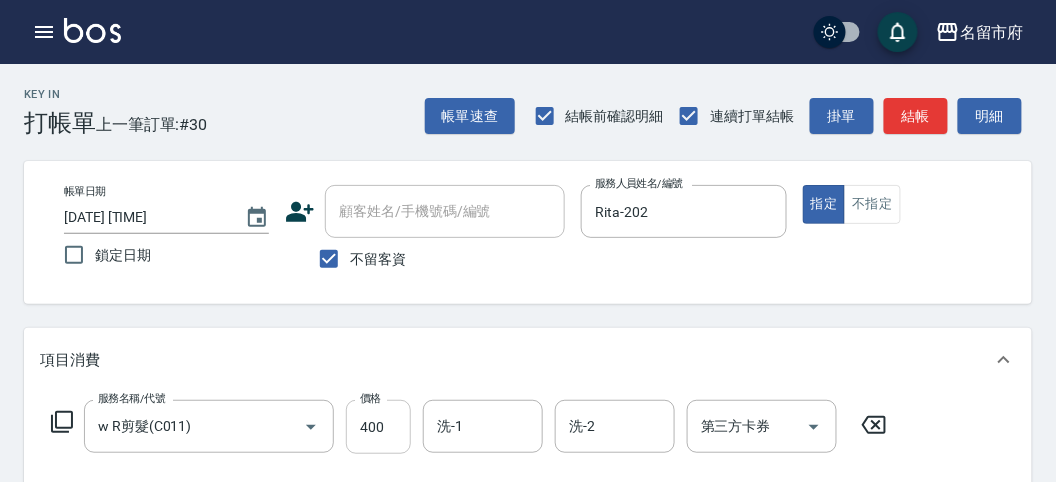 click on "400" at bounding box center [378, 427] 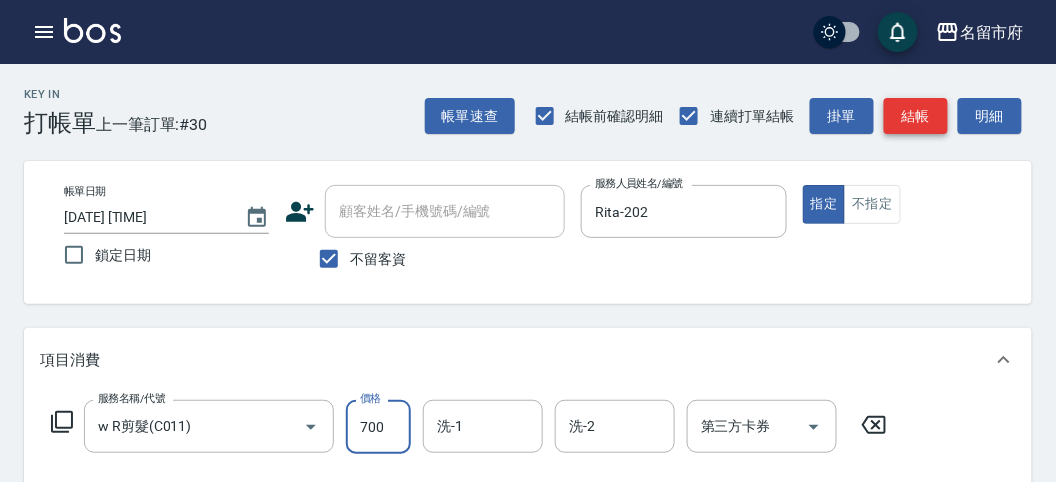 type on "700" 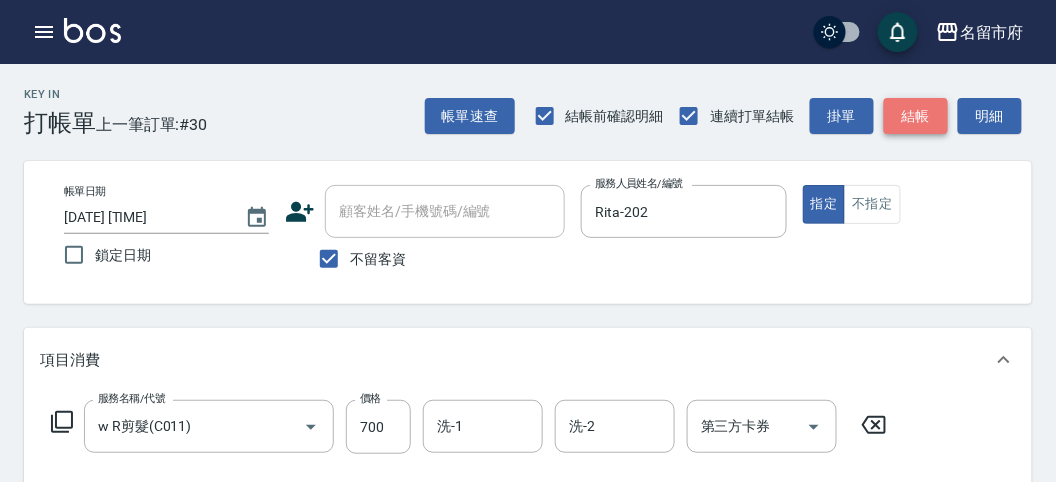 click on "結帳" at bounding box center (916, 116) 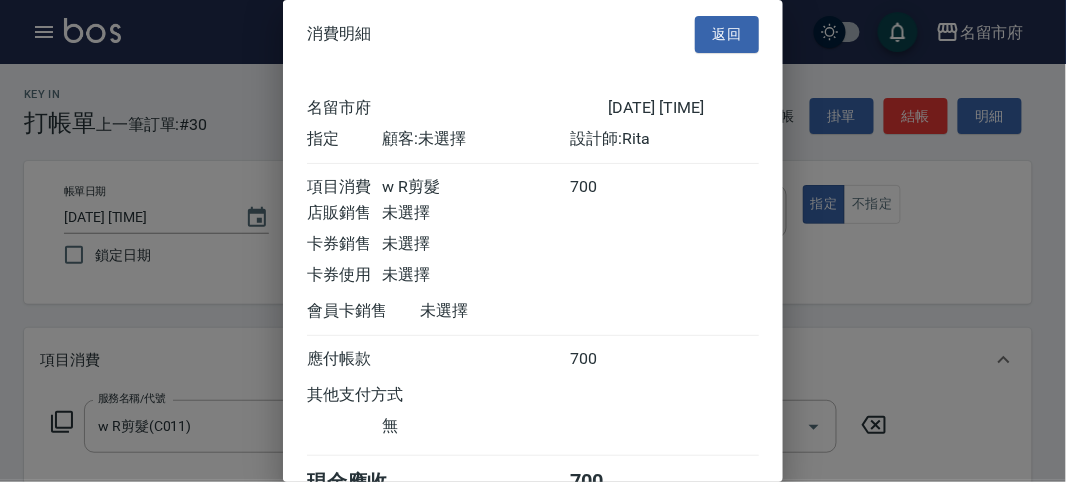 scroll, scrollTop: 111, scrollLeft: 0, axis: vertical 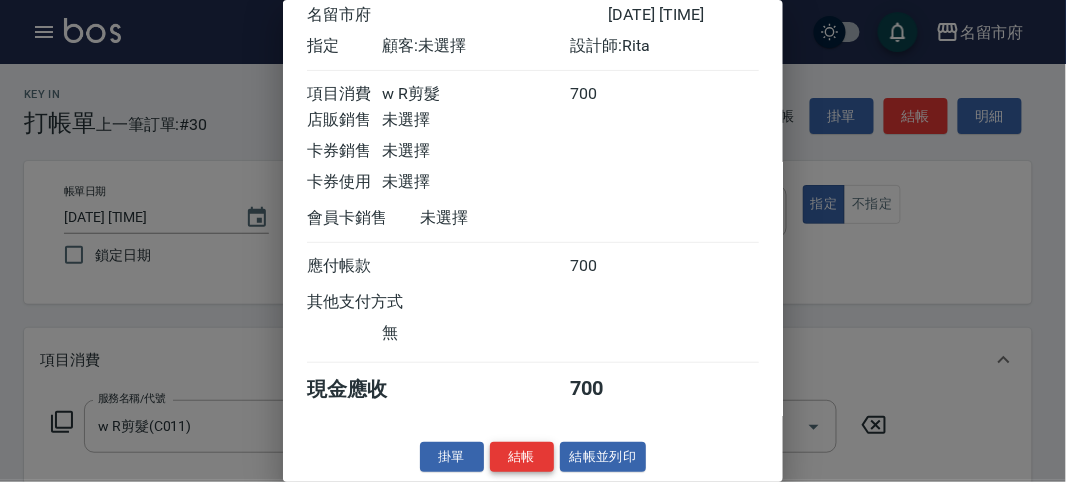 click on "結帳" at bounding box center [522, 457] 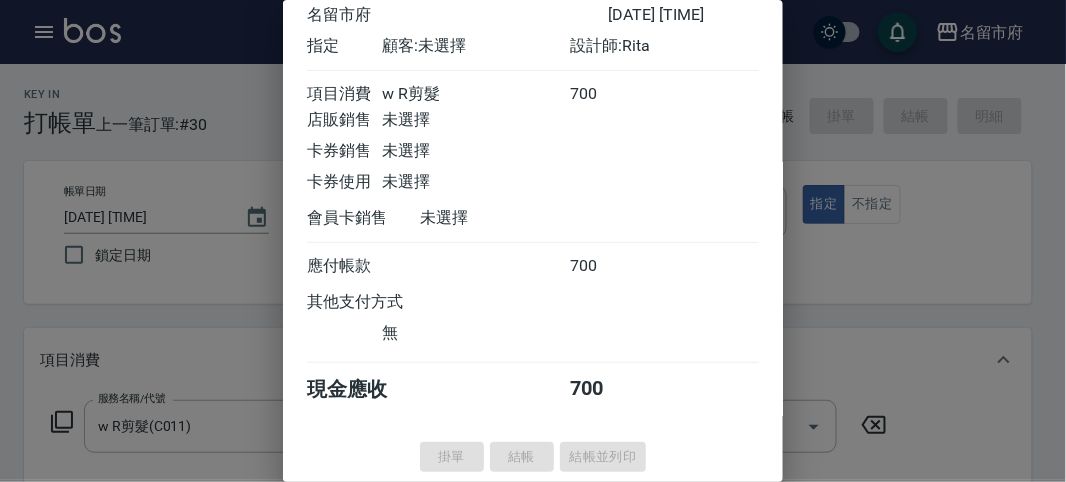 type on "[DATE] [TIME]" 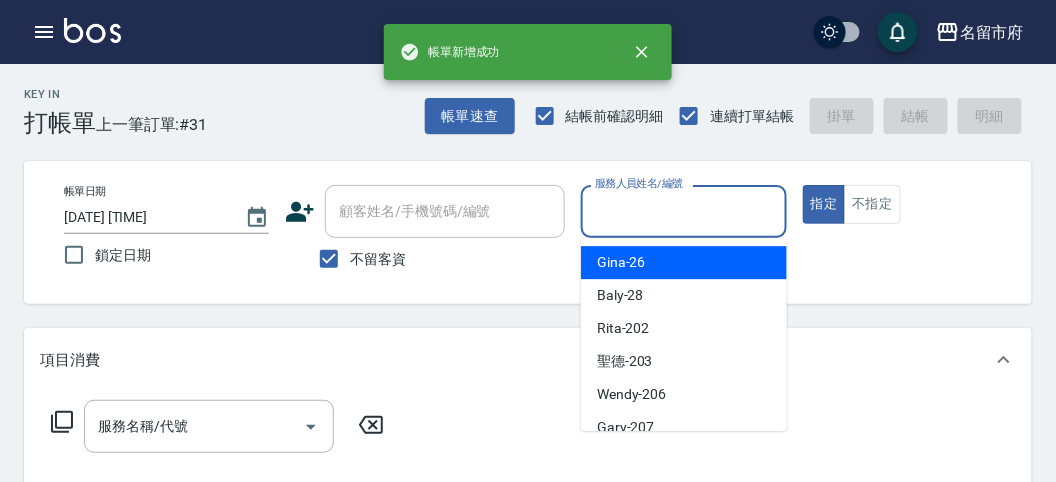 click on "服務人員姓名/編號" at bounding box center (683, 211) 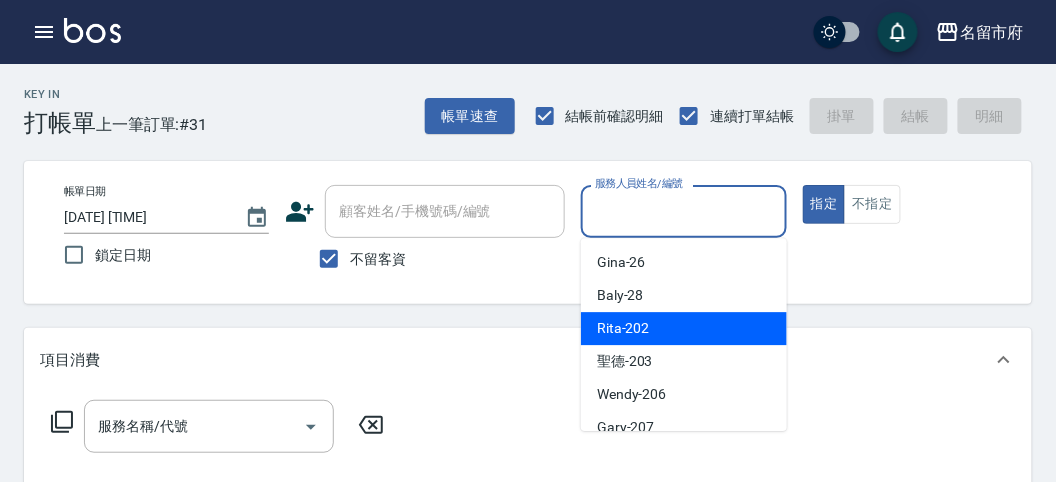 click on "Rita -202" at bounding box center (623, 328) 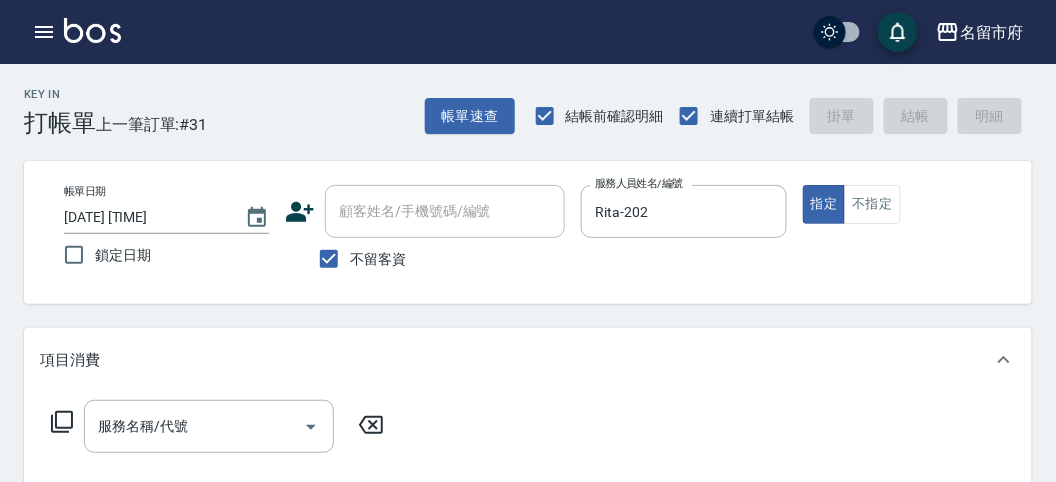 click 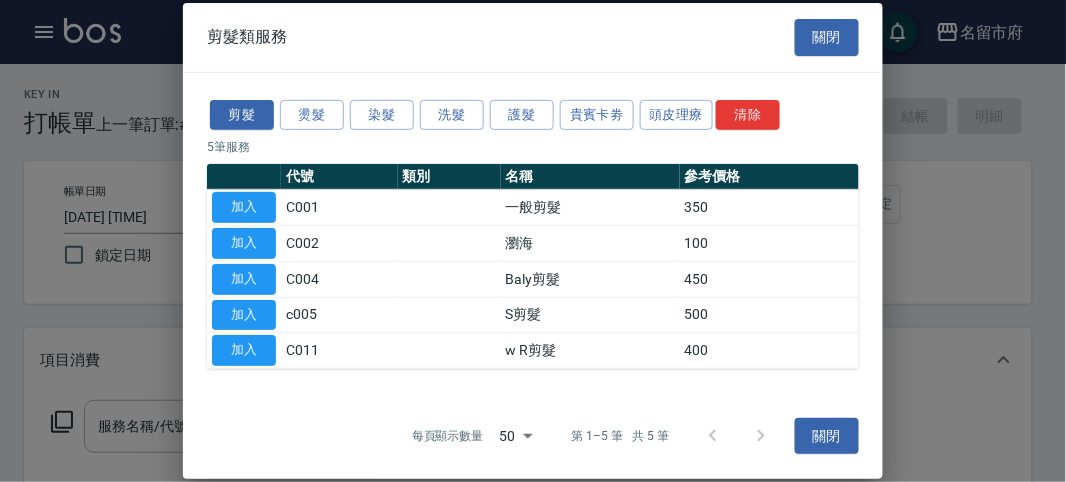 drag, startPoint x: 253, startPoint y: 343, endPoint x: 285, endPoint y: 335, distance: 32.984844 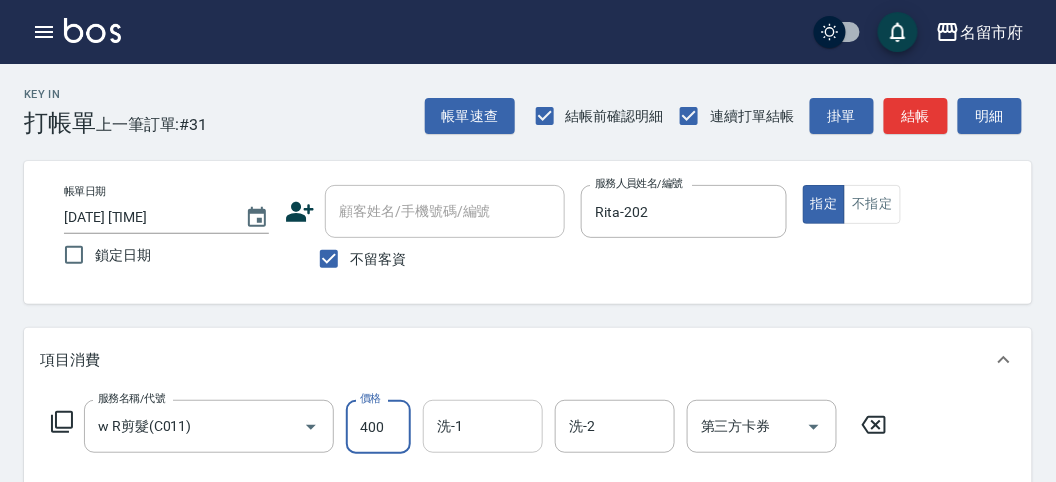 drag, startPoint x: 382, startPoint y: 436, endPoint x: 471, endPoint y: 438, distance: 89.02247 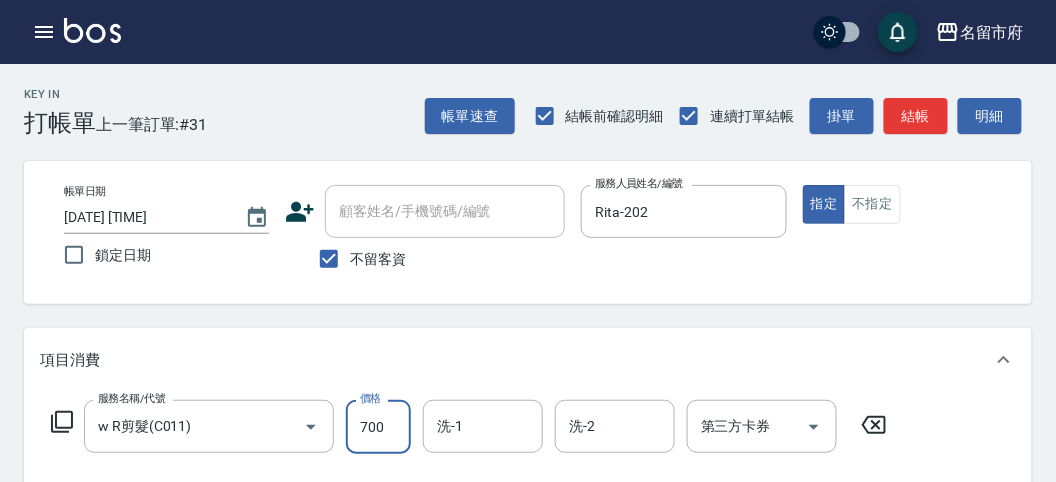 type on "700" 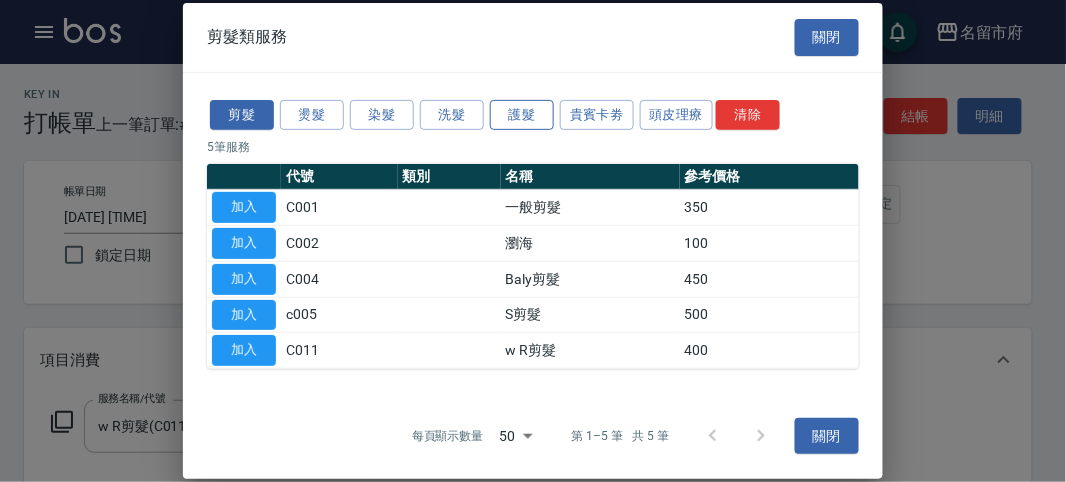 click on "護髮" at bounding box center (522, 114) 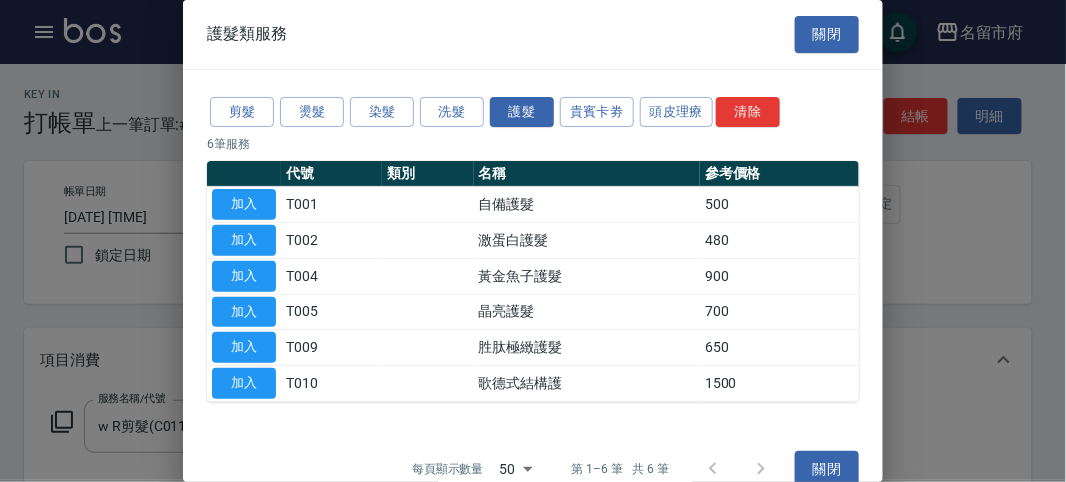 drag, startPoint x: 261, startPoint y: 309, endPoint x: 297, endPoint y: 300, distance: 37.107952 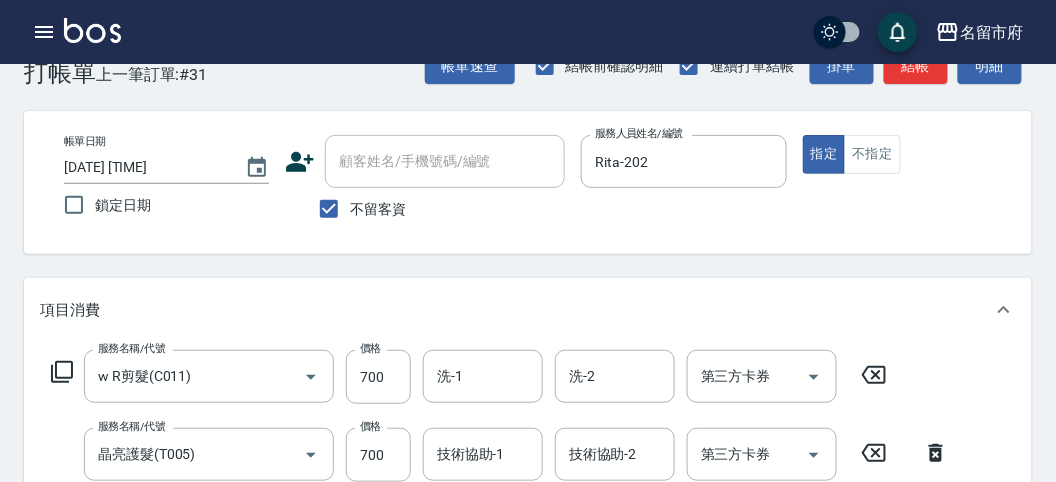 scroll, scrollTop: 272, scrollLeft: 0, axis: vertical 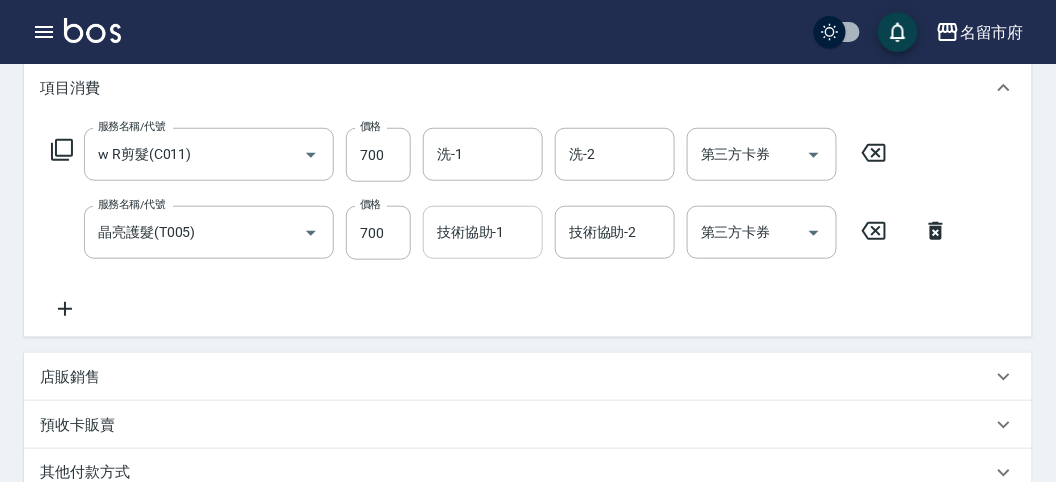 click on "技術協助-1 技術協助-1" at bounding box center [483, 232] 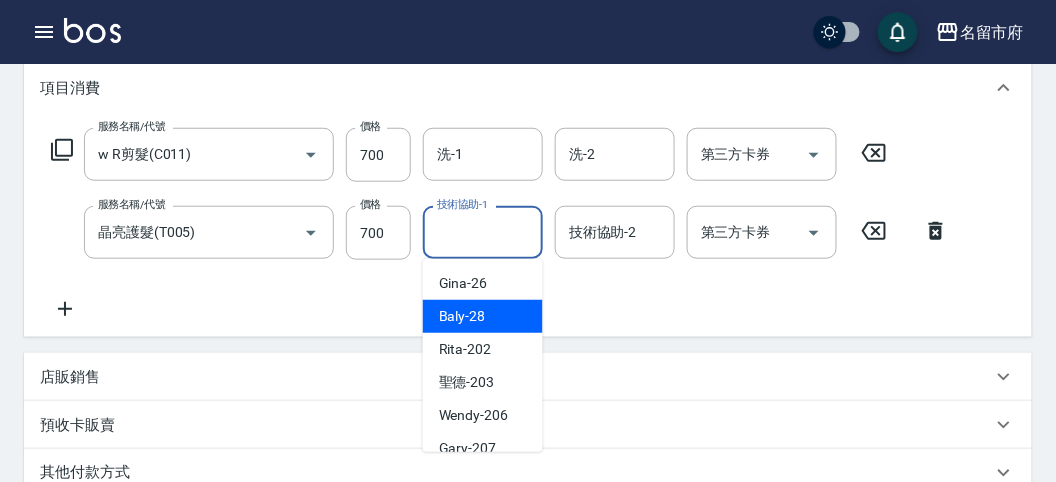 scroll, scrollTop: 153, scrollLeft: 0, axis: vertical 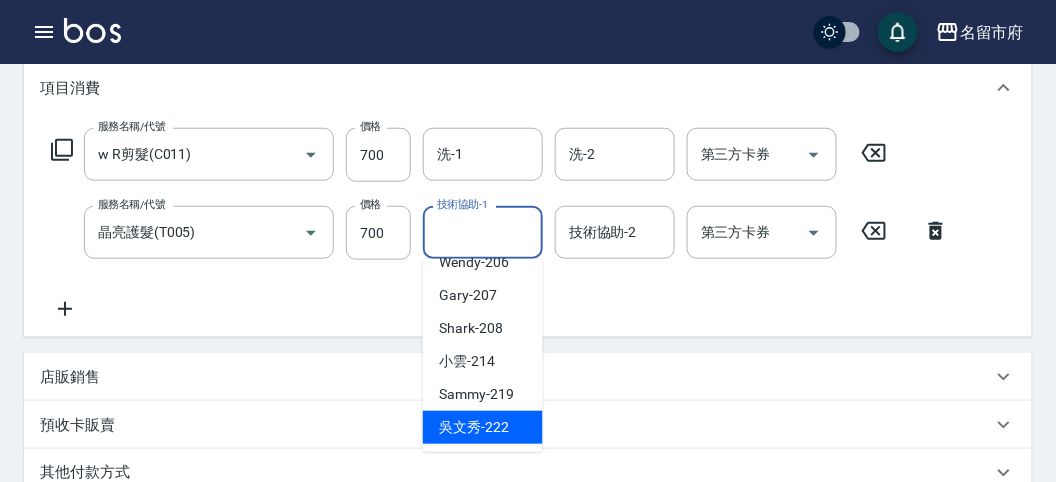 click on "吳文秀 -222" at bounding box center [474, 427] 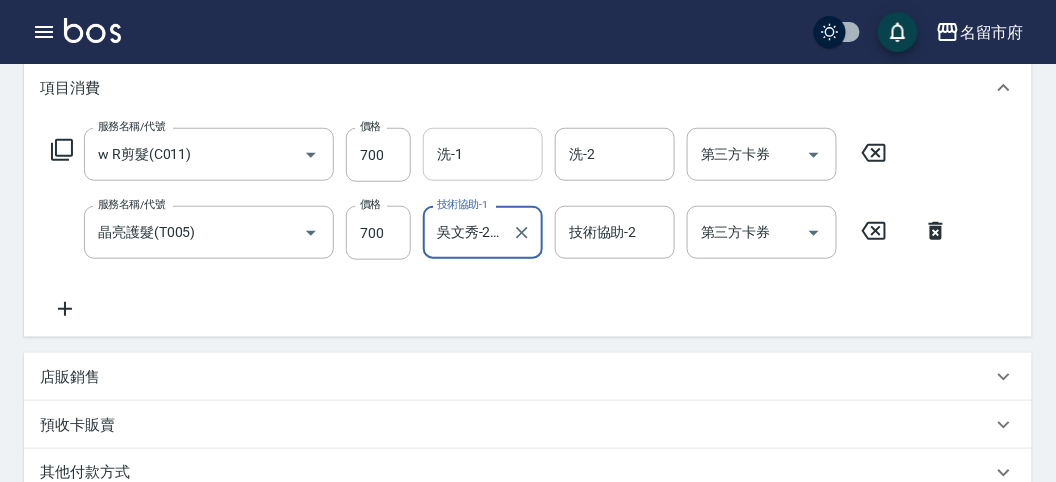 click on "洗-1" at bounding box center (483, 154) 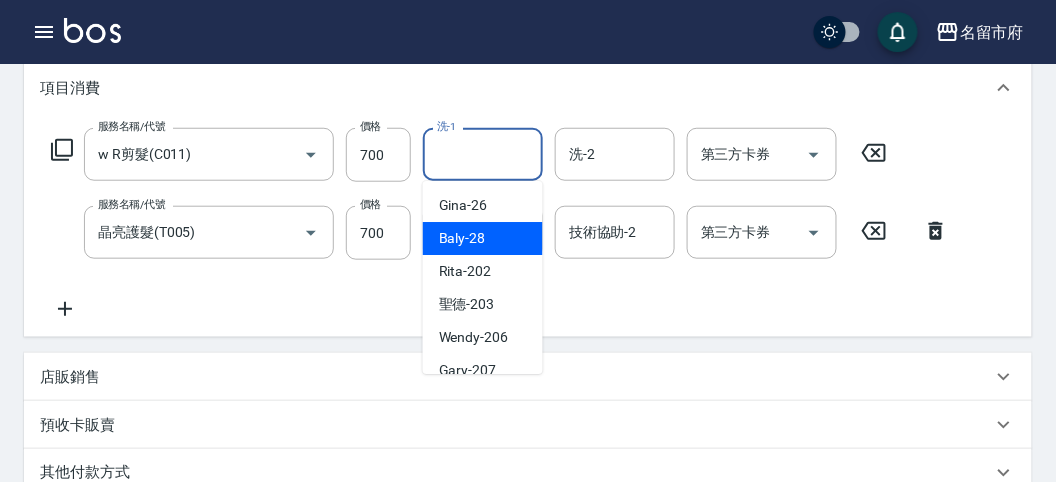 scroll, scrollTop: 153, scrollLeft: 0, axis: vertical 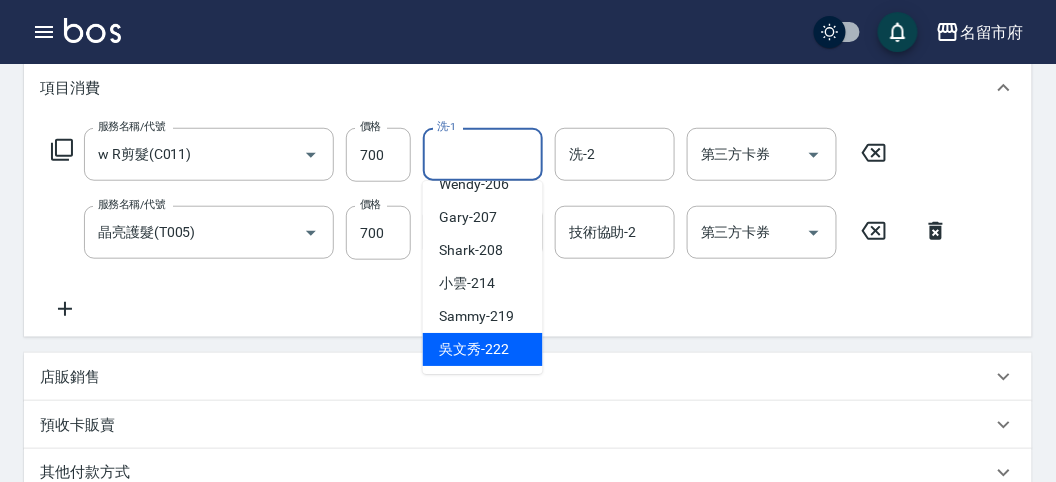 click on "吳文秀 -222" at bounding box center (483, 349) 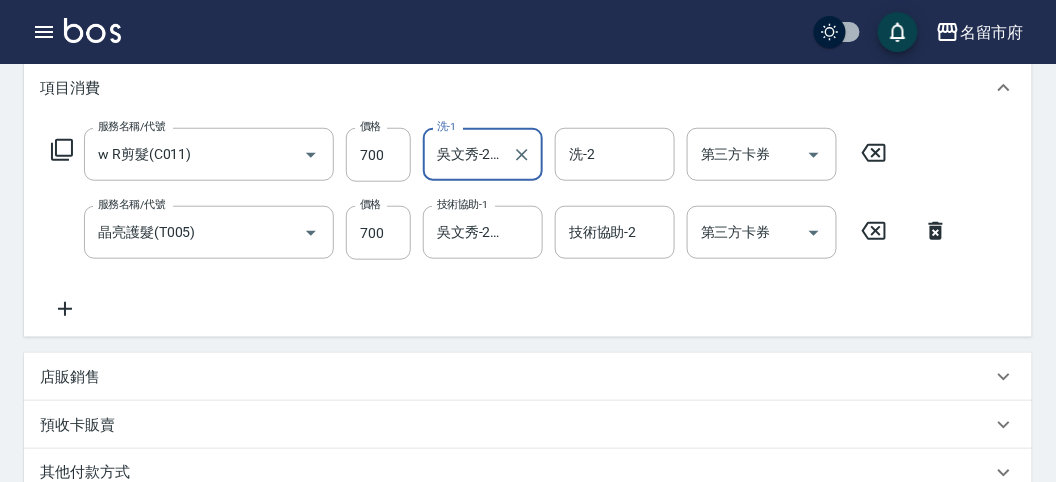 scroll, scrollTop: 383, scrollLeft: 0, axis: vertical 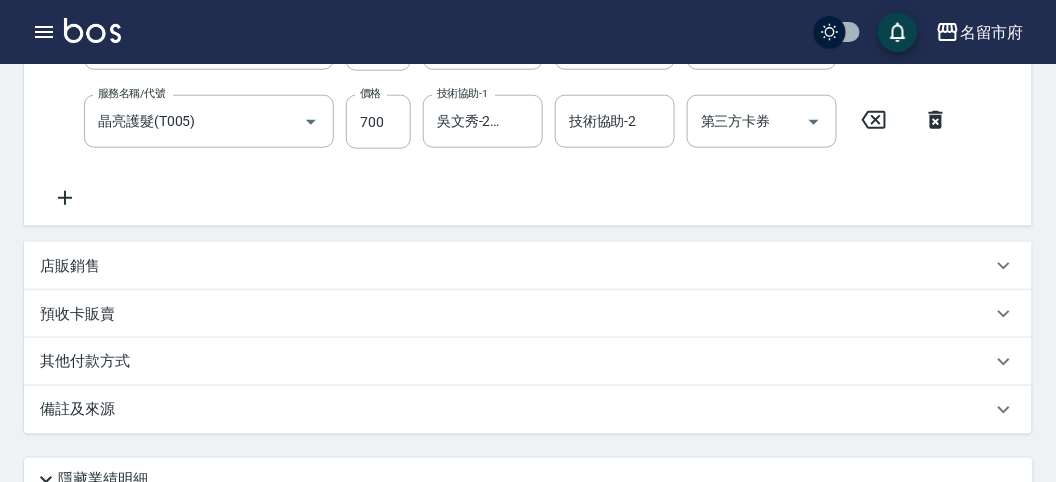 click on "其他付款方式" at bounding box center [90, 362] 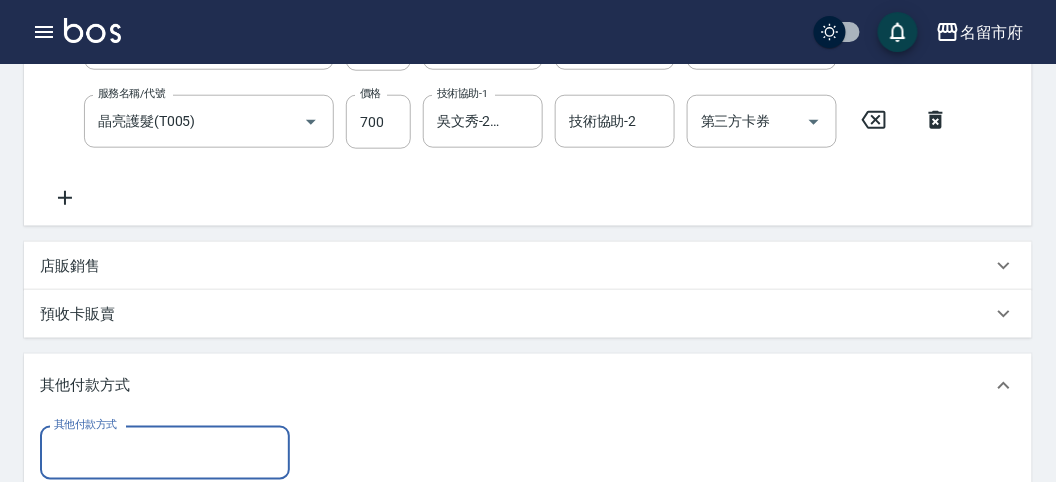scroll, scrollTop: 0, scrollLeft: 0, axis: both 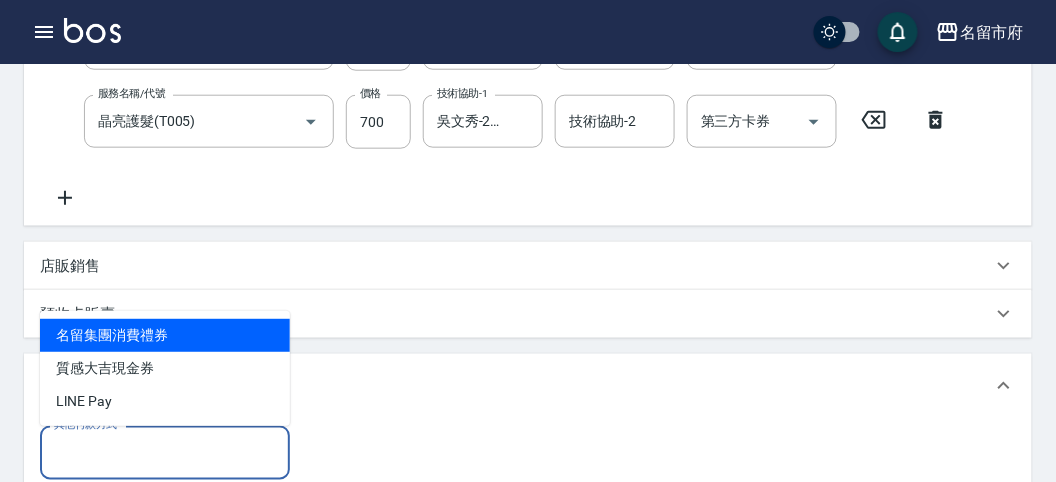 click on "其他付款方式" at bounding box center [165, 452] 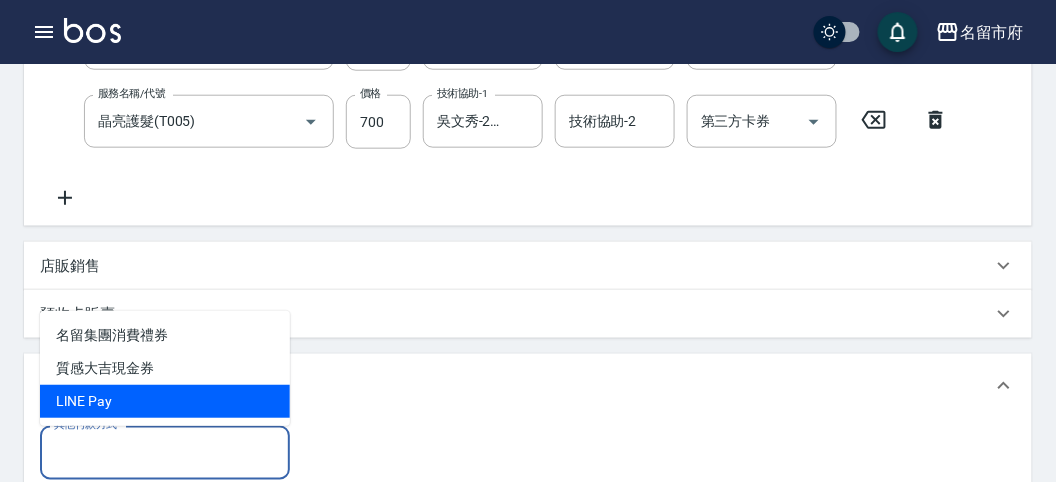 drag, startPoint x: 164, startPoint y: 386, endPoint x: 199, endPoint y: 390, distance: 35.22783 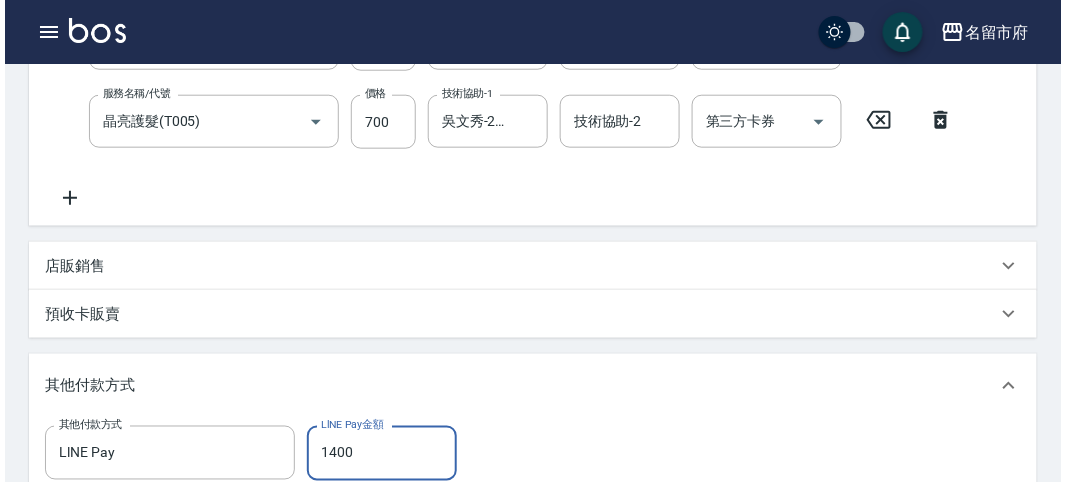 scroll, scrollTop: 716, scrollLeft: 0, axis: vertical 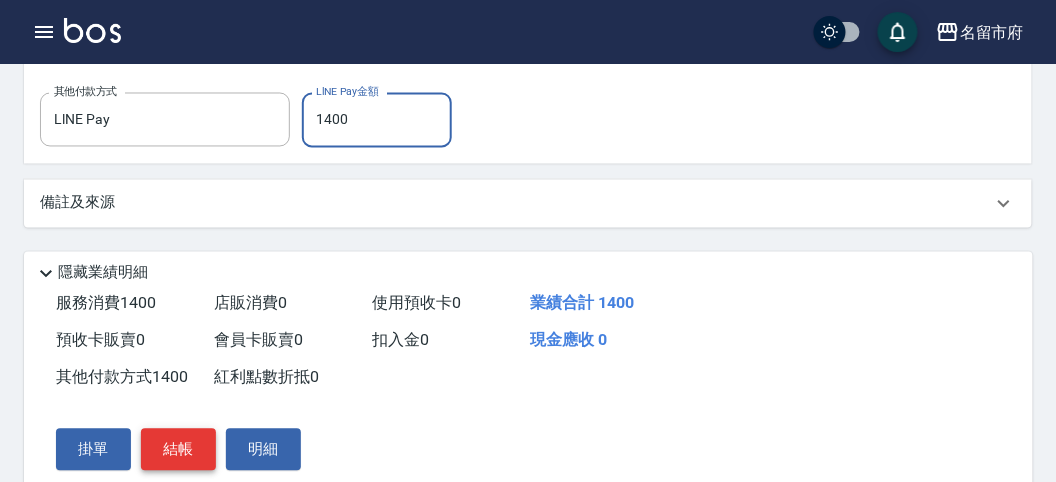 type on "1400" 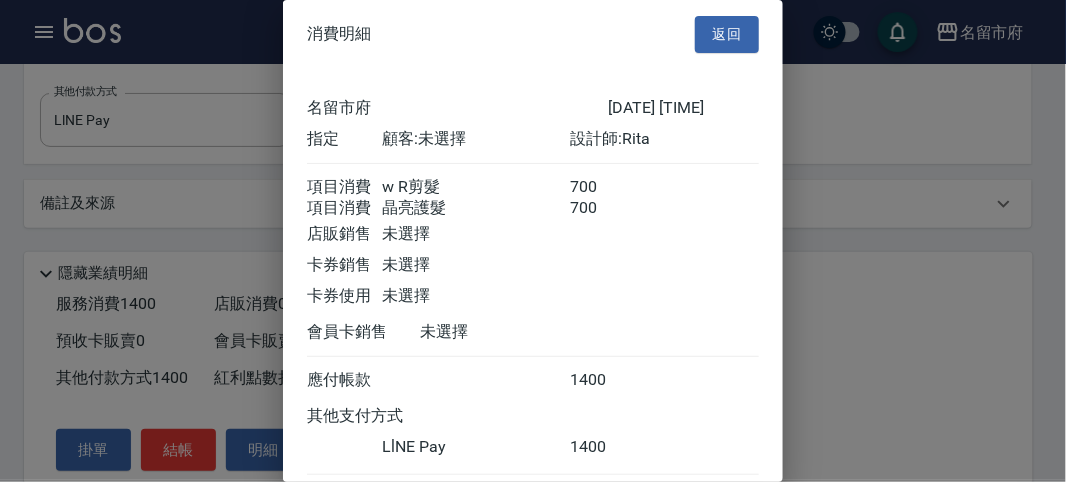 scroll, scrollTop: 130, scrollLeft: 0, axis: vertical 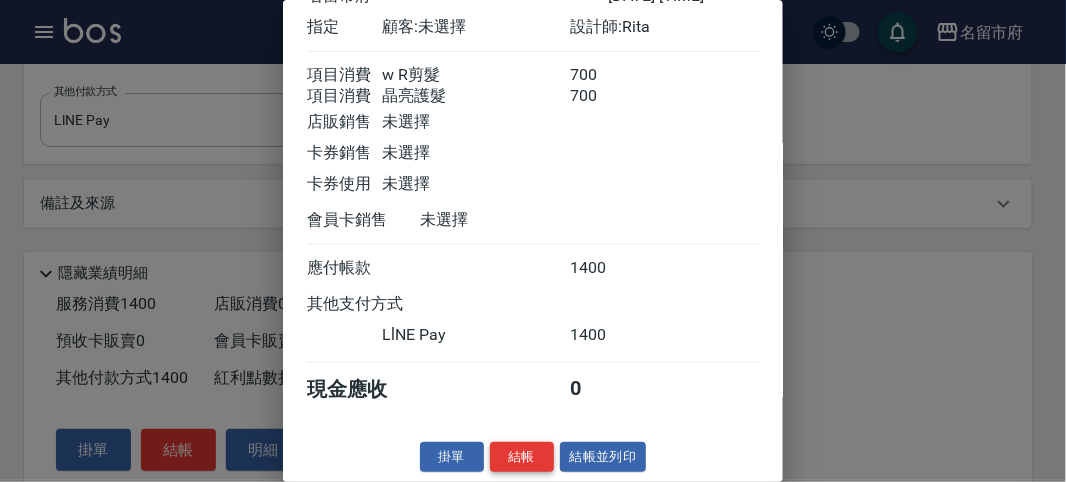 click on "結帳" at bounding box center (522, 457) 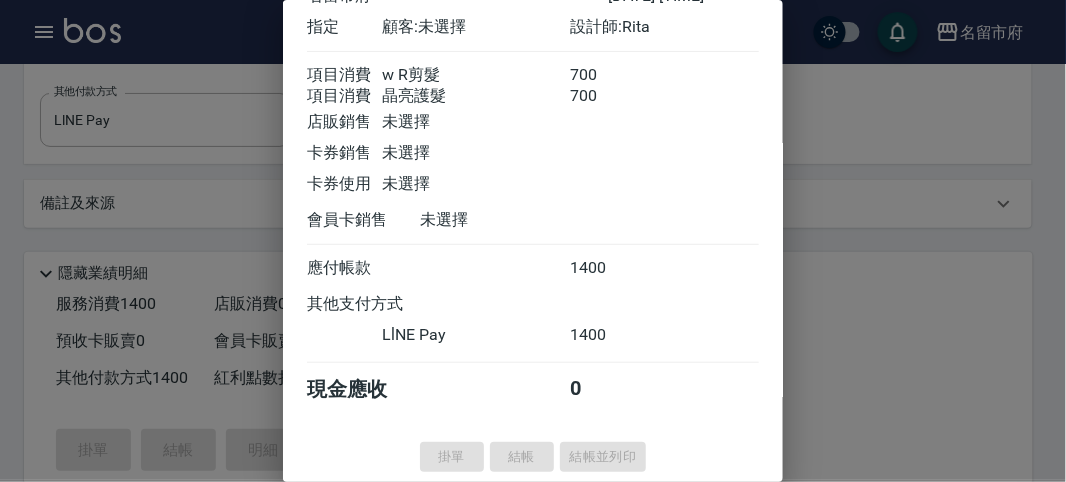 type on "[DATE] [TIME]" 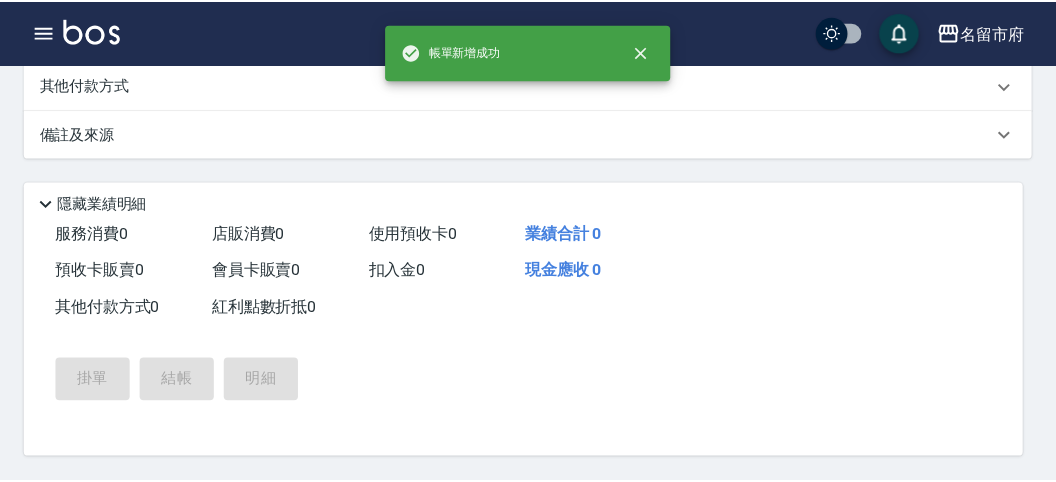 scroll, scrollTop: 0, scrollLeft: 0, axis: both 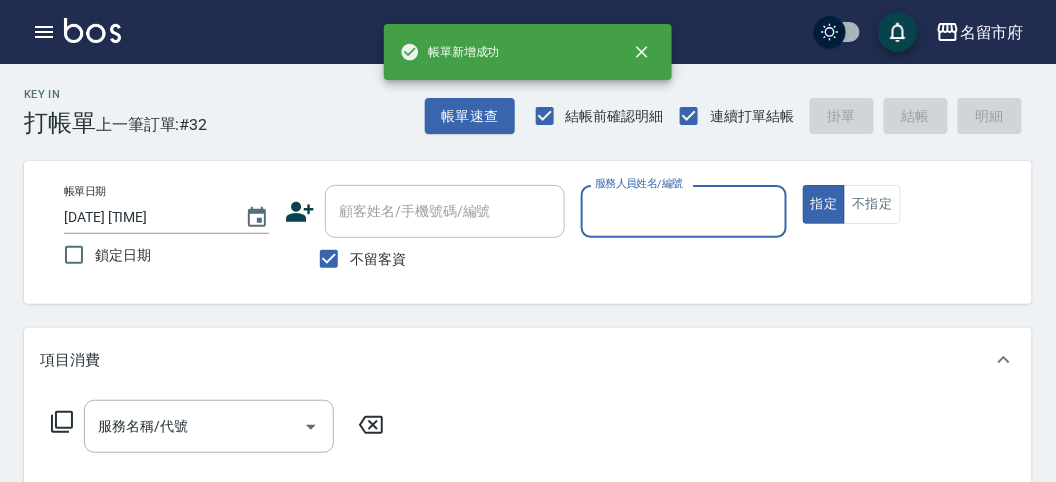 click 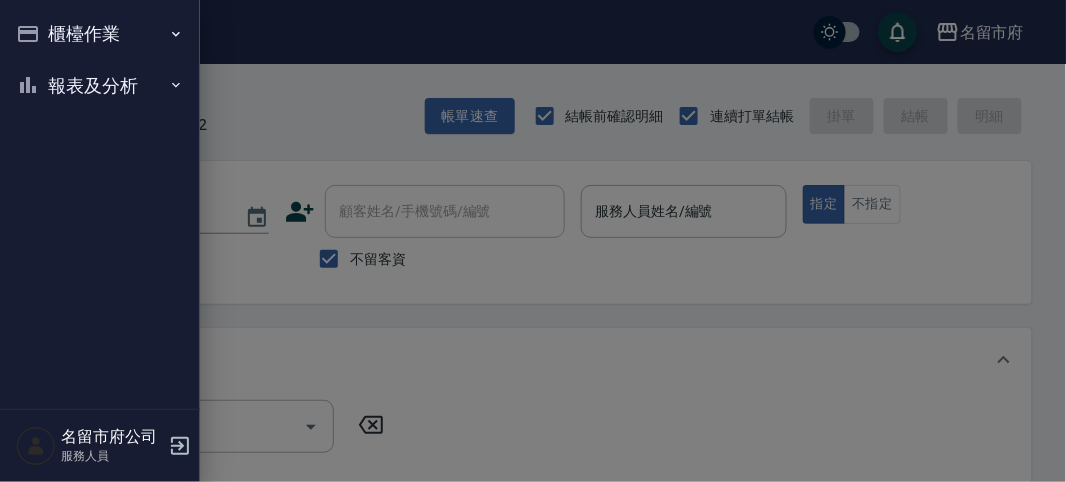 click on "櫃檯作業" at bounding box center [100, 34] 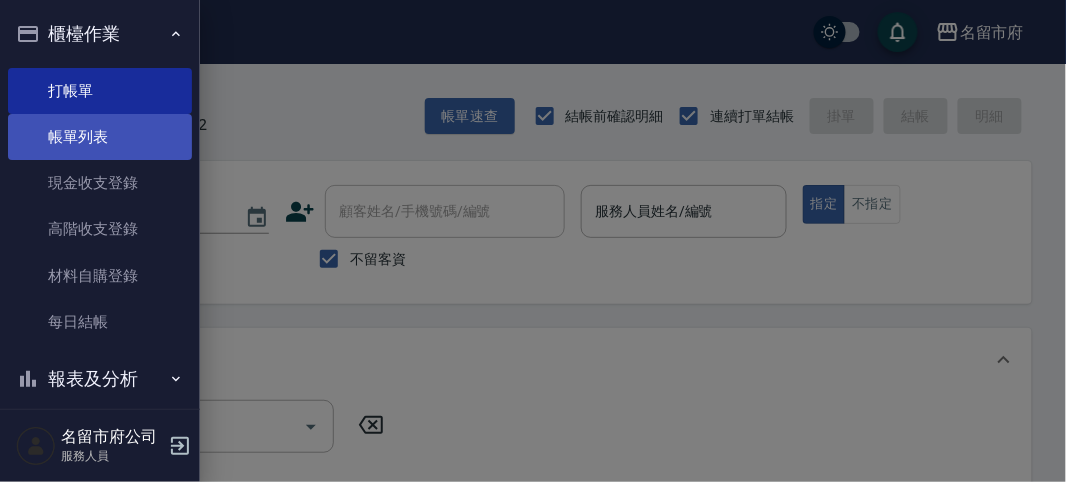 click on "帳單列表" at bounding box center [100, 137] 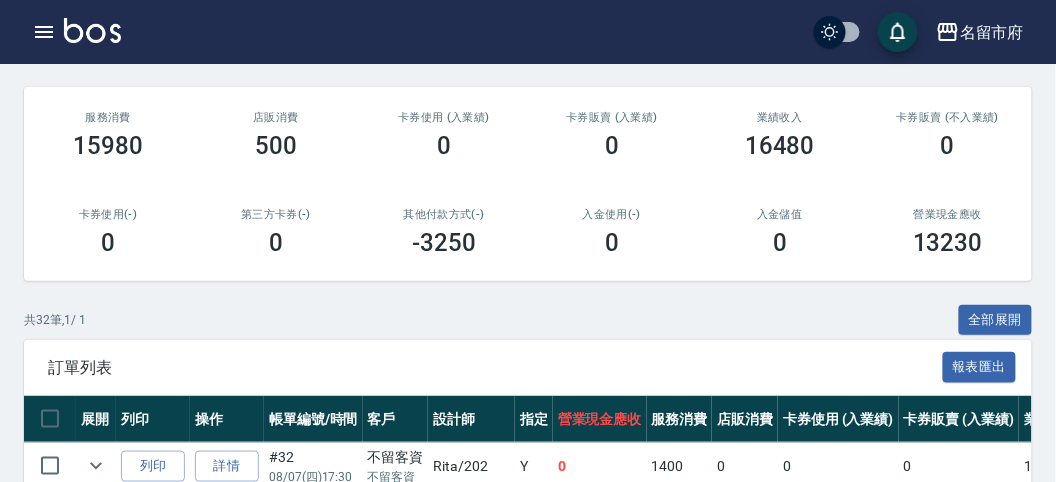 scroll, scrollTop: 0, scrollLeft: 0, axis: both 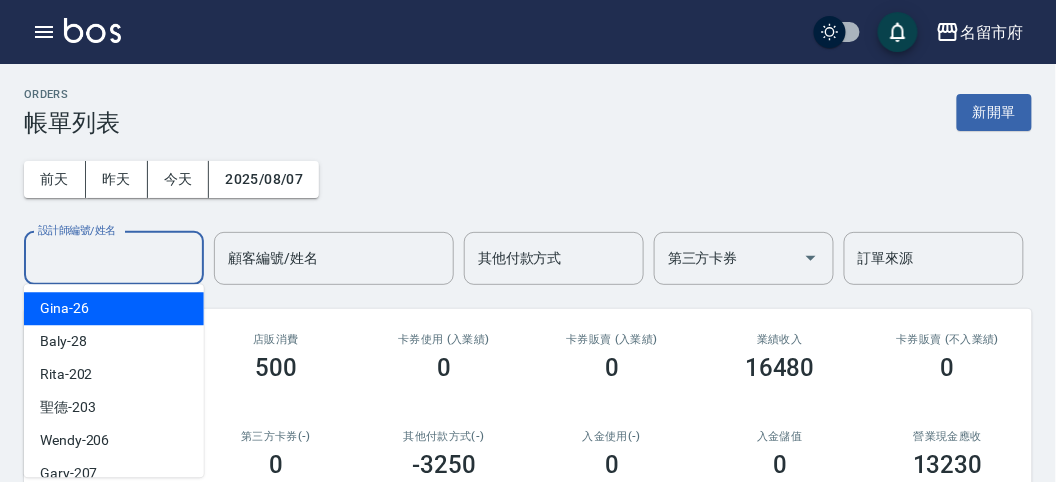 click on "設計師編號/姓名" at bounding box center [114, 258] 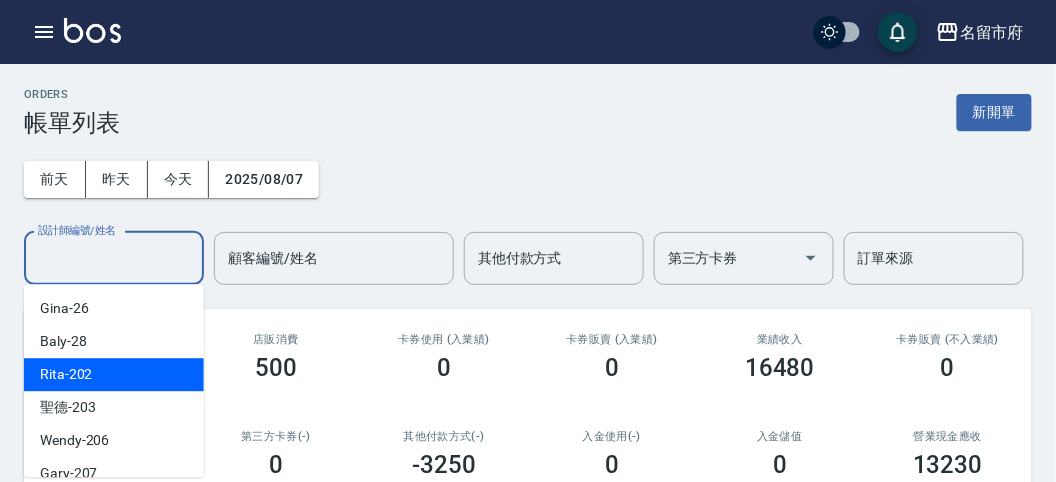 click on "Rita -202" at bounding box center (114, 374) 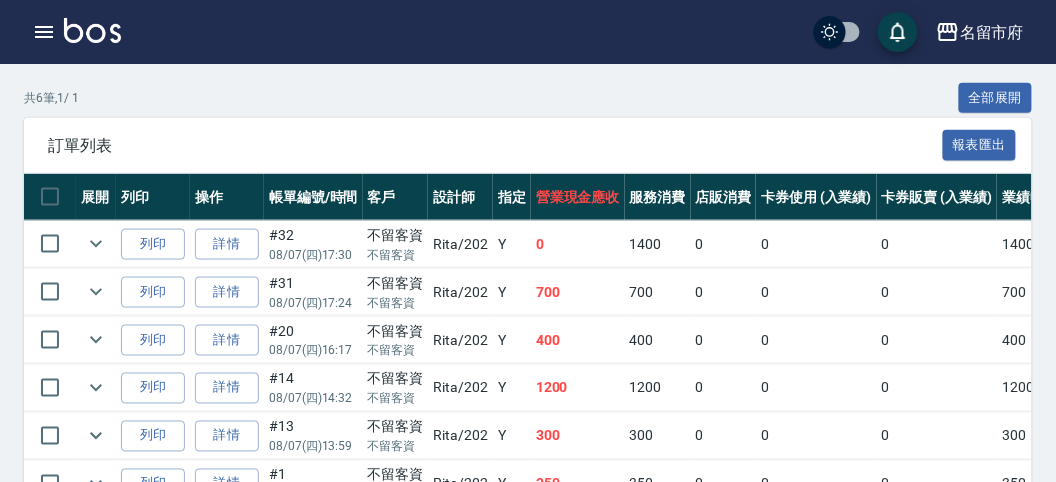 scroll, scrollTop: 0, scrollLeft: 0, axis: both 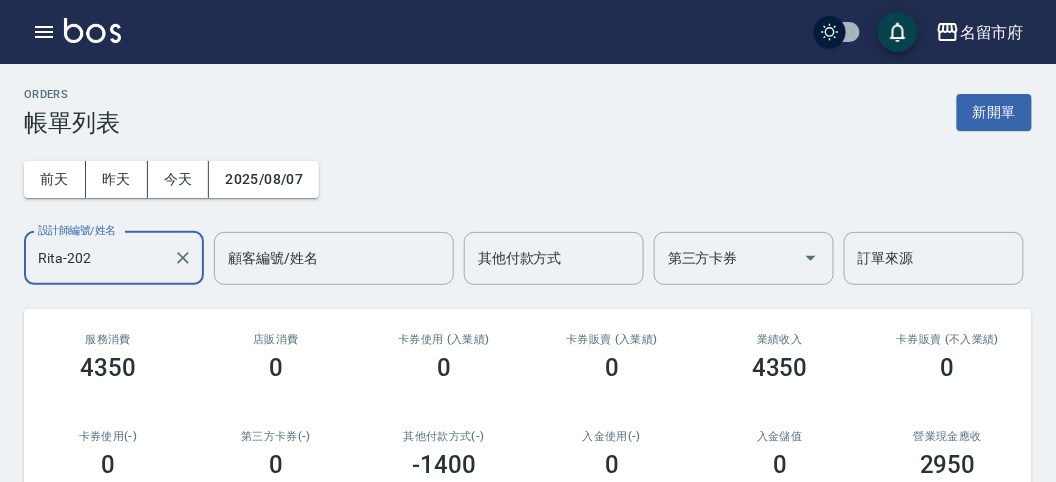 click on "名留市府 登出" at bounding box center [528, 32] 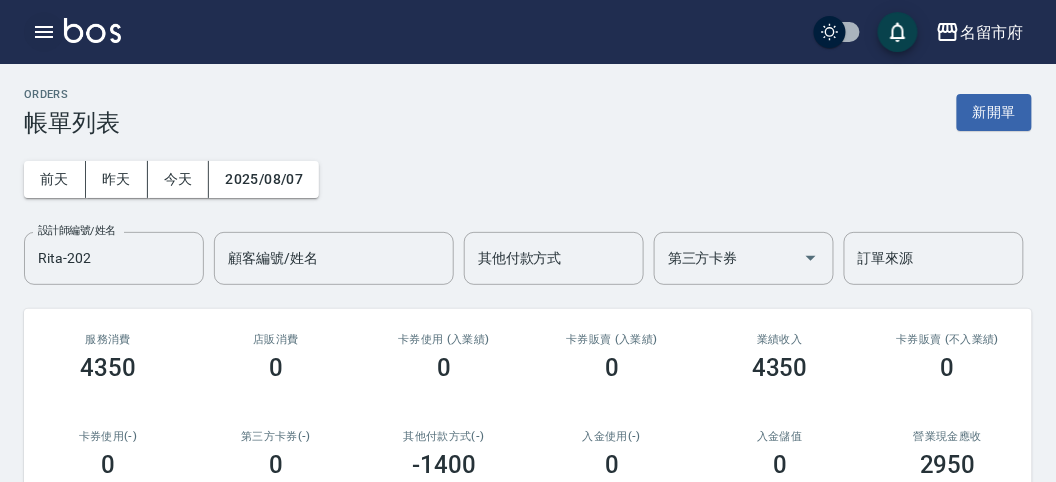 click 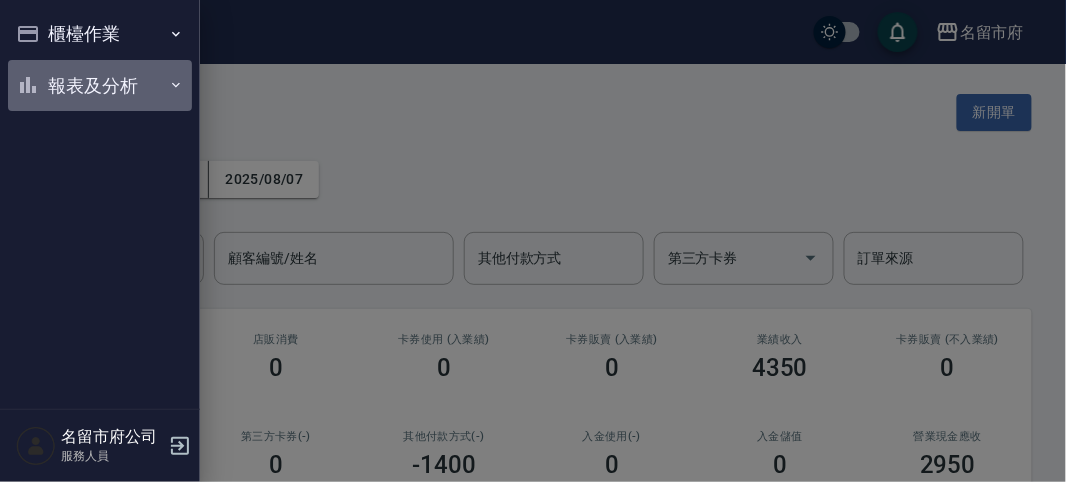 click on "報表及分析" at bounding box center [100, 86] 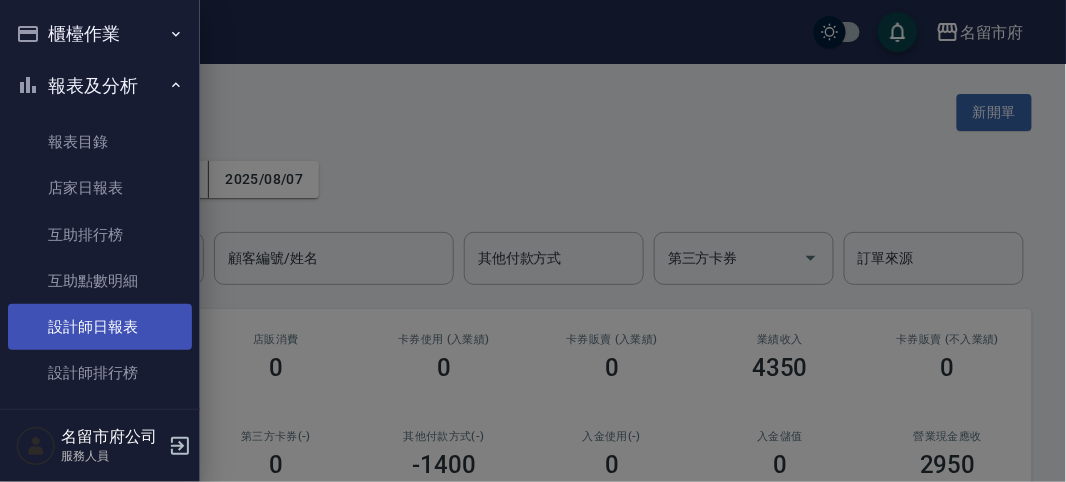click on "設計師日報表" at bounding box center (100, 327) 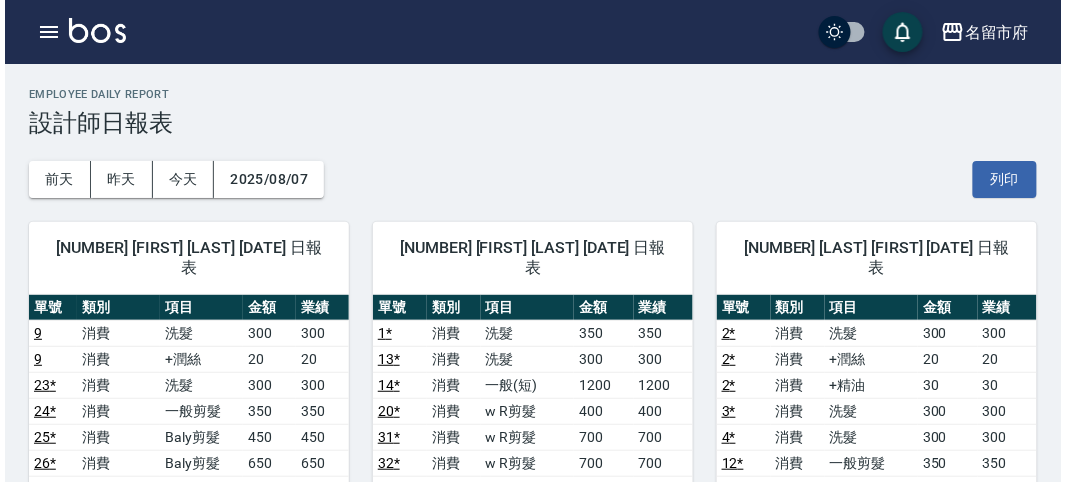 scroll, scrollTop: 333, scrollLeft: 0, axis: vertical 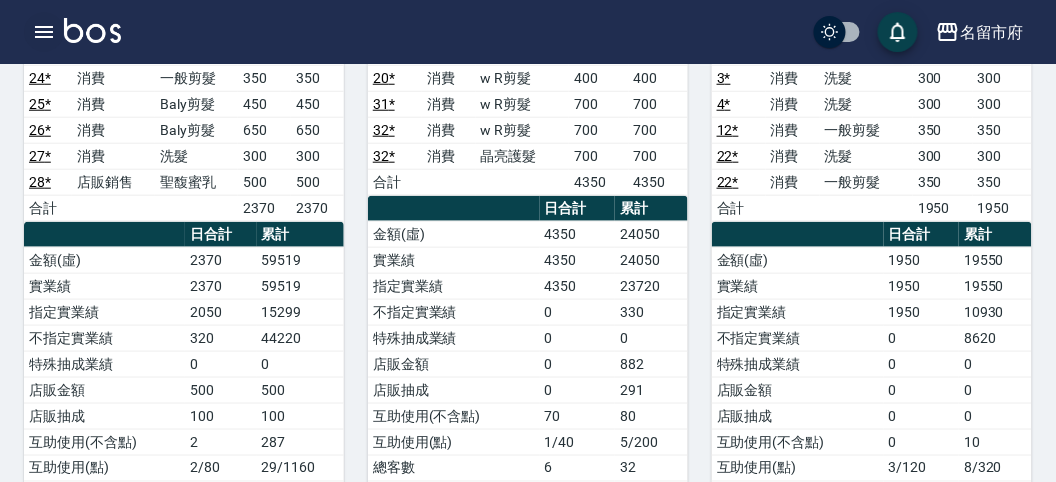 click 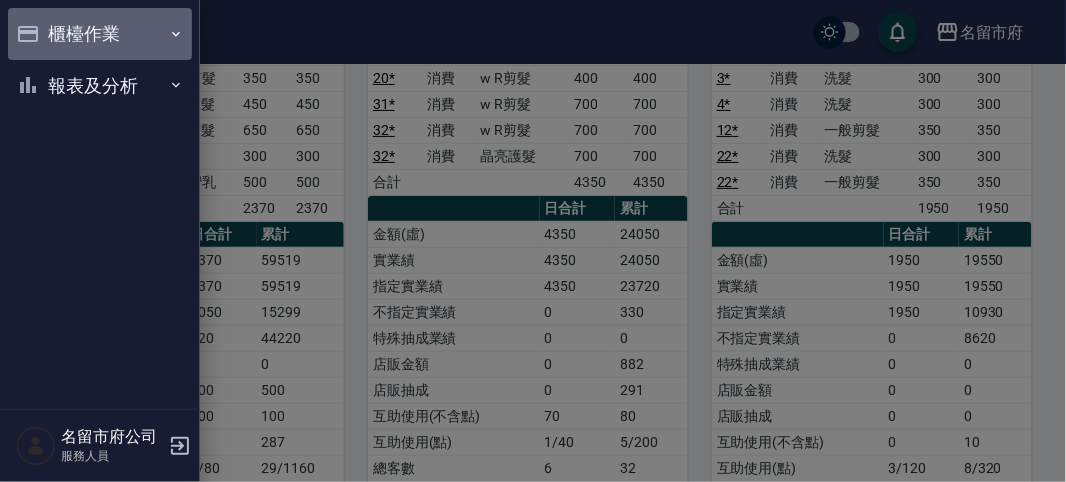 click 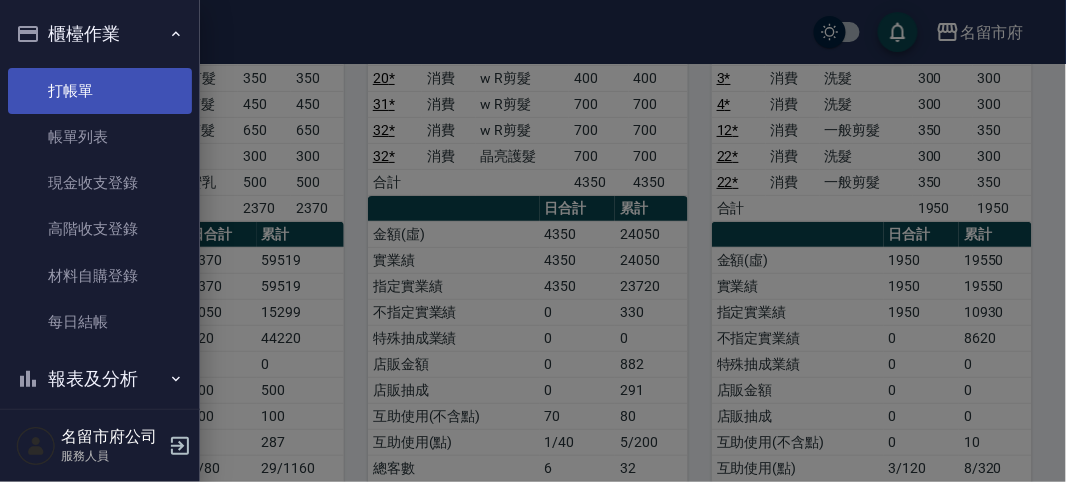click on "打帳單" at bounding box center (100, 91) 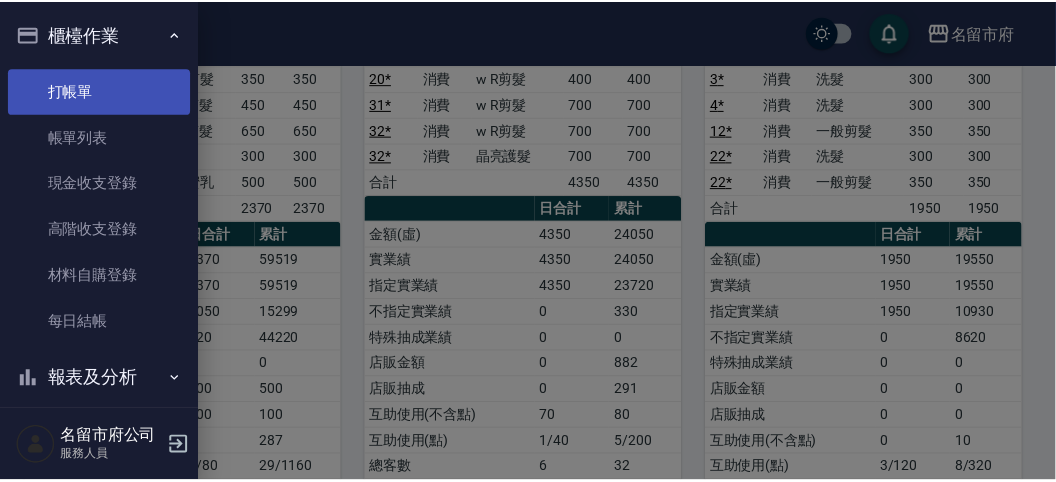 scroll, scrollTop: 0, scrollLeft: 0, axis: both 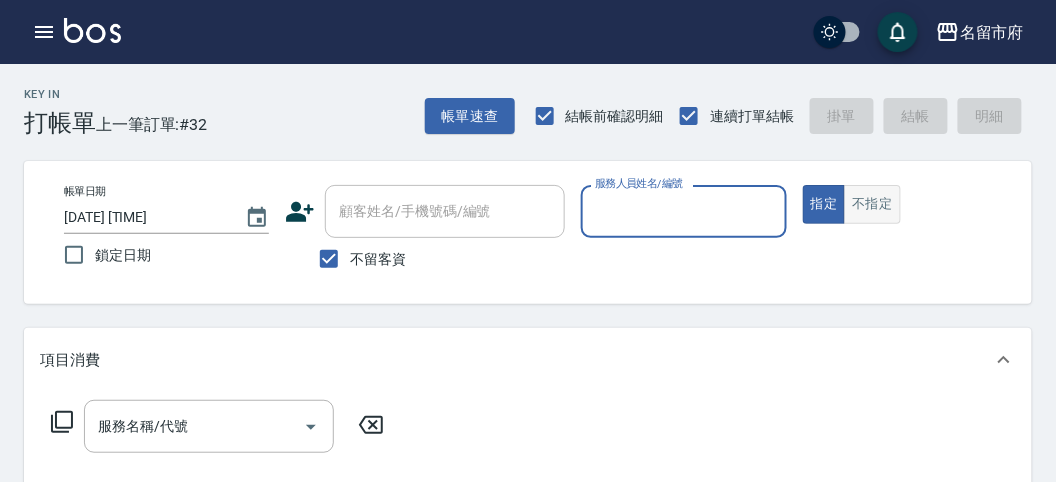 click on "不指定" at bounding box center (872, 204) 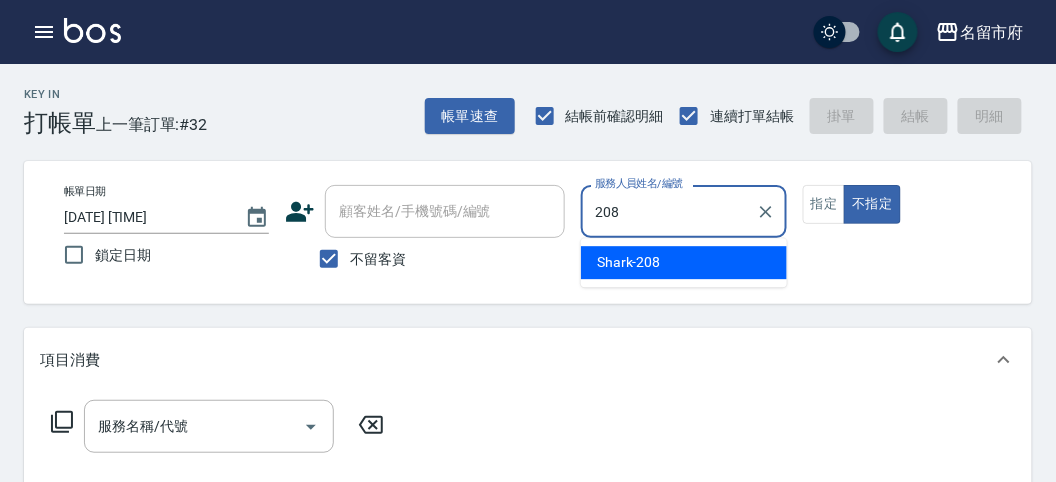 click on "Shark -208" at bounding box center (629, 262) 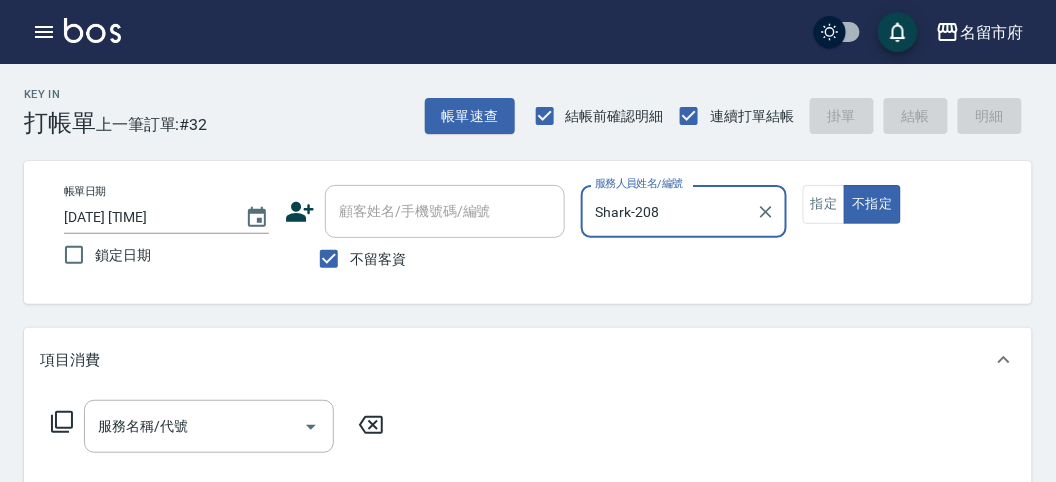 type on "Shark-208" 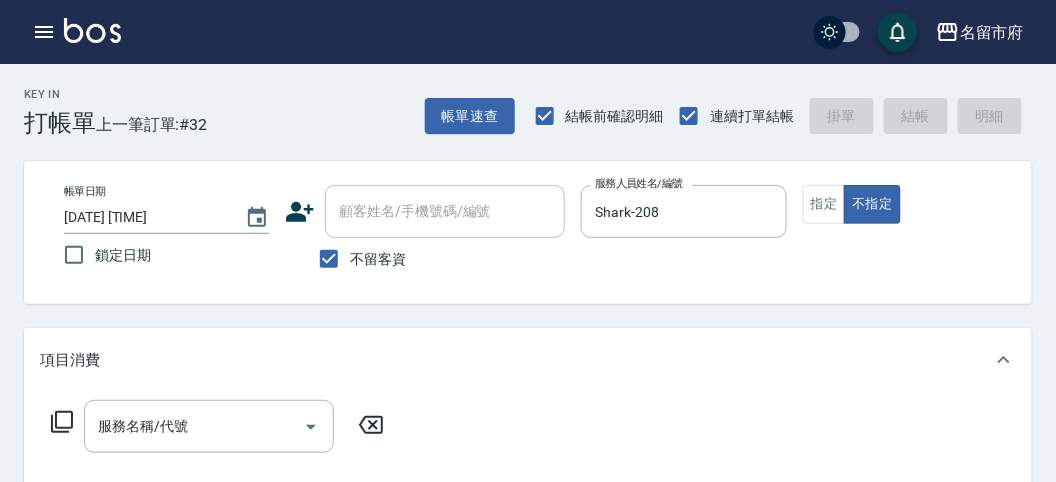 click 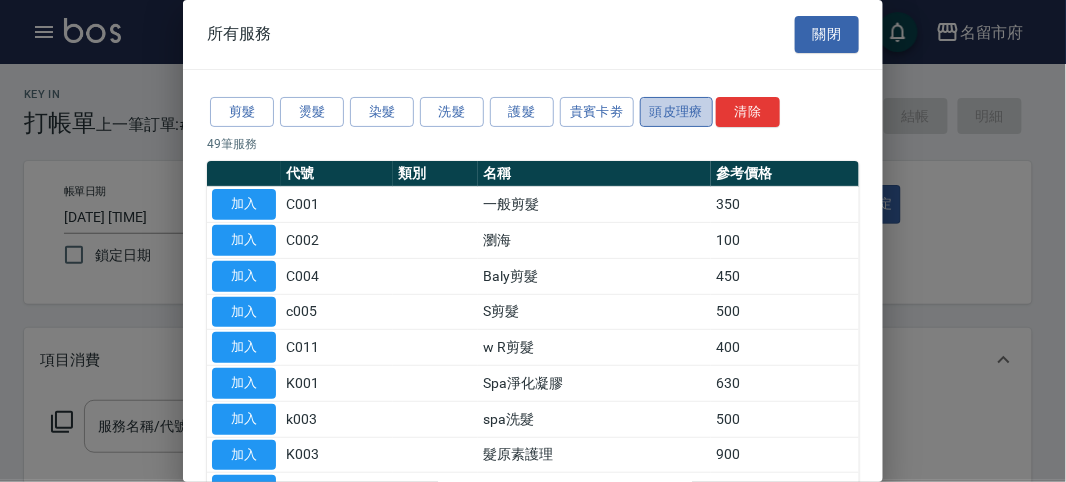 click on "頭皮理療" at bounding box center [677, 112] 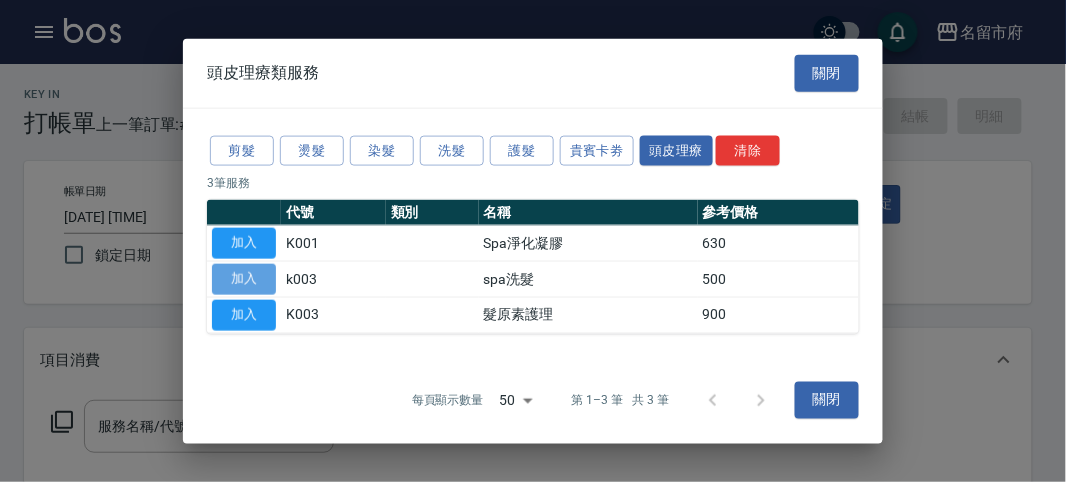 click on "加入" at bounding box center [244, 279] 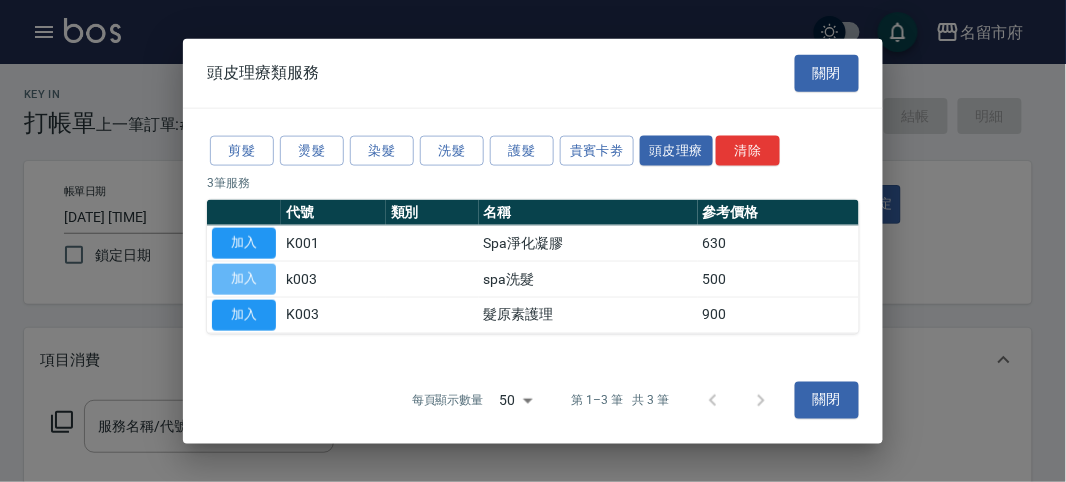 type on "spa洗髮(k003)" 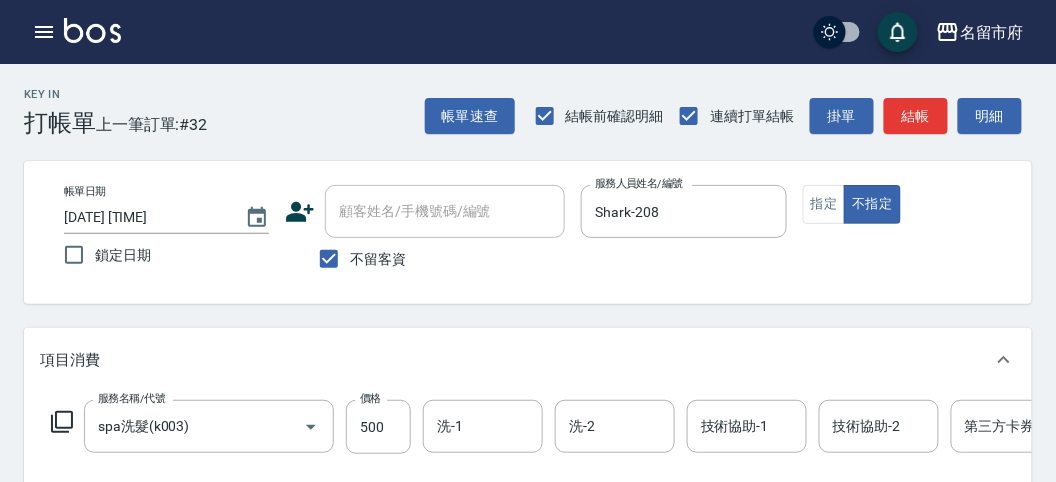 click 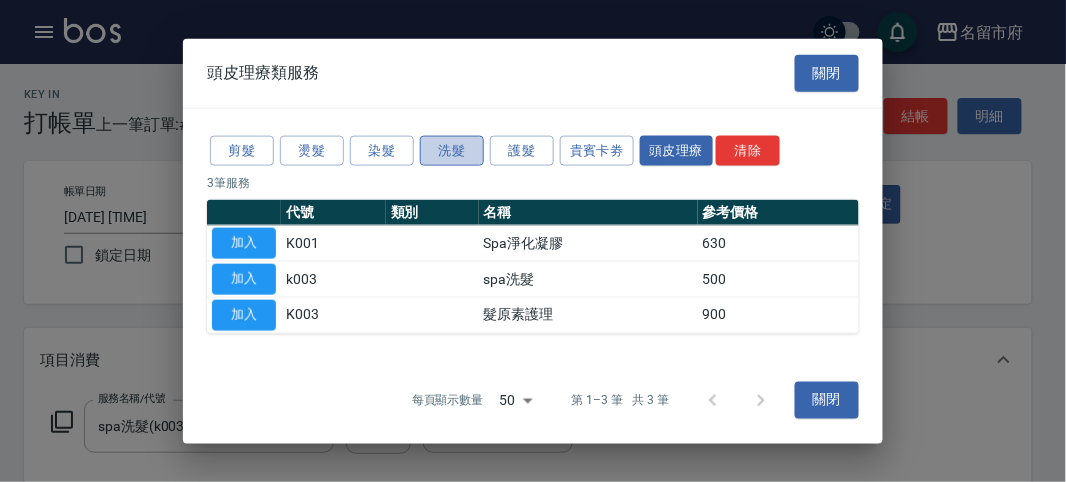 click on "洗髮" at bounding box center [452, 150] 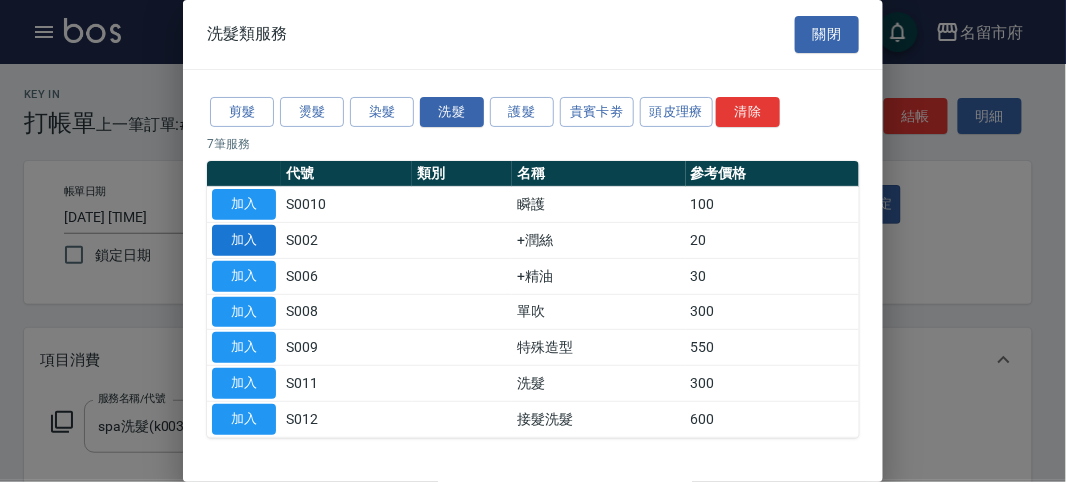 click on "加入" at bounding box center [244, 240] 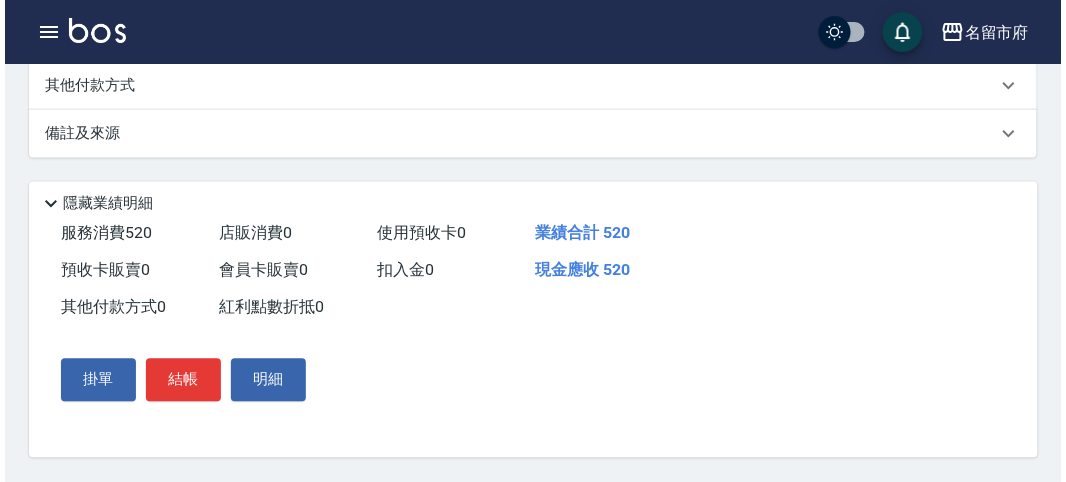 scroll, scrollTop: 682, scrollLeft: 0, axis: vertical 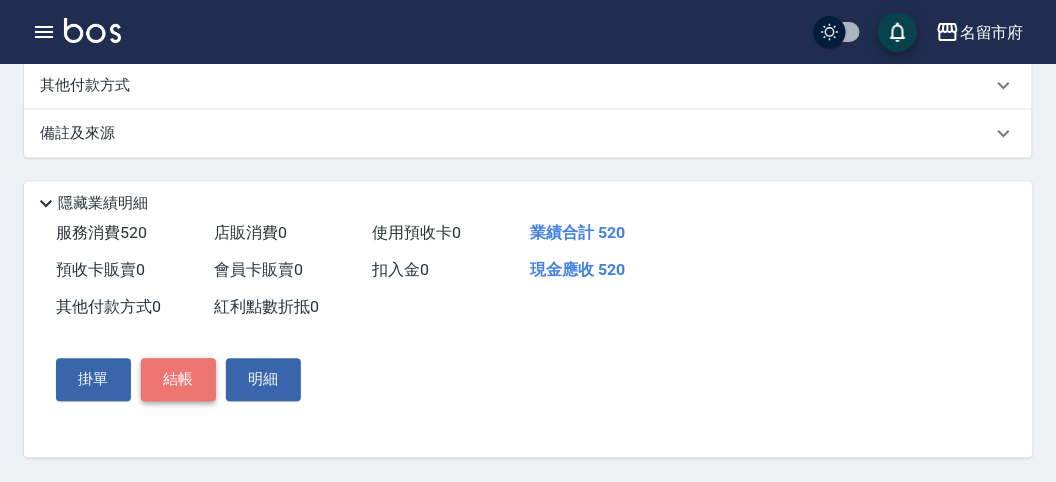 click on "結帳" at bounding box center (178, 380) 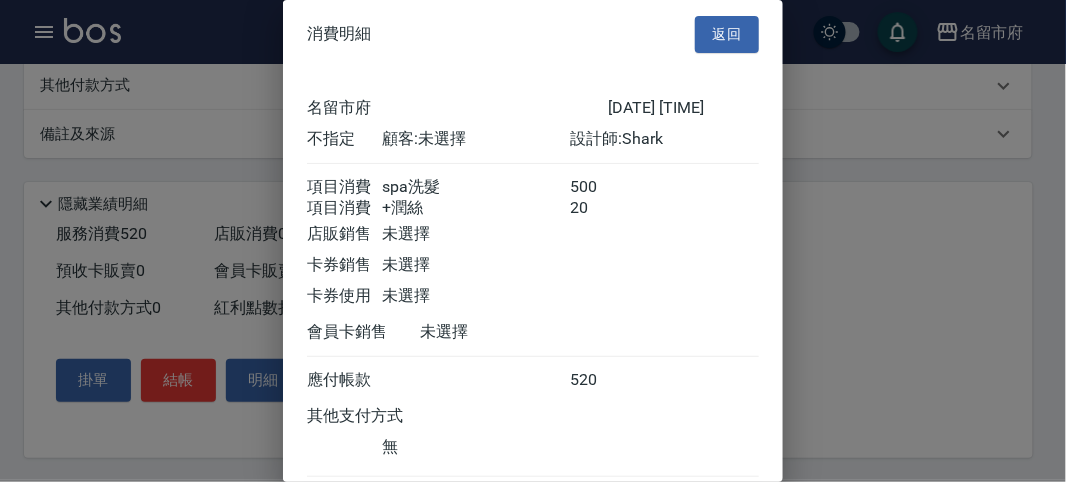 scroll, scrollTop: 133, scrollLeft: 0, axis: vertical 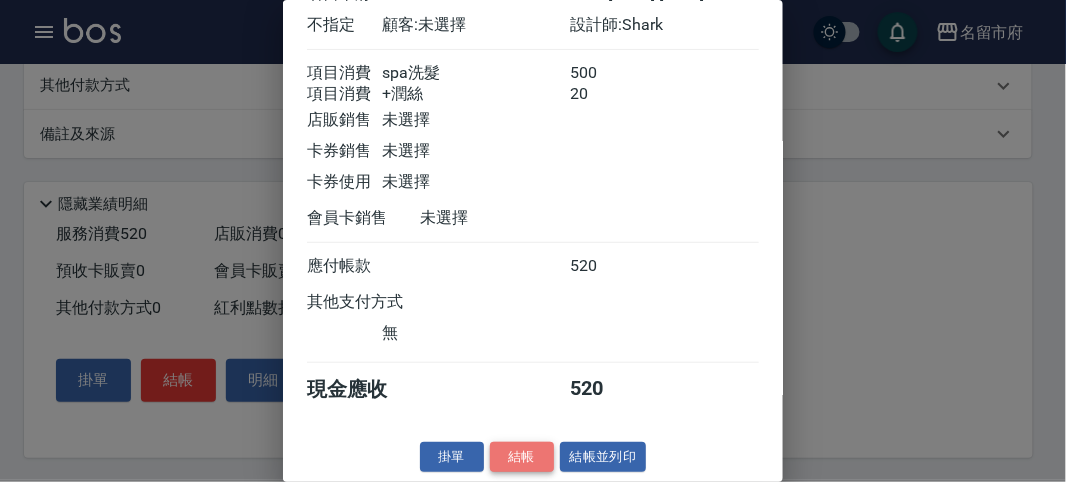 click on "結帳" at bounding box center (522, 457) 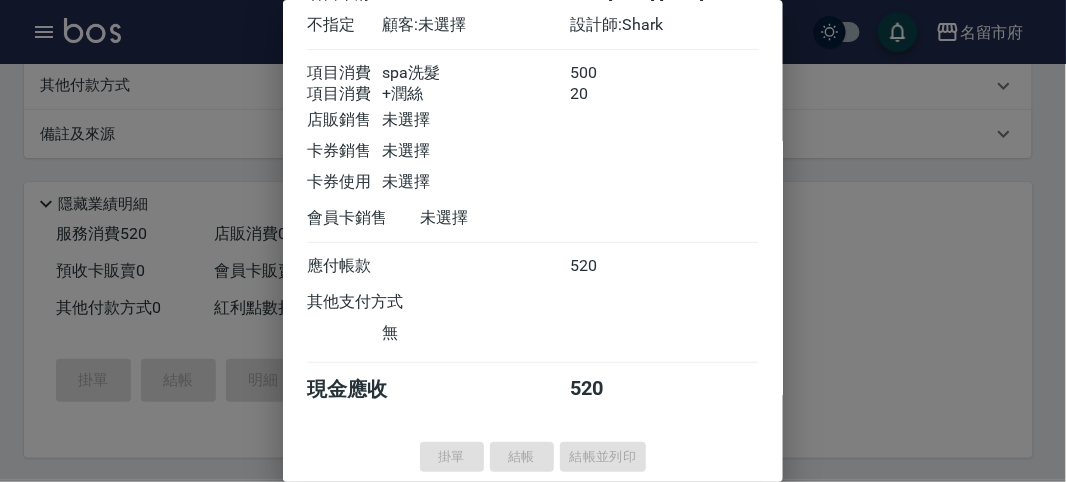 type on "[DATE] [TIME]" 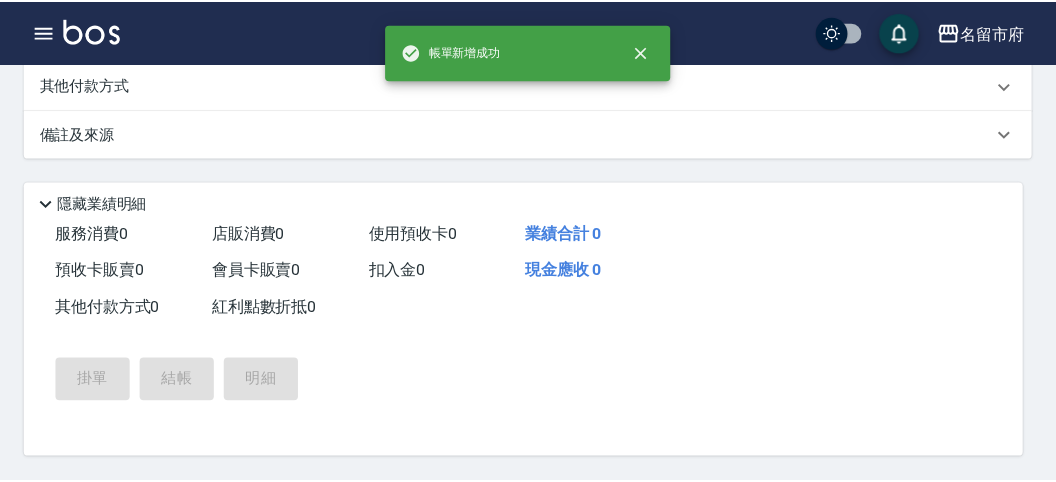 scroll, scrollTop: 0, scrollLeft: 0, axis: both 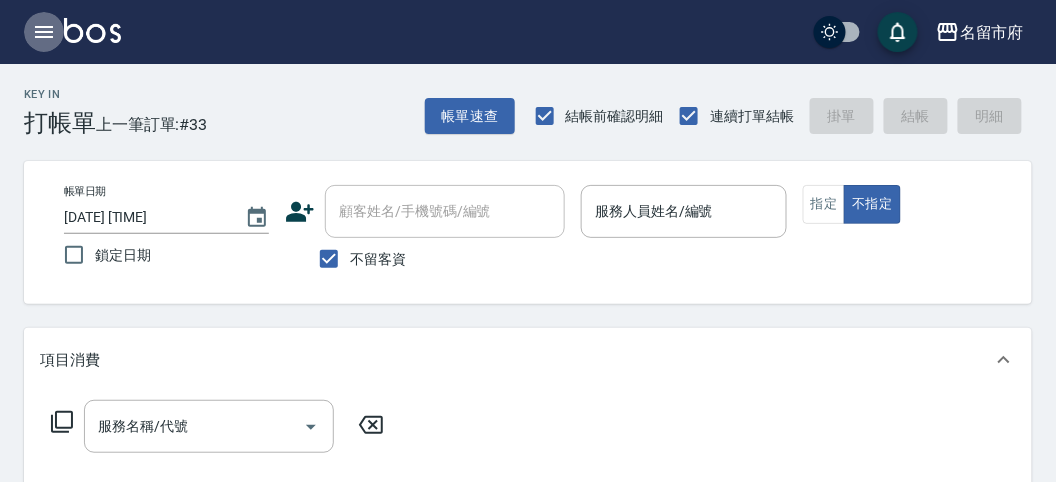 click 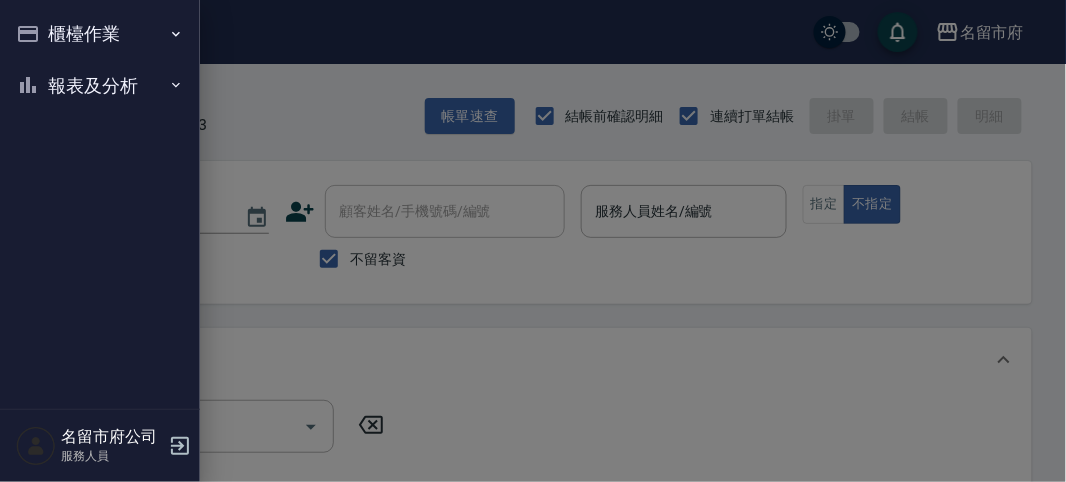 click on "報表及分析" at bounding box center [100, 86] 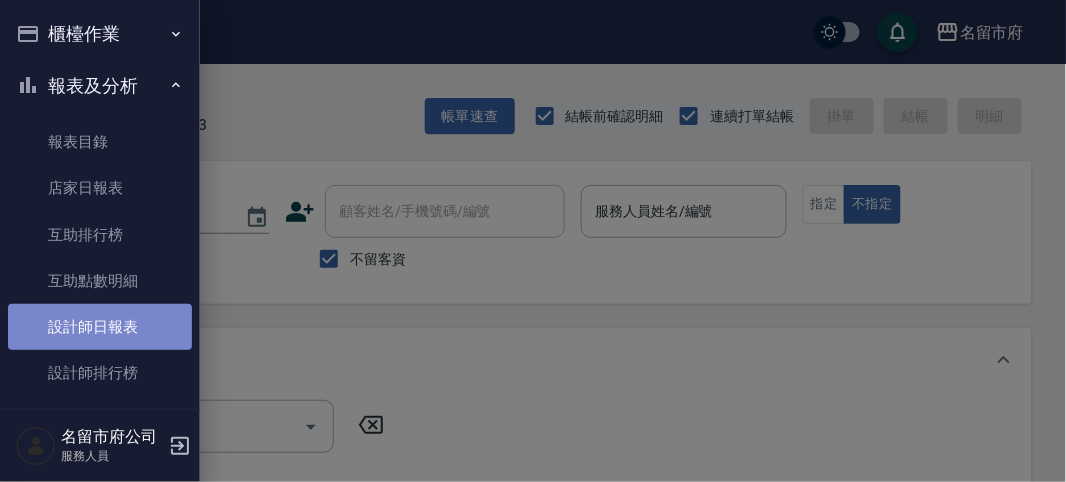 click on "設計師日報表" at bounding box center [100, 327] 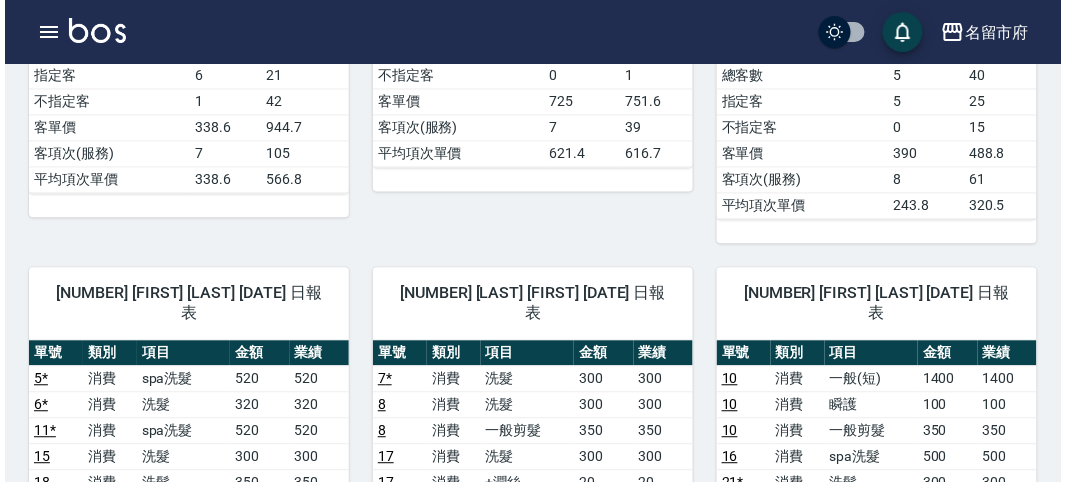scroll, scrollTop: 1000, scrollLeft: 0, axis: vertical 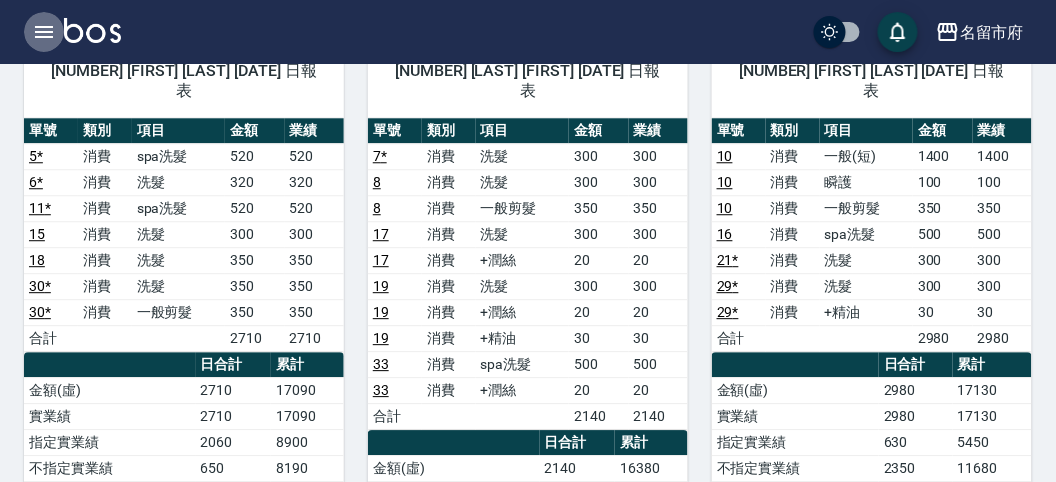 click 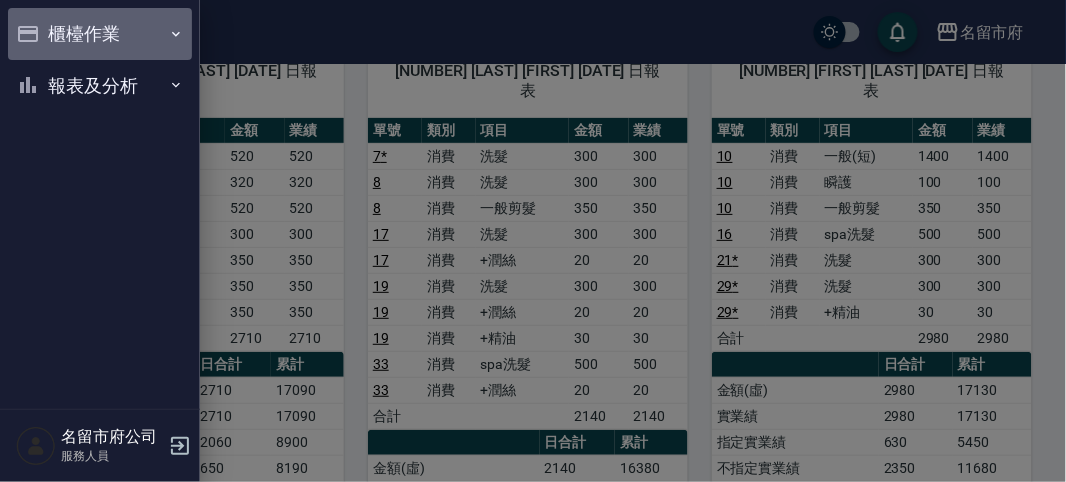 click on "櫃檯作業" at bounding box center [100, 34] 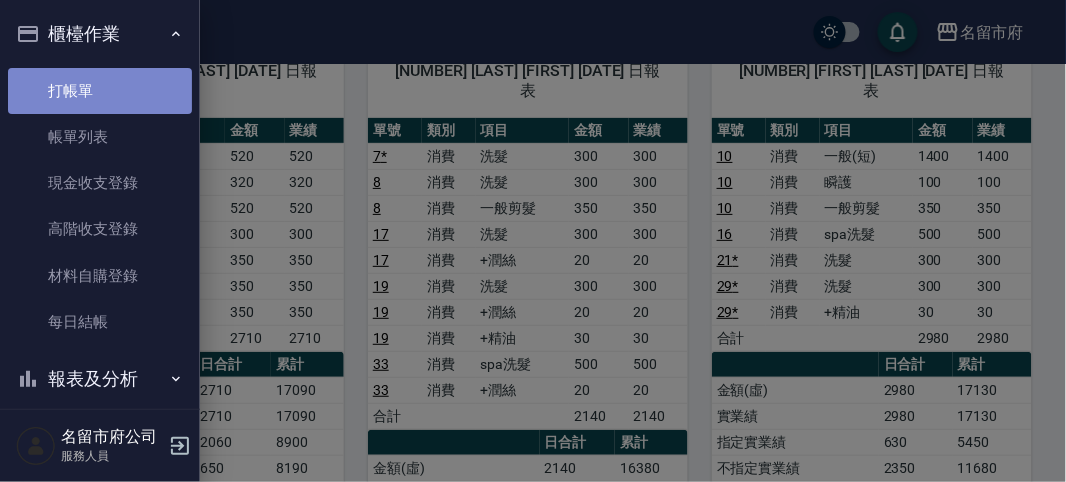 click on "打帳單" at bounding box center (100, 91) 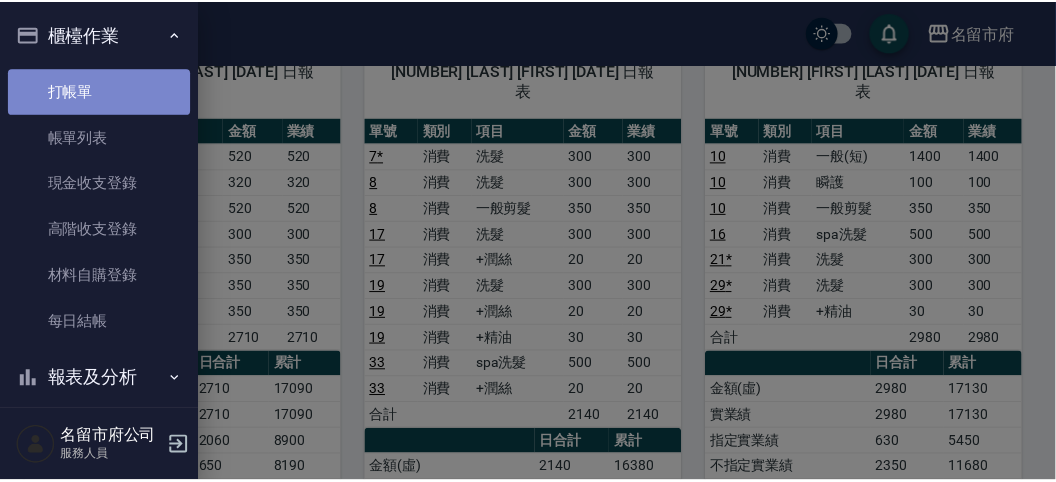 scroll, scrollTop: 0, scrollLeft: 0, axis: both 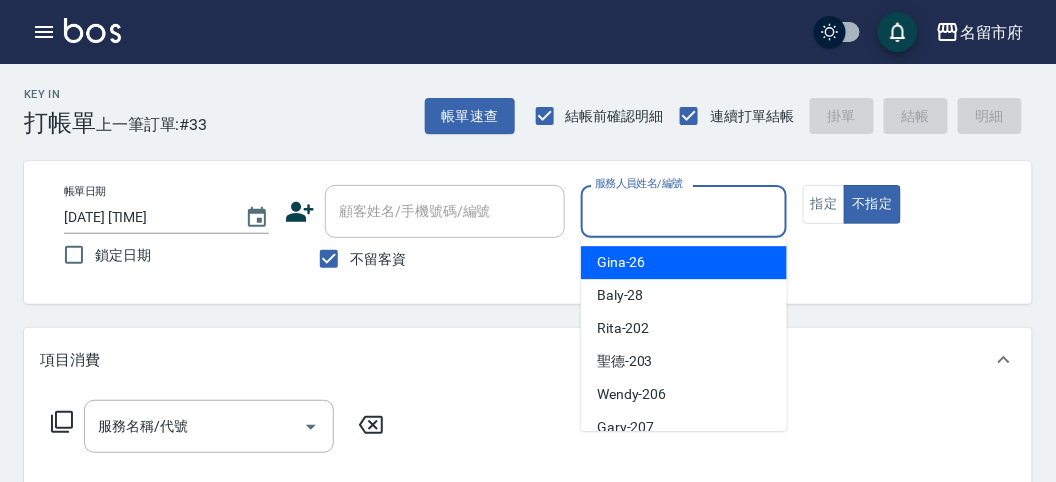click on "服務人員姓名/編號" at bounding box center [683, 211] 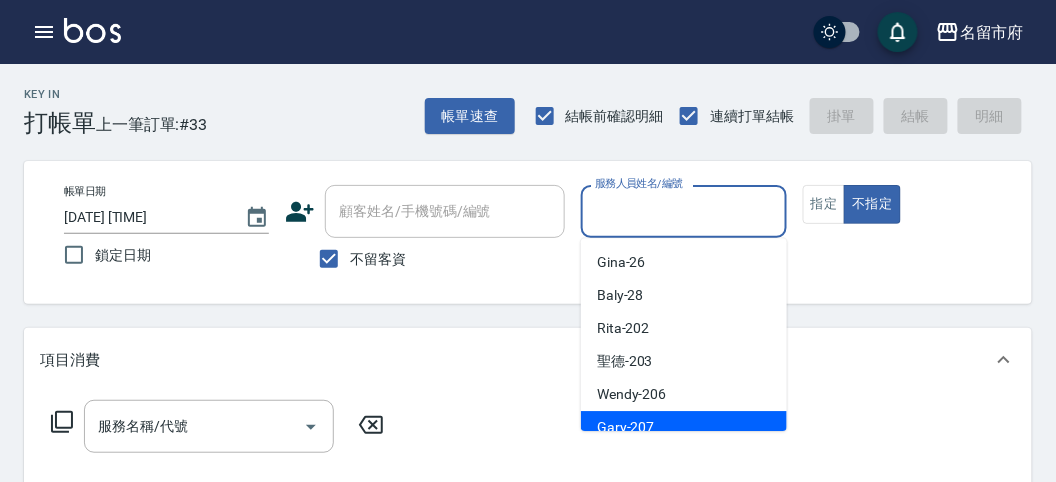 click on "Gary -207" at bounding box center (684, 427) 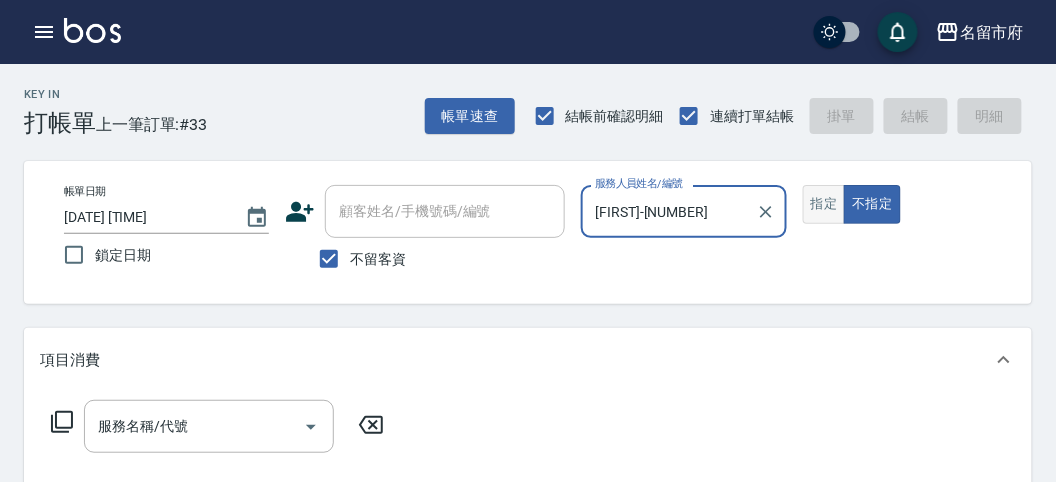 click on "指定" at bounding box center [824, 204] 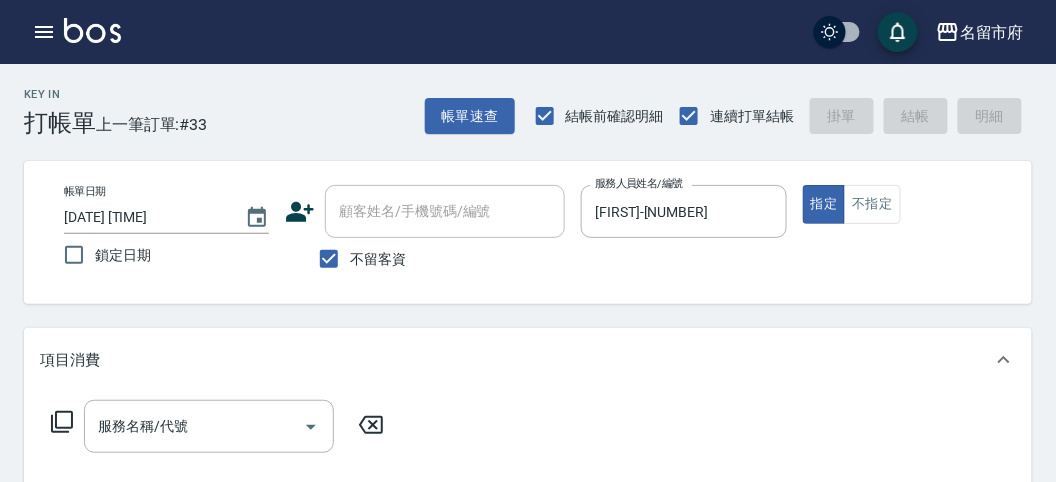 click 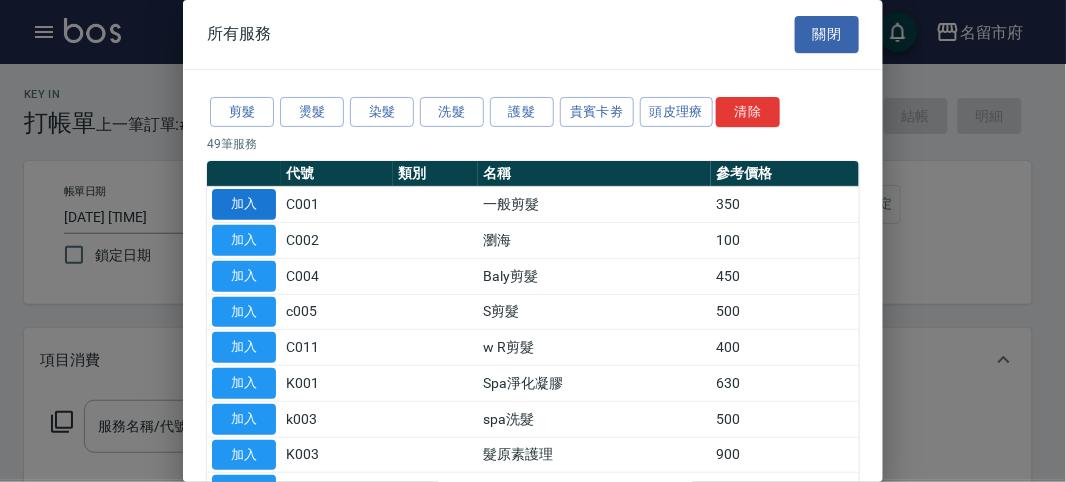 click on "加入" at bounding box center (244, 204) 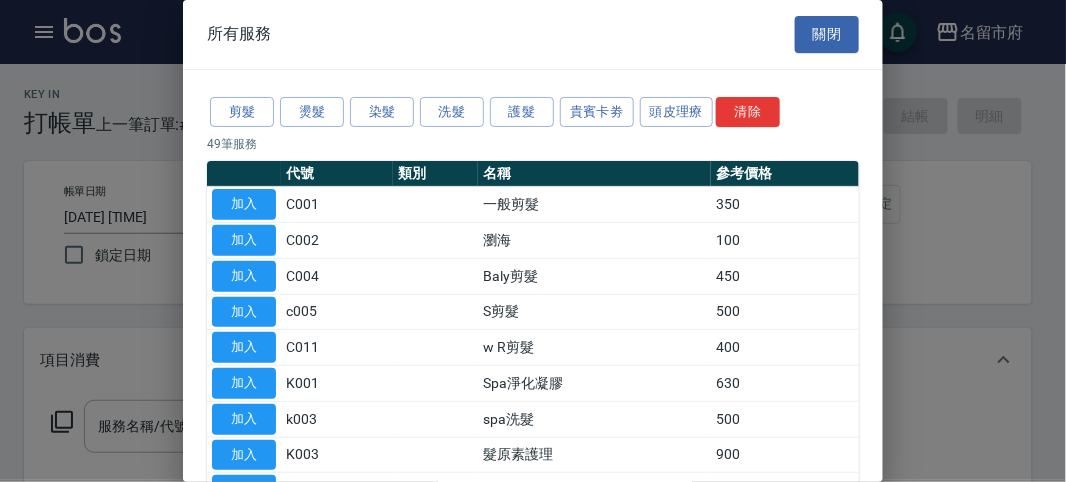 type on "一般剪髮(C001)" 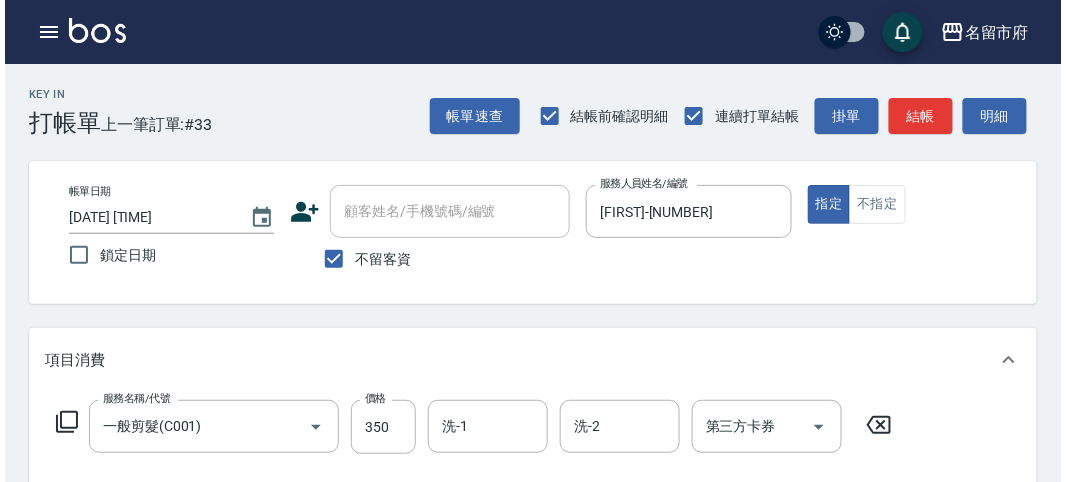 scroll, scrollTop: 111, scrollLeft: 0, axis: vertical 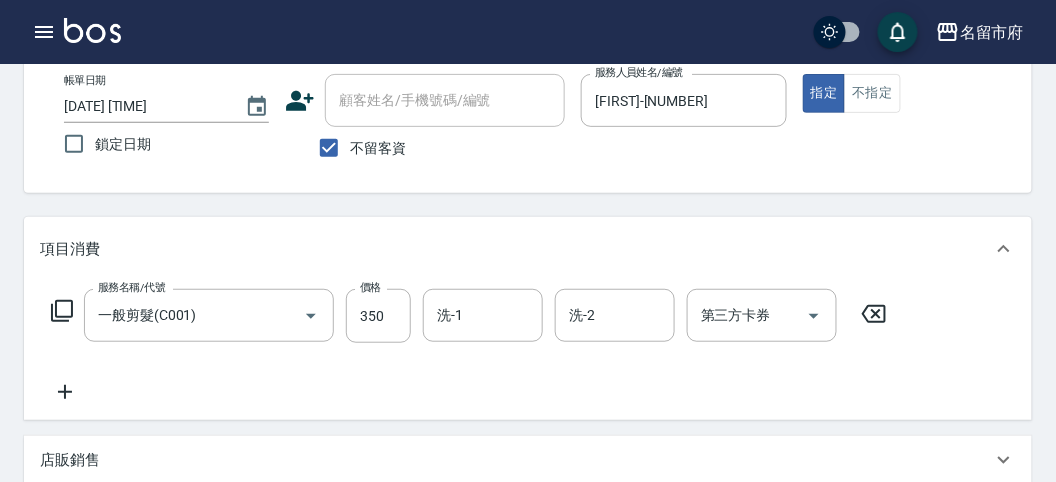 click 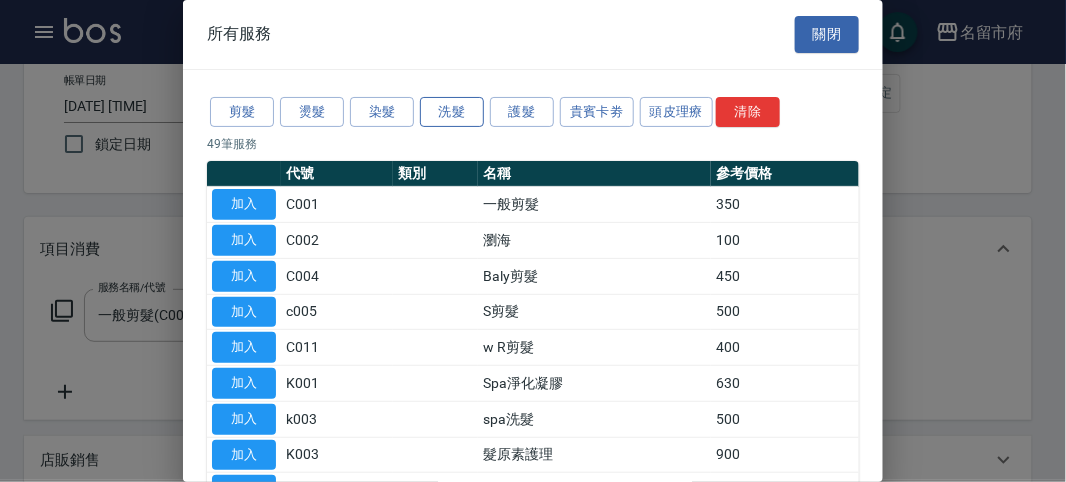 click on "洗髮" at bounding box center [452, 112] 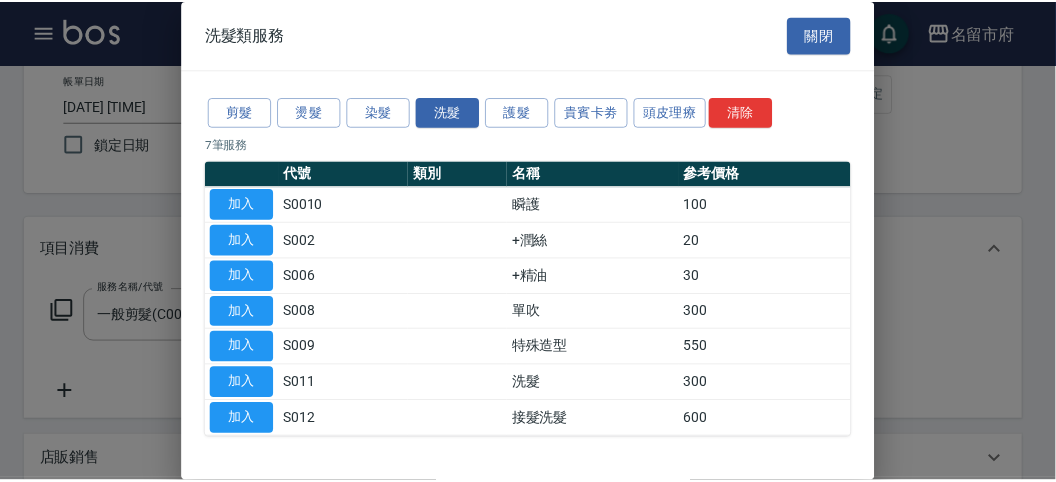 scroll, scrollTop: 61, scrollLeft: 0, axis: vertical 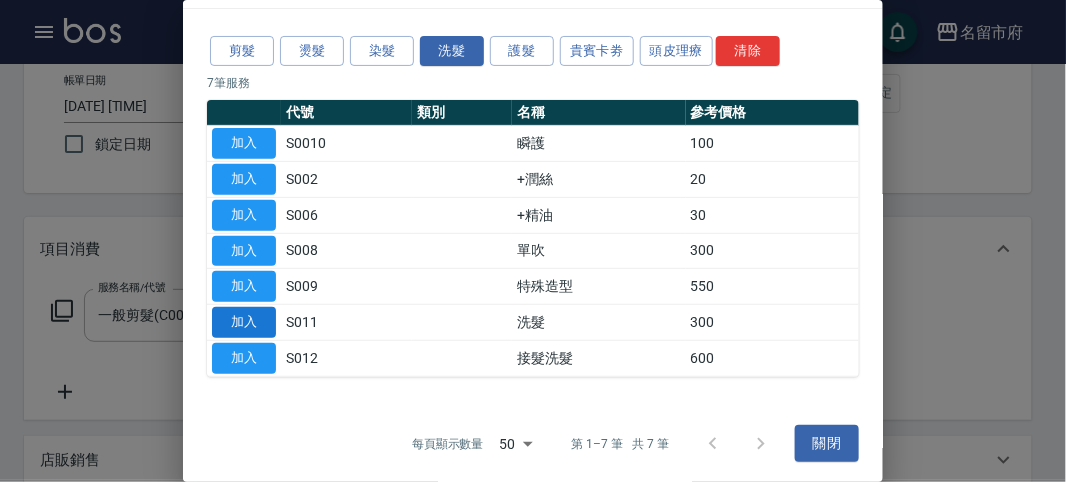 click on "加入" at bounding box center (244, 322) 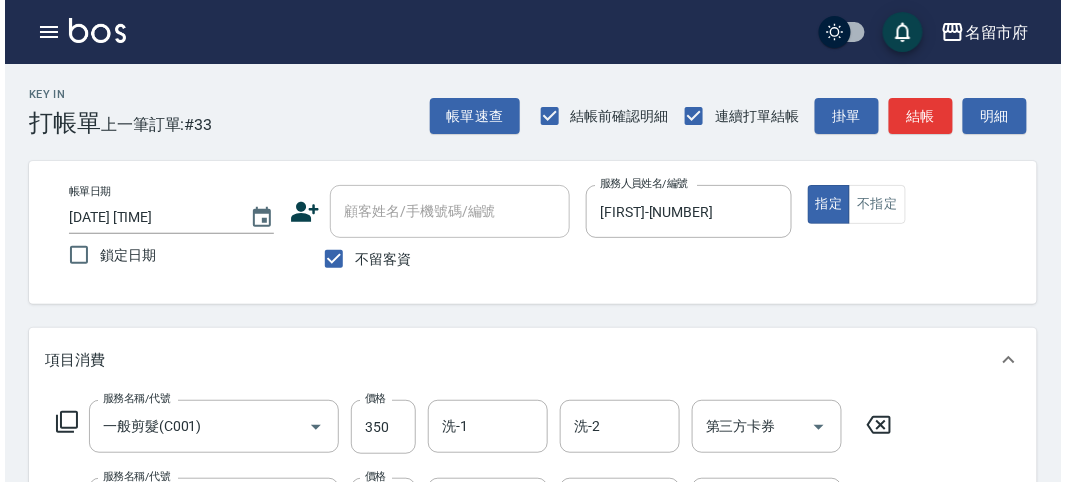 scroll, scrollTop: 663, scrollLeft: 0, axis: vertical 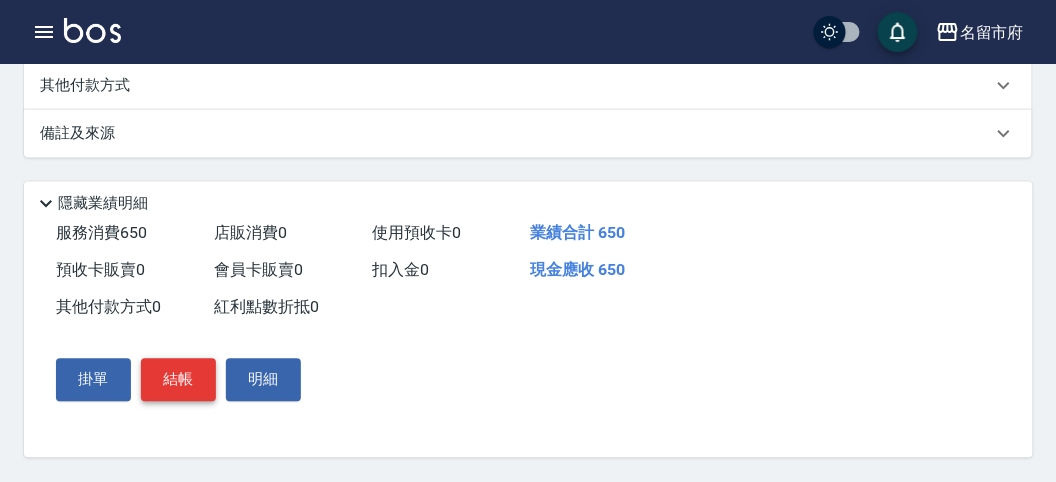 click on "結帳" at bounding box center (178, 380) 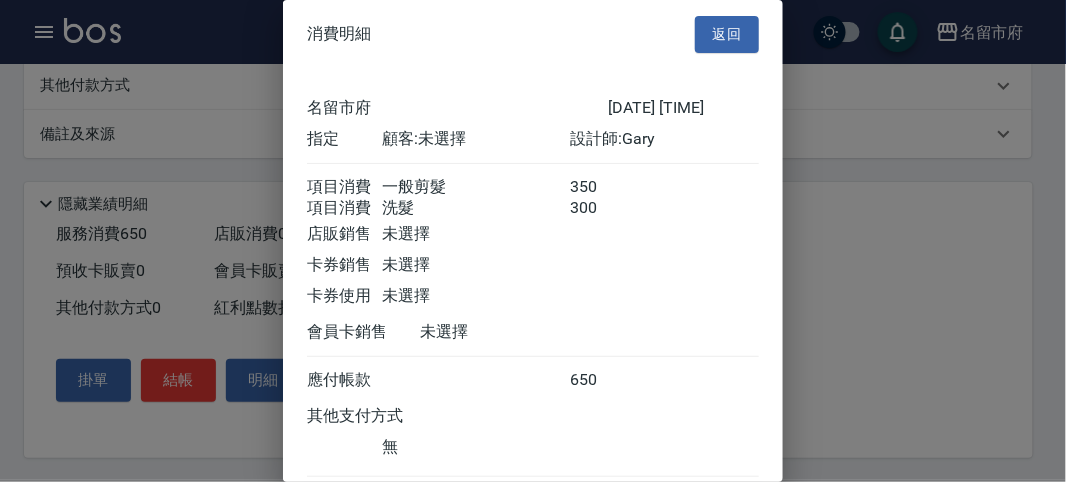 scroll, scrollTop: 133, scrollLeft: 0, axis: vertical 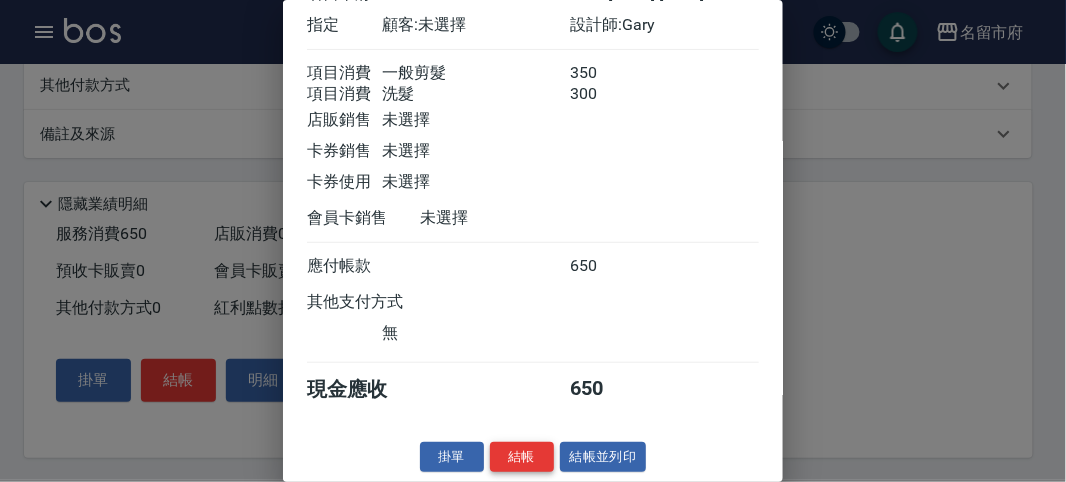 click on "結帳" at bounding box center (522, 457) 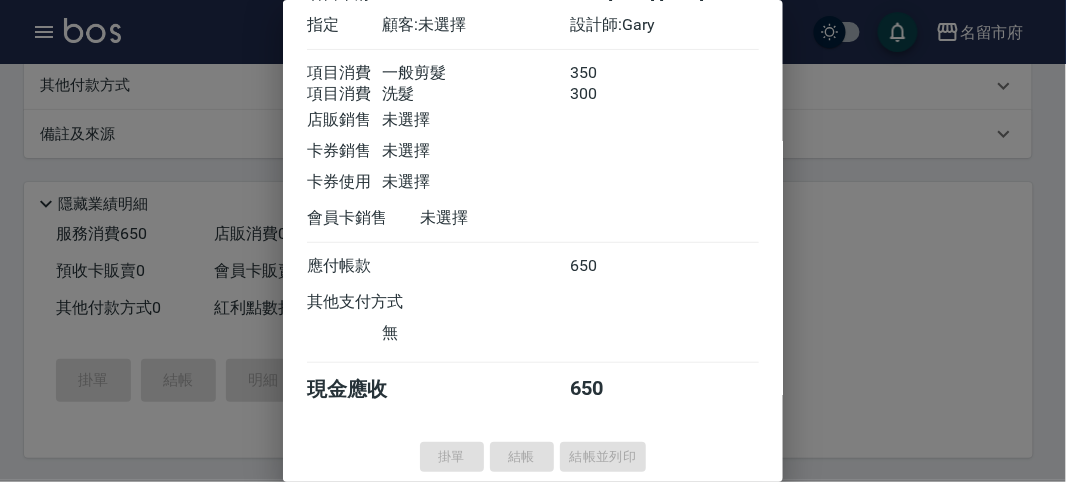 type on "2025/08/07 18:35" 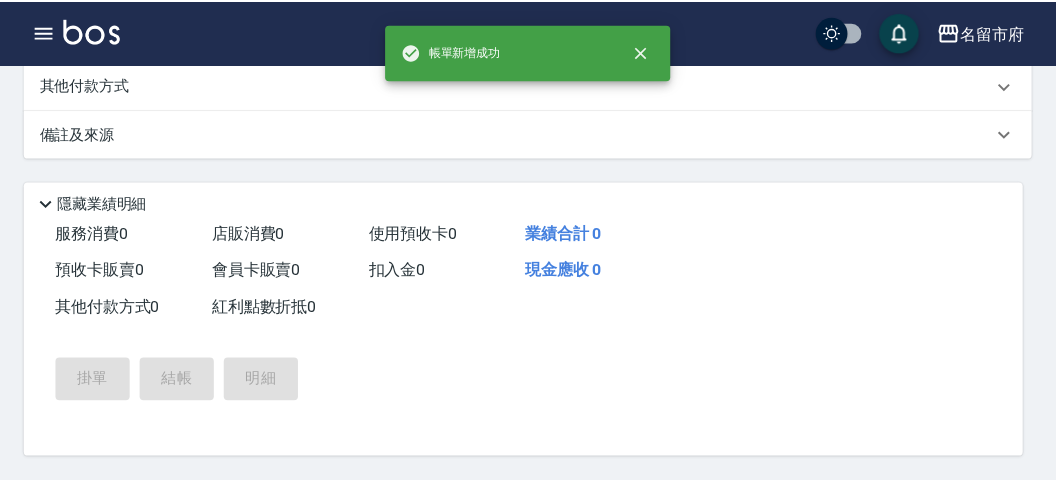 scroll, scrollTop: 0, scrollLeft: 0, axis: both 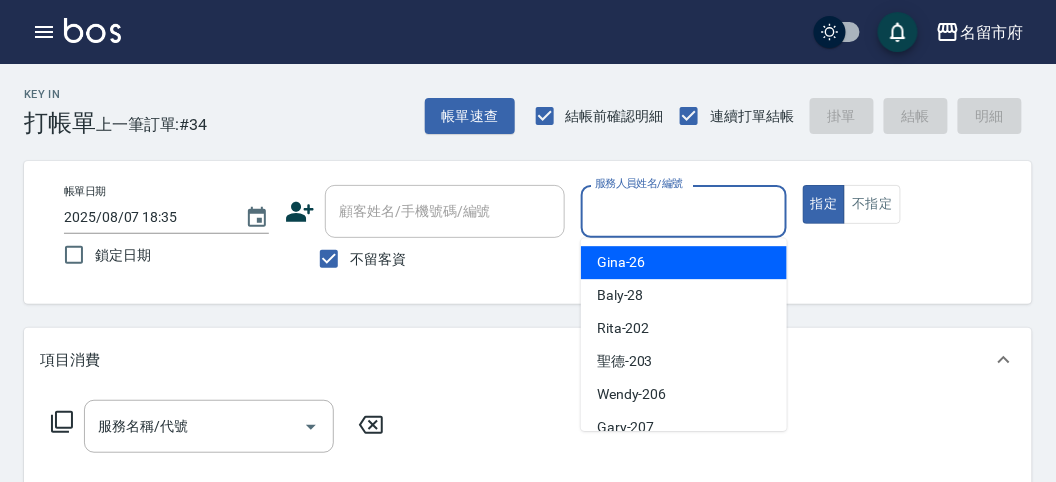 click on "服務人員姓名/編號" at bounding box center [683, 211] 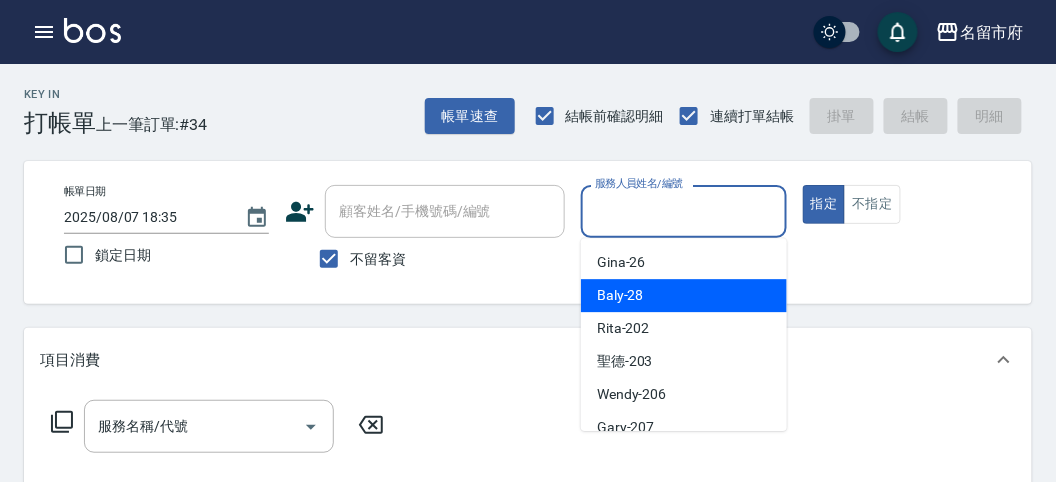 click on "Baly -28" at bounding box center (684, 295) 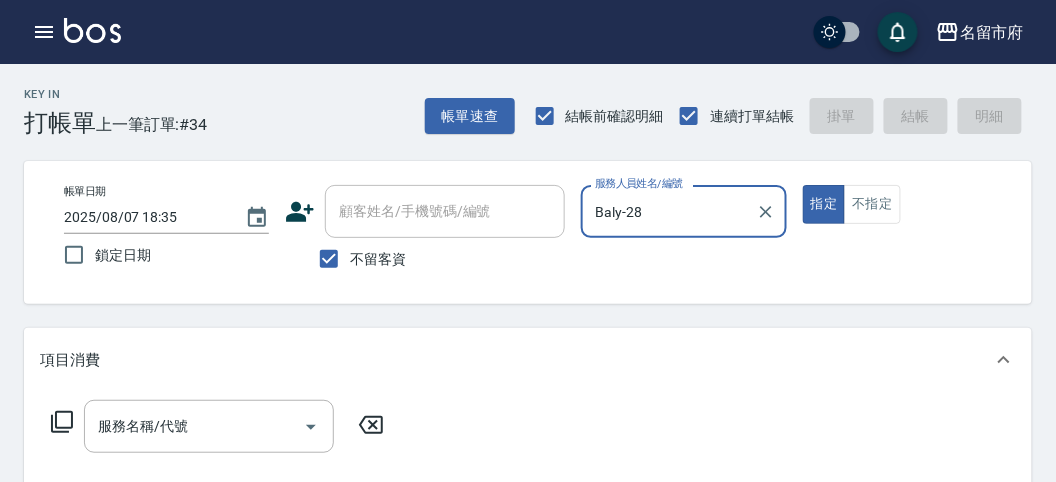 click 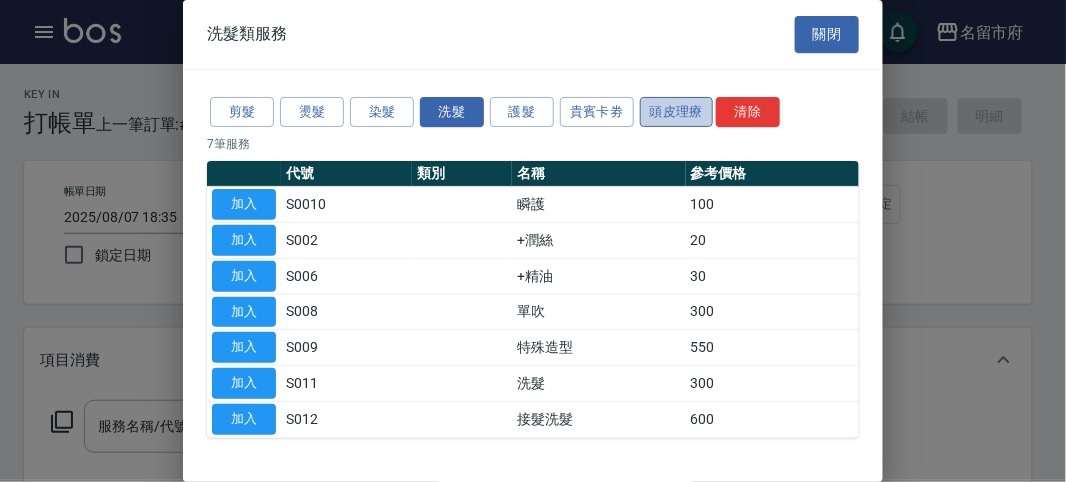 click on "頭皮理療" at bounding box center [677, 112] 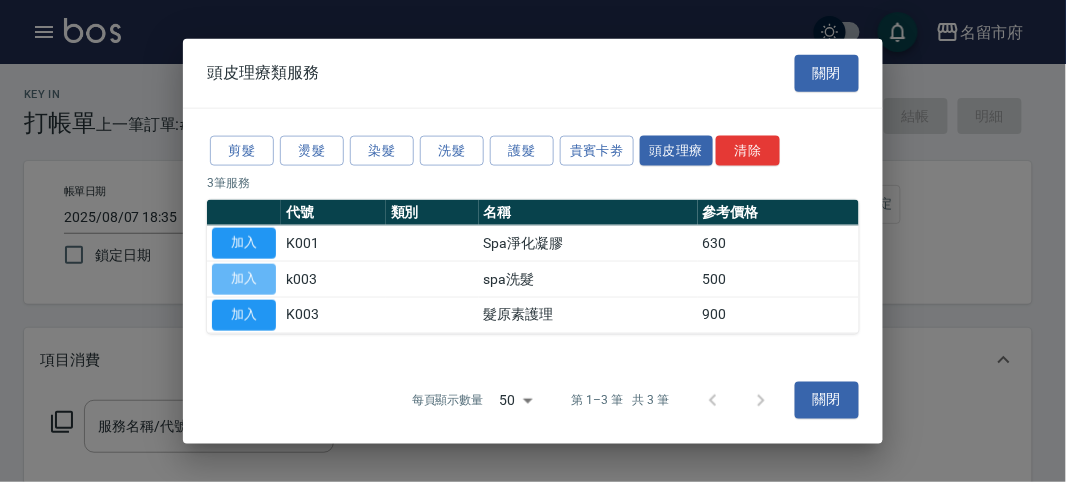 drag, startPoint x: 259, startPoint y: 280, endPoint x: 279, endPoint y: 185, distance: 97.082436 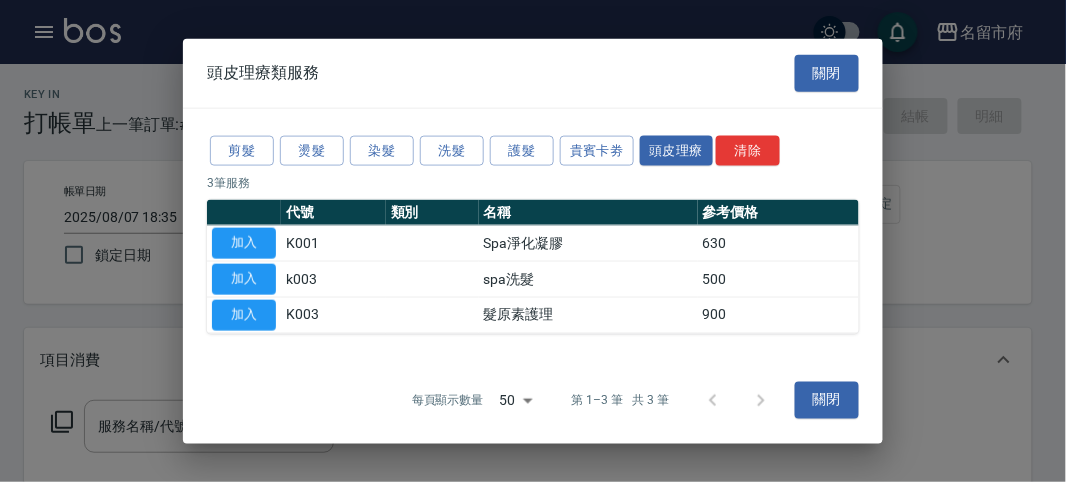 click on "加入" at bounding box center [244, 279] 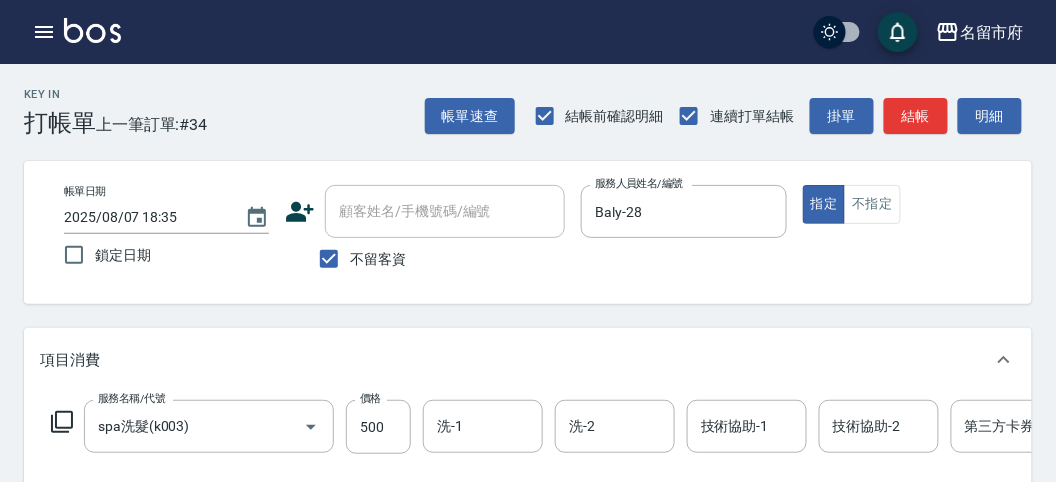 click 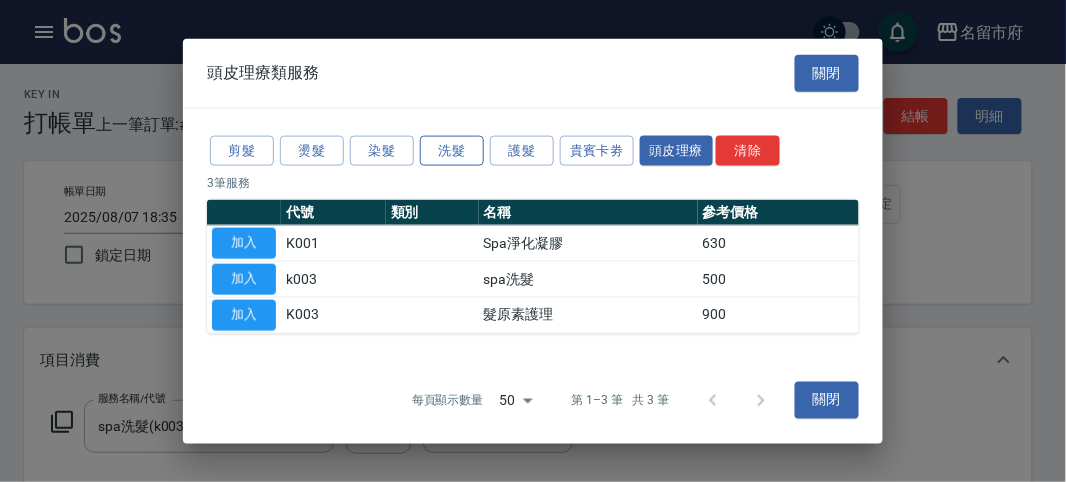 click on "洗髮" at bounding box center [452, 150] 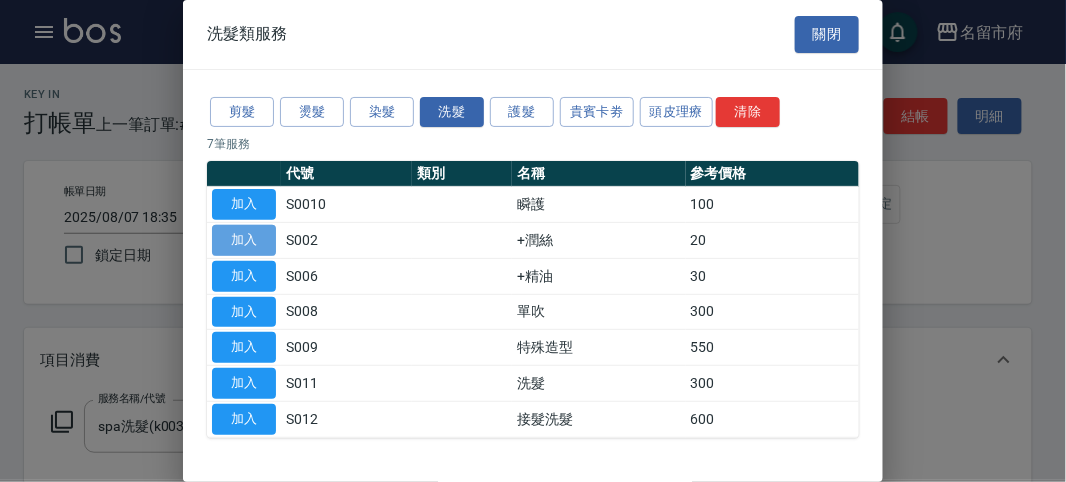 click on "加入" at bounding box center (244, 240) 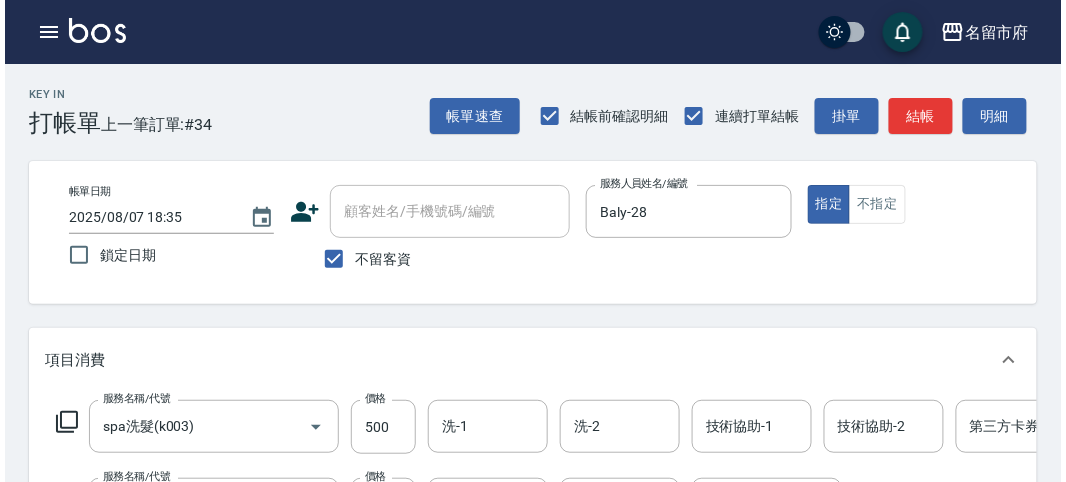 scroll, scrollTop: 682, scrollLeft: 0, axis: vertical 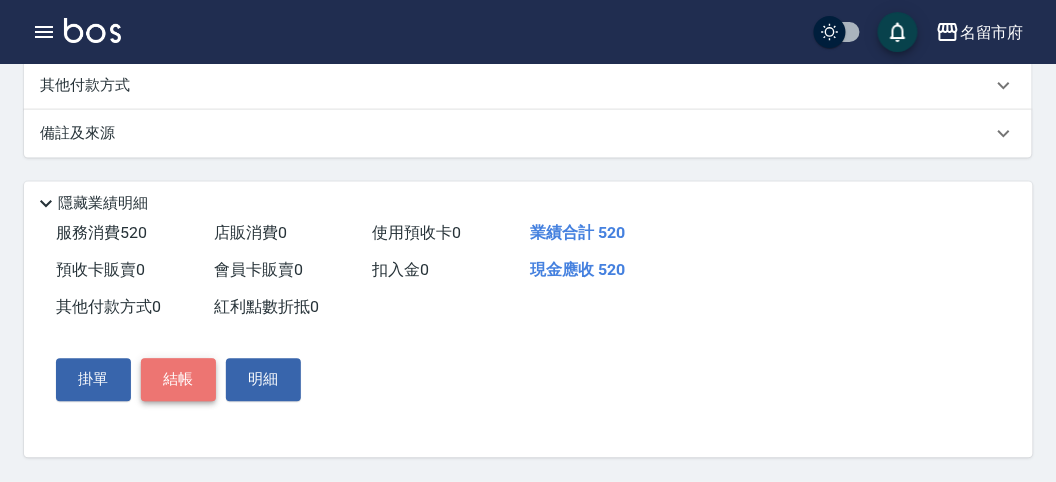 click on "結帳" at bounding box center (178, 380) 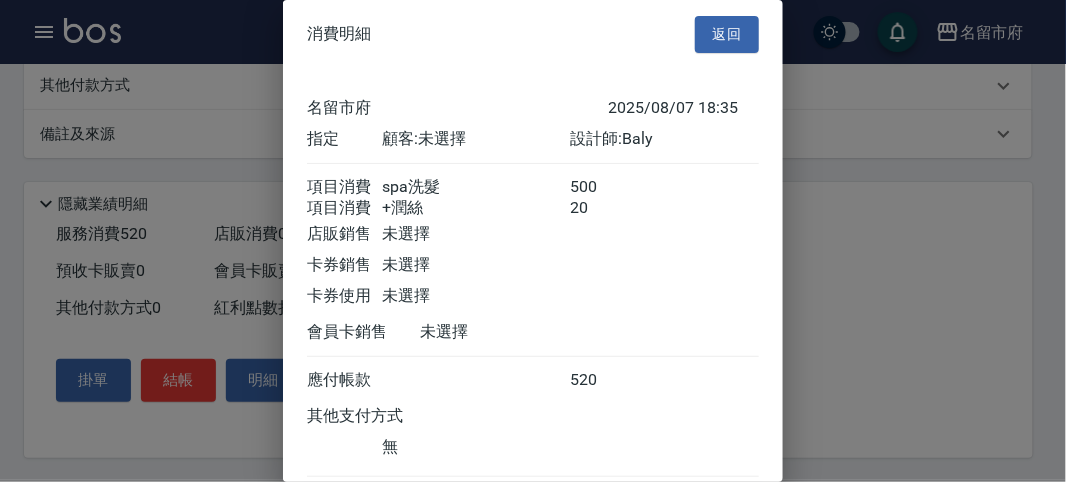 scroll, scrollTop: 133, scrollLeft: 0, axis: vertical 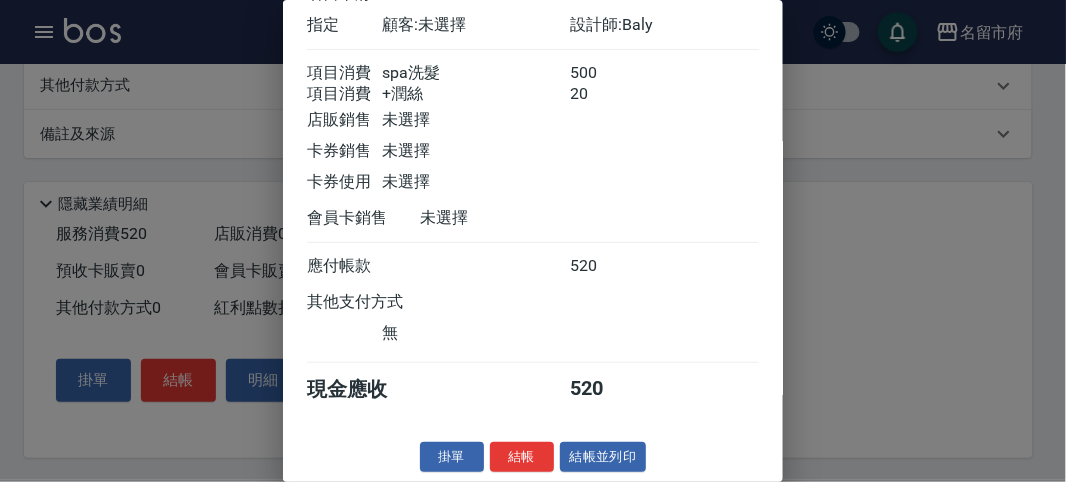 click on "結帳" at bounding box center (522, 457) 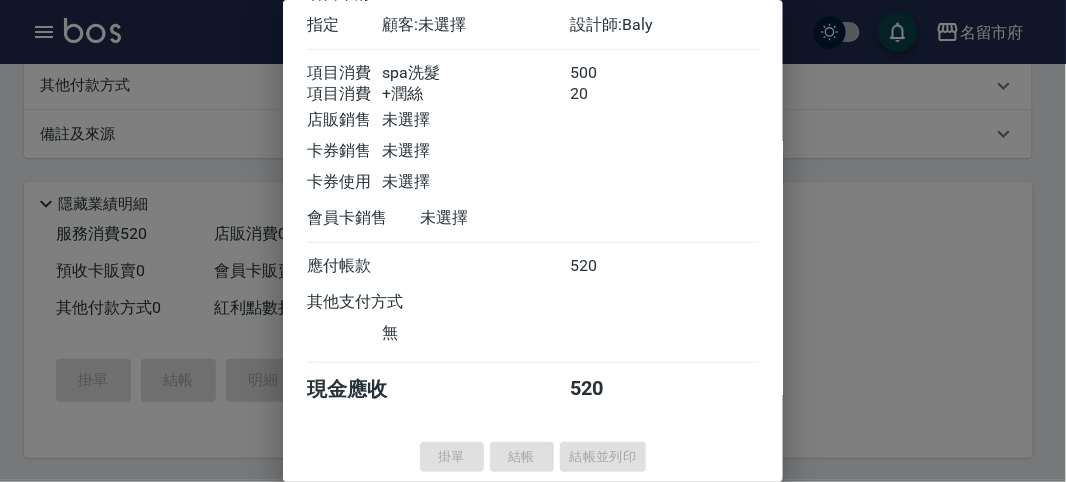 type on "[DATE] [TIME]" 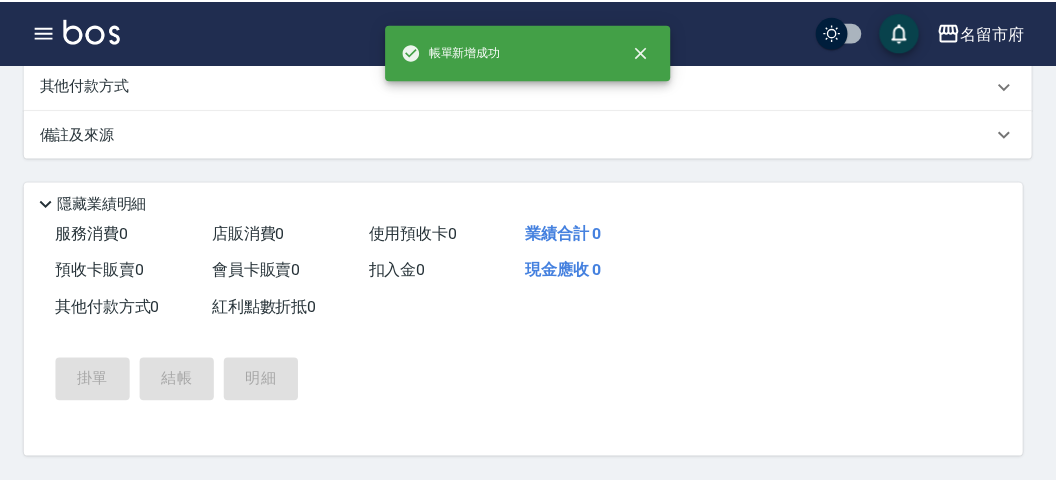 scroll, scrollTop: 0, scrollLeft: 0, axis: both 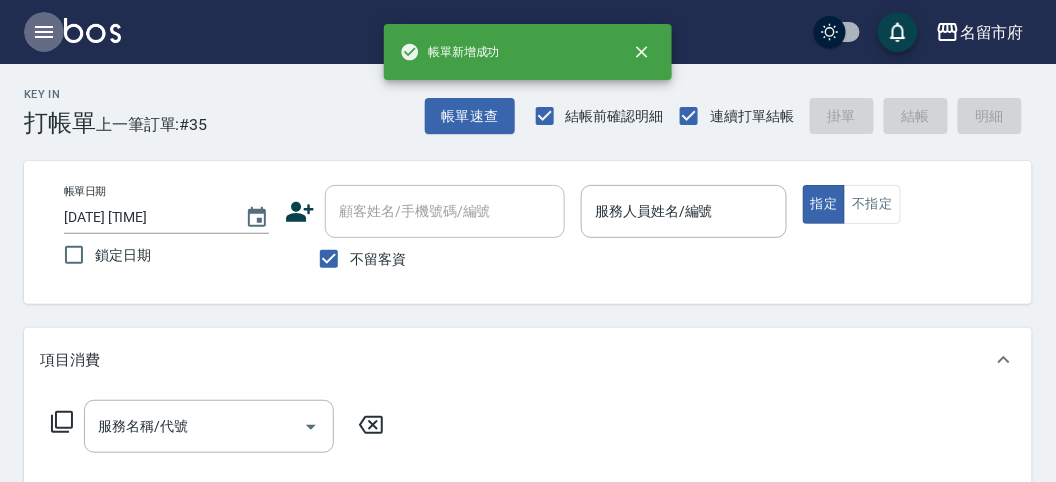 click 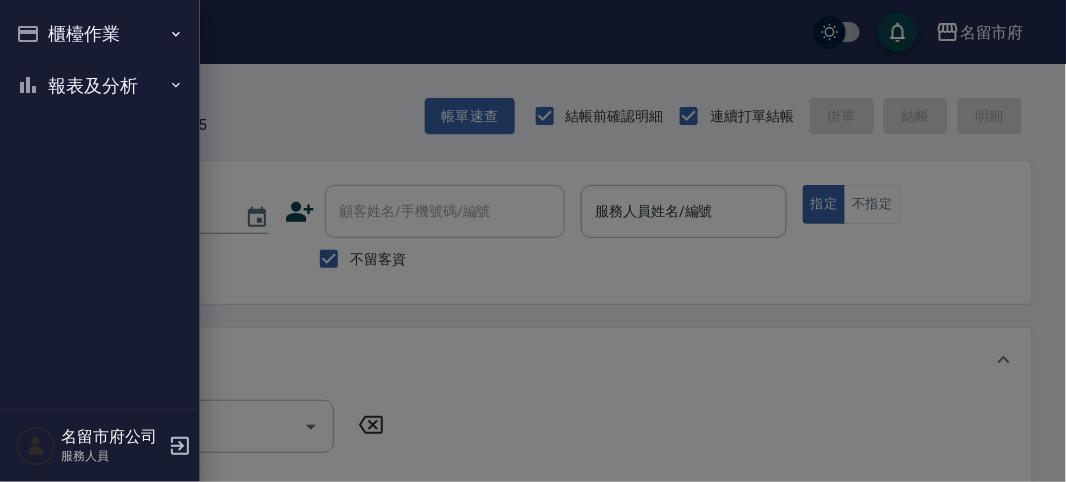 click on "櫃檯作業" at bounding box center (100, 34) 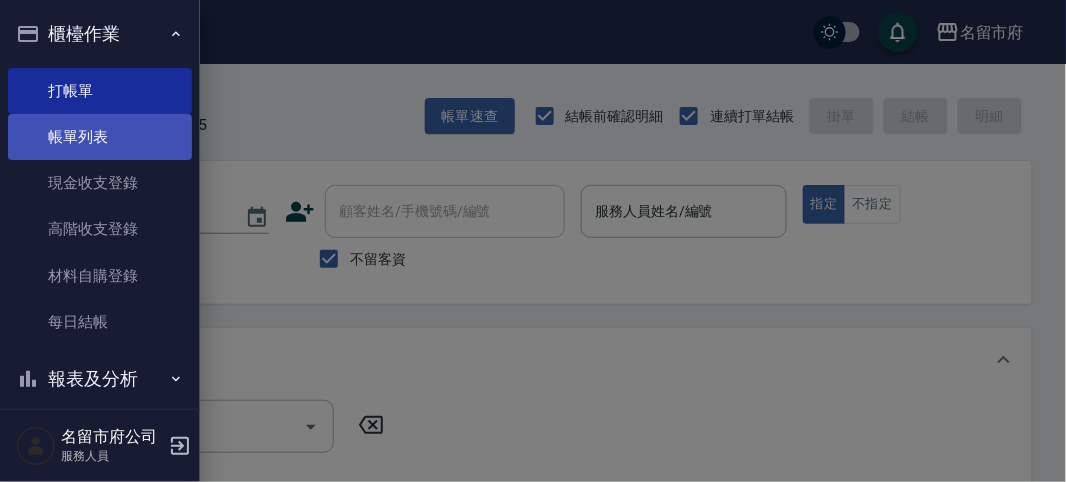 click on "帳單列表" at bounding box center [100, 137] 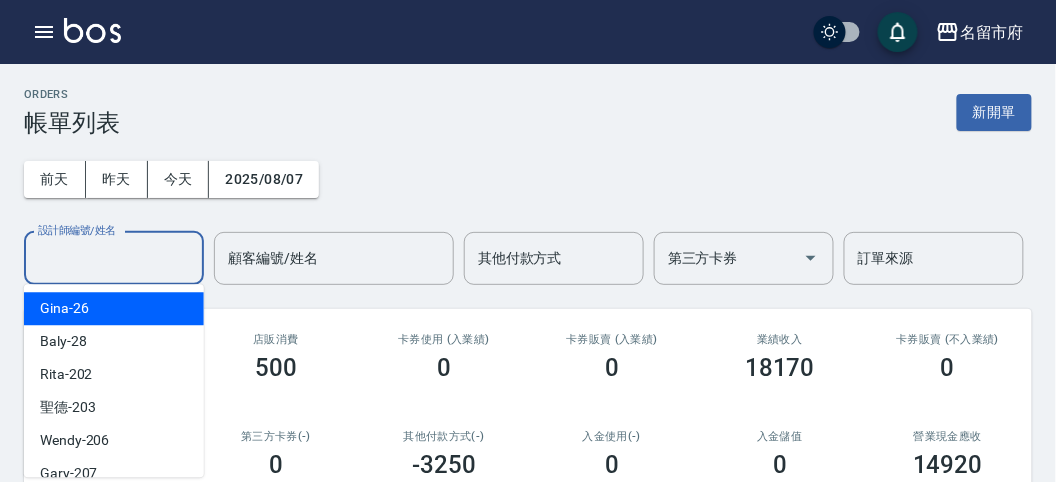 click on "設計師編號/姓名" at bounding box center [114, 258] 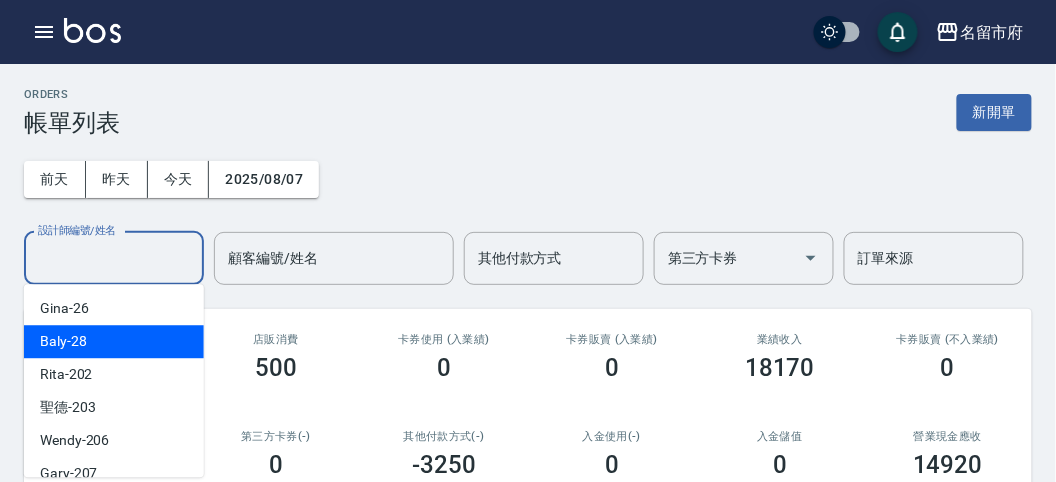 drag, startPoint x: 103, startPoint y: 340, endPoint x: 106, endPoint y: 328, distance: 12.369317 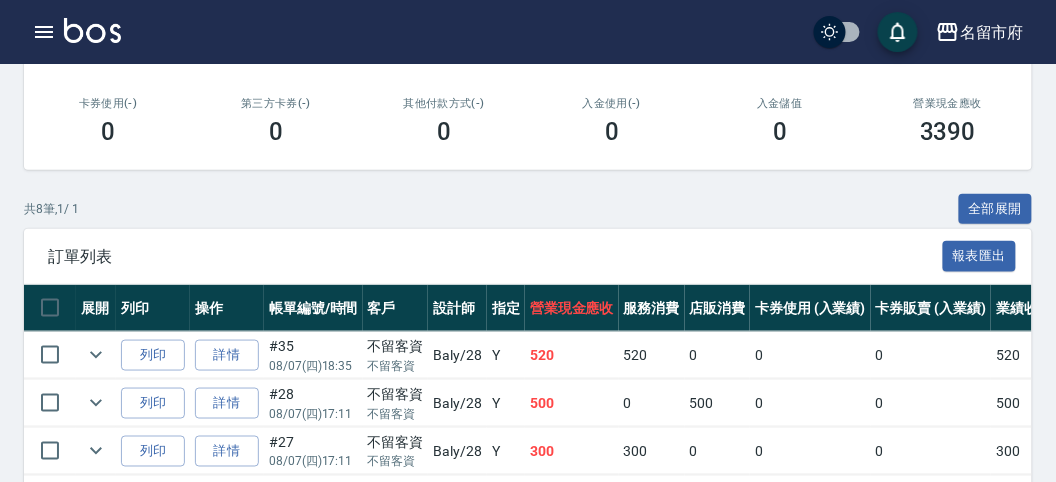 scroll, scrollTop: 0, scrollLeft: 0, axis: both 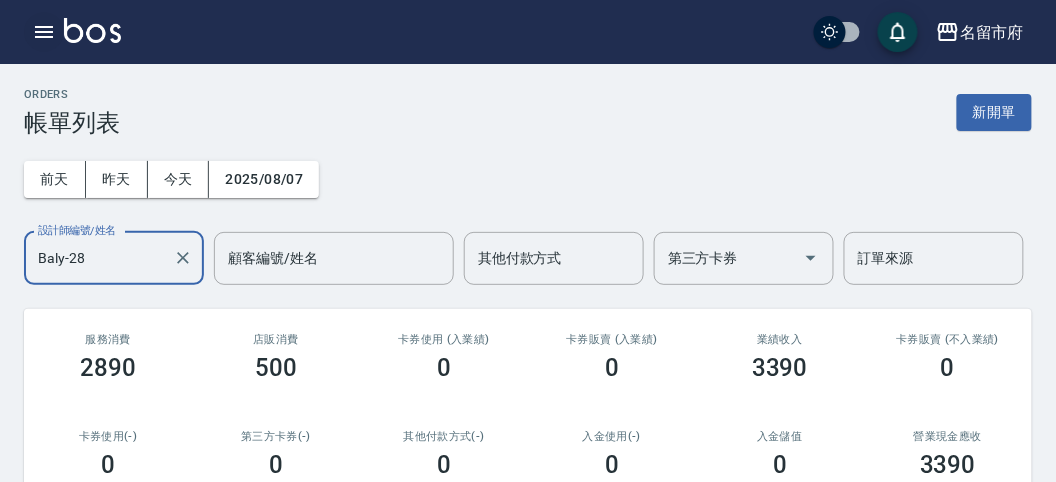 click 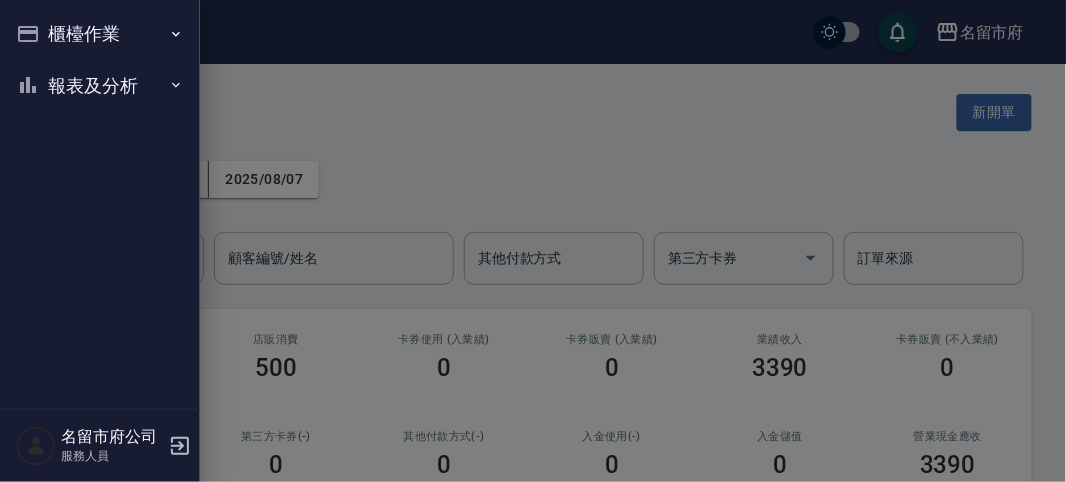 click on "櫃檯作業" at bounding box center (100, 34) 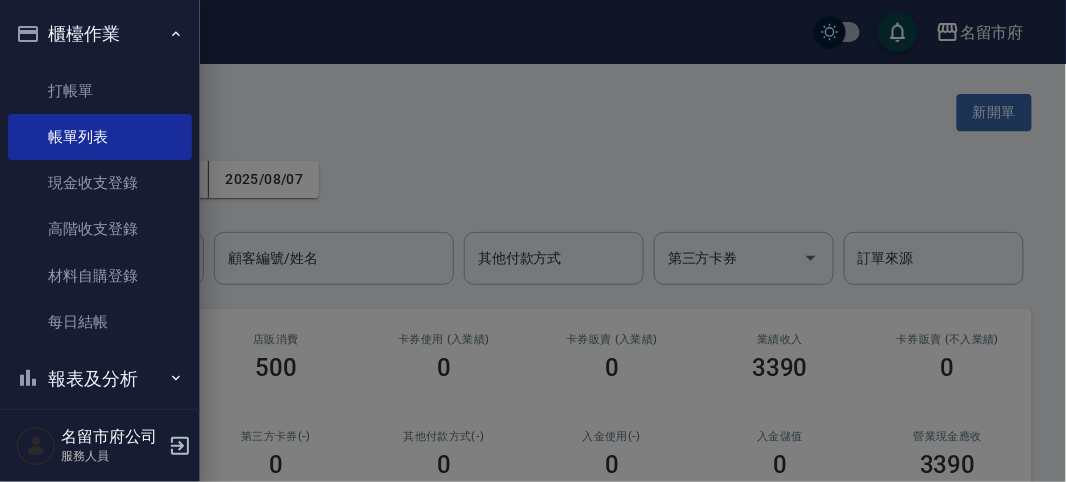 click 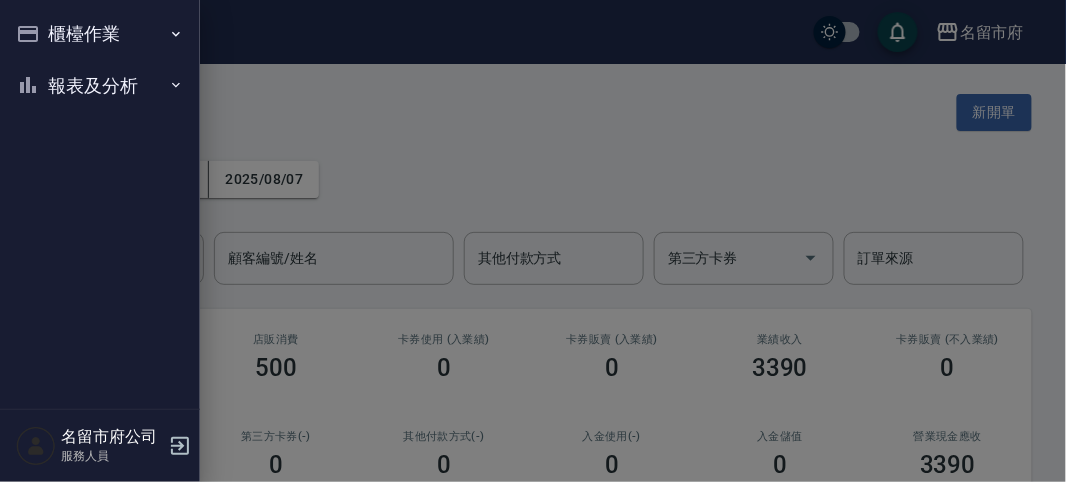 click at bounding box center (533, 241) 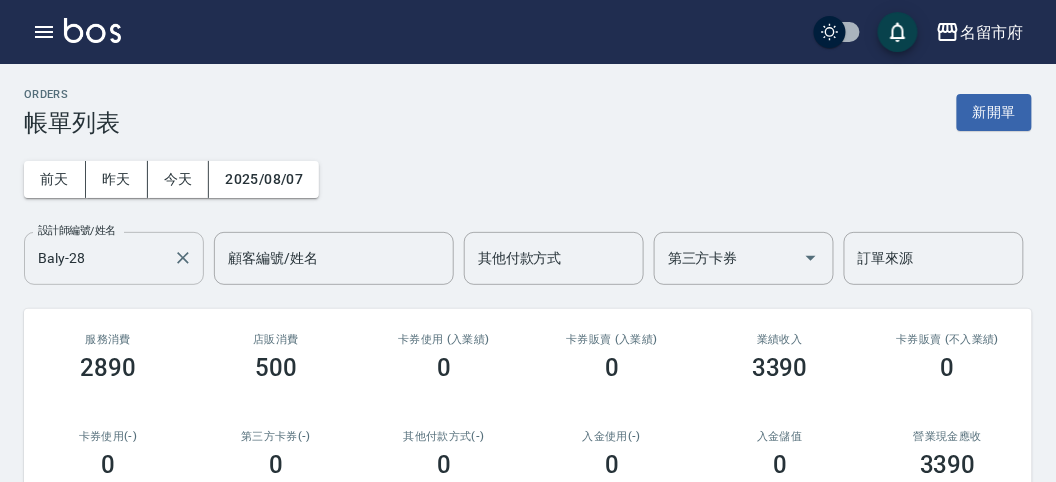 click on "Baly-28" at bounding box center (99, 258) 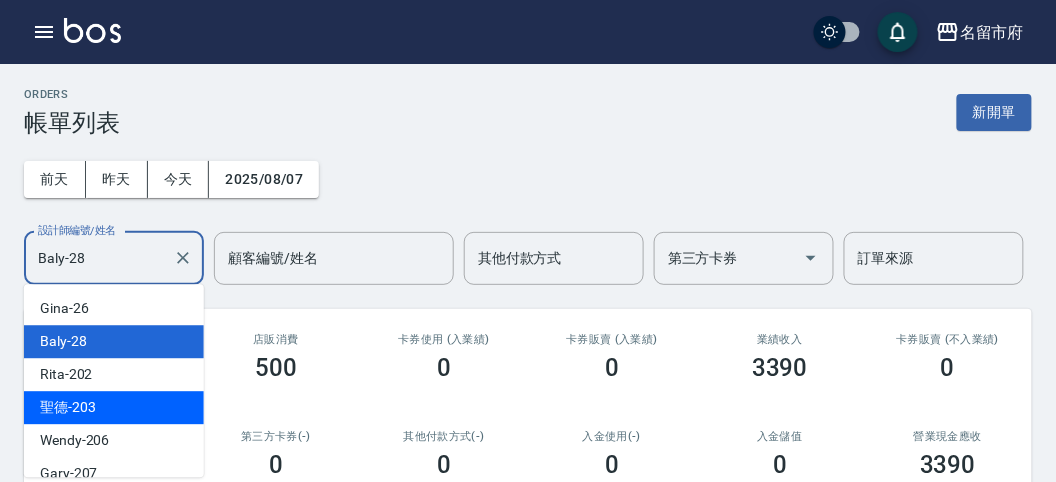 scroll, scrollTop: 153, scrollLeft: 0, axis: vertical 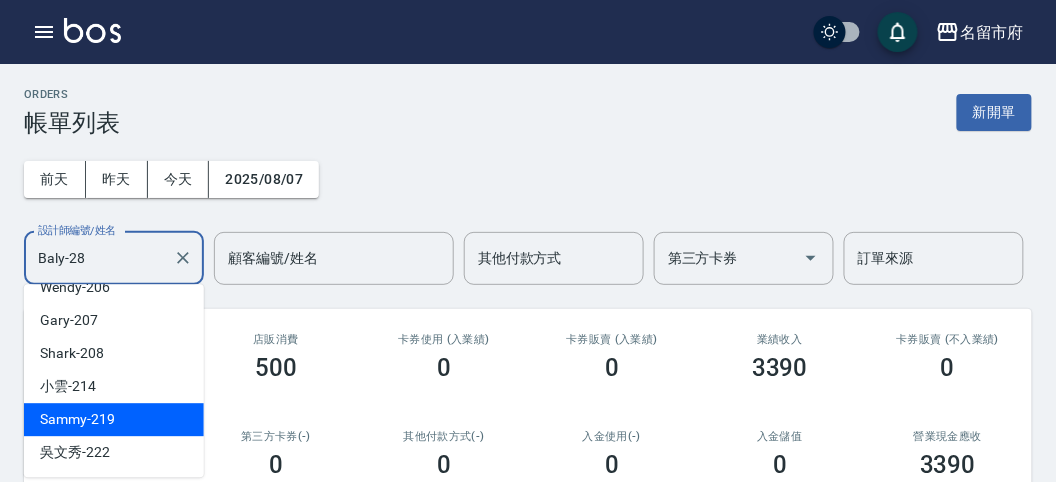 click on "[FIRST] -[NUMBER]" at bounding box center (114, 419) 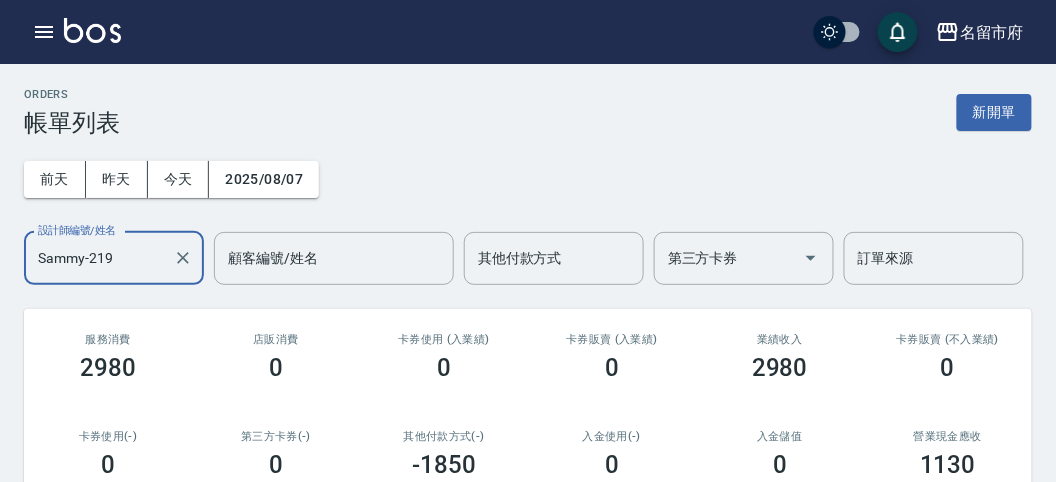 click on "Sammy-219" at bounding box center (99, 258) 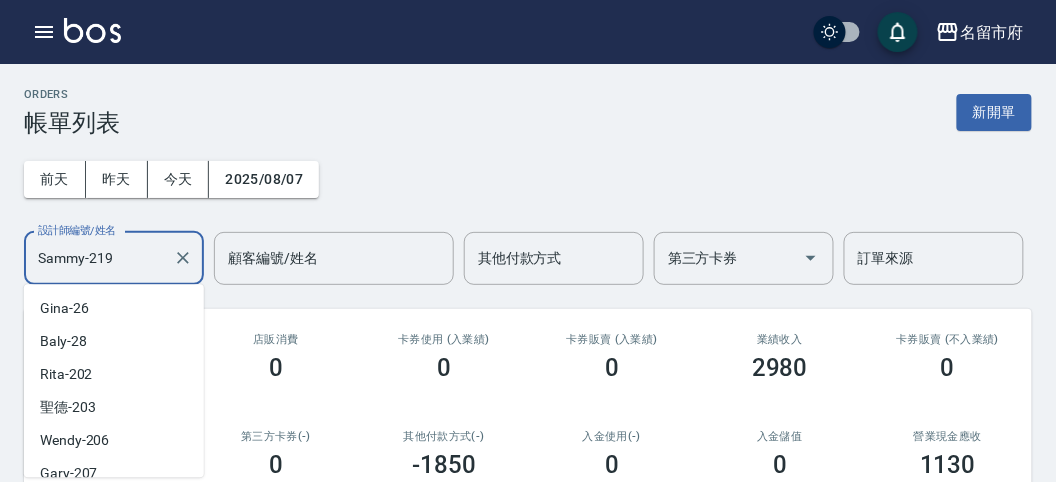 scroll, scrollTop: 111, scrollLeft: 0, axis: vertical 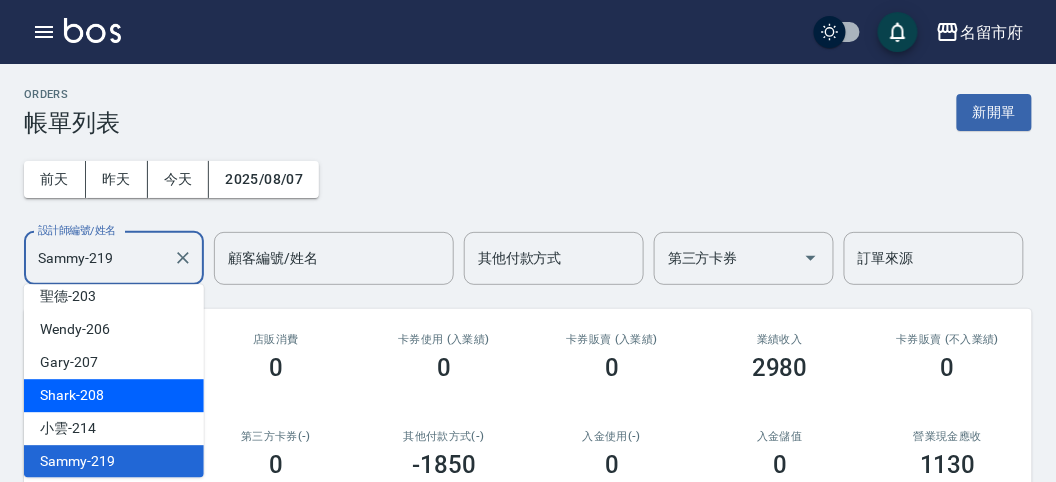 click on "Shark -208" at bounding box center (114, 395) 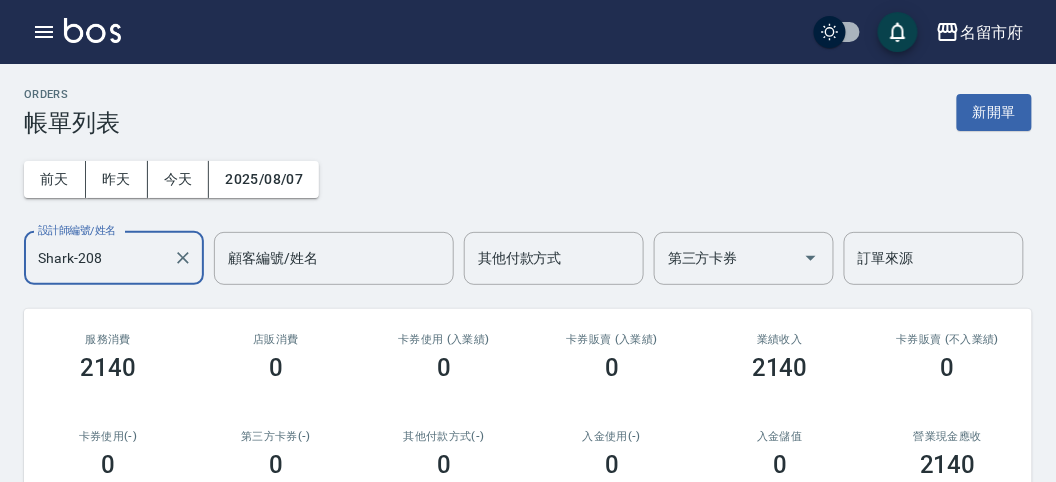 click on "Shark-208" at bounding box center [99, 258] 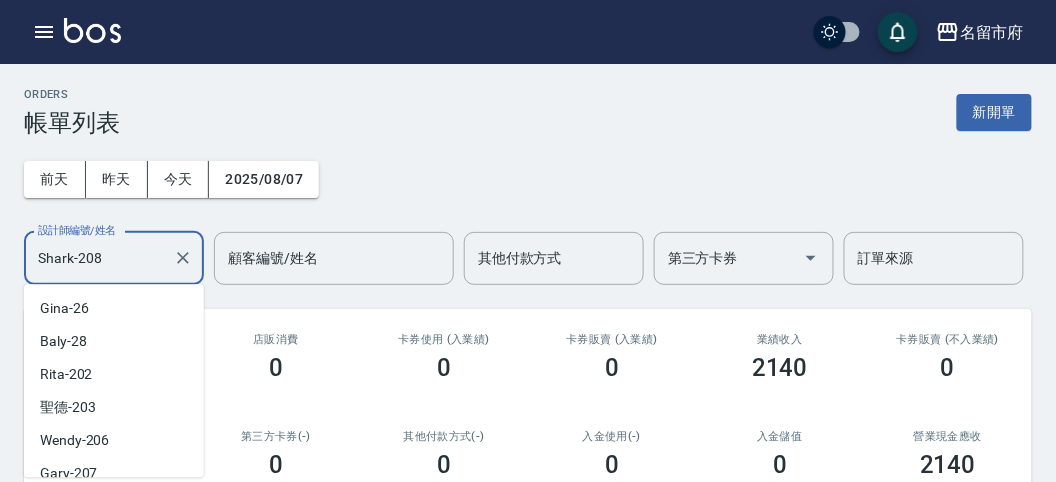 scroll, scrollTop: 45, scrollLeft: 0, axis: vertical 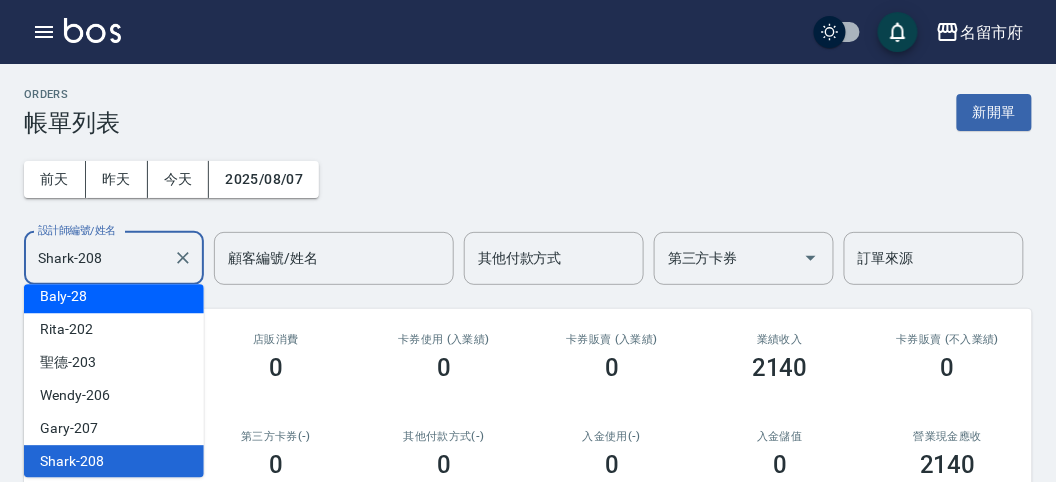 click on "Baly -28" at bounding box center [114, 296] 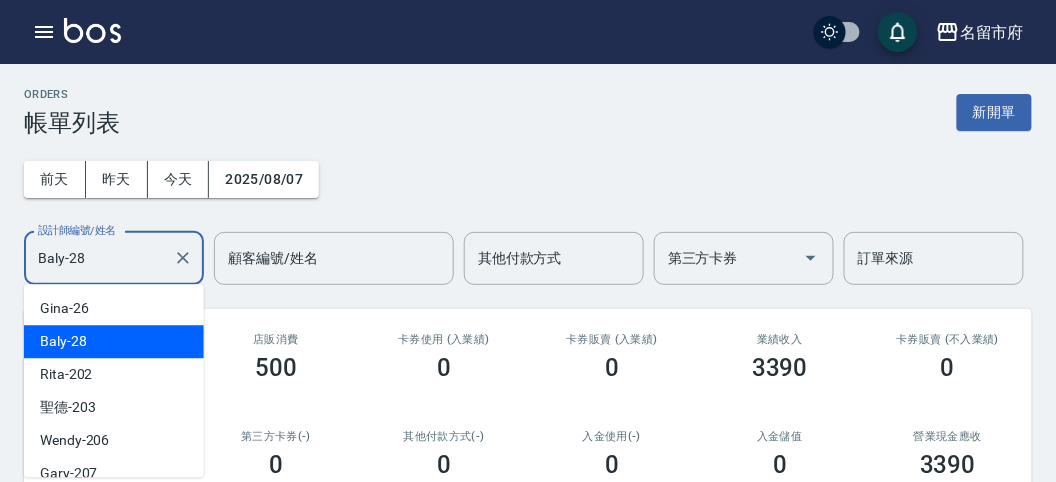click on "Baly-28" at bounding box center [99, 258] 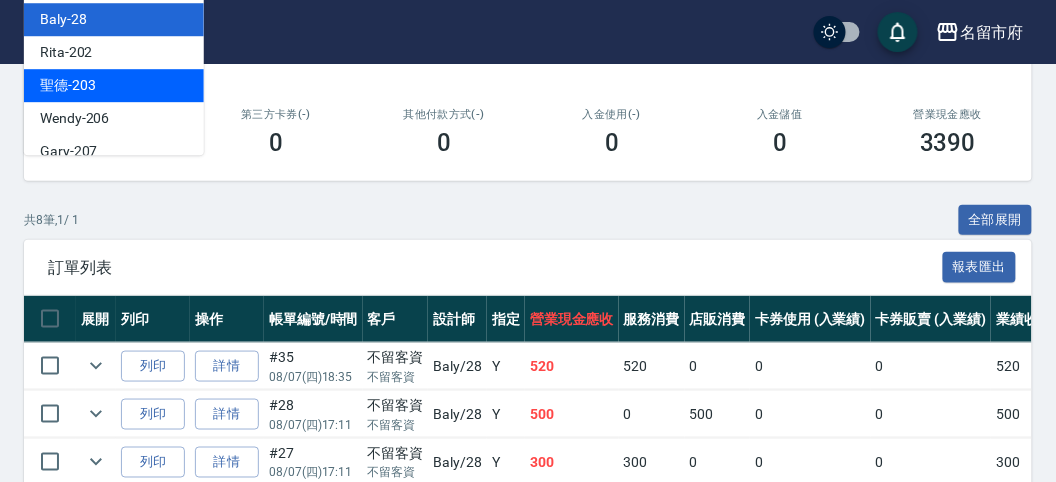 scroll, scrollTop: 100, scrollLeft: 0, axis: vertical 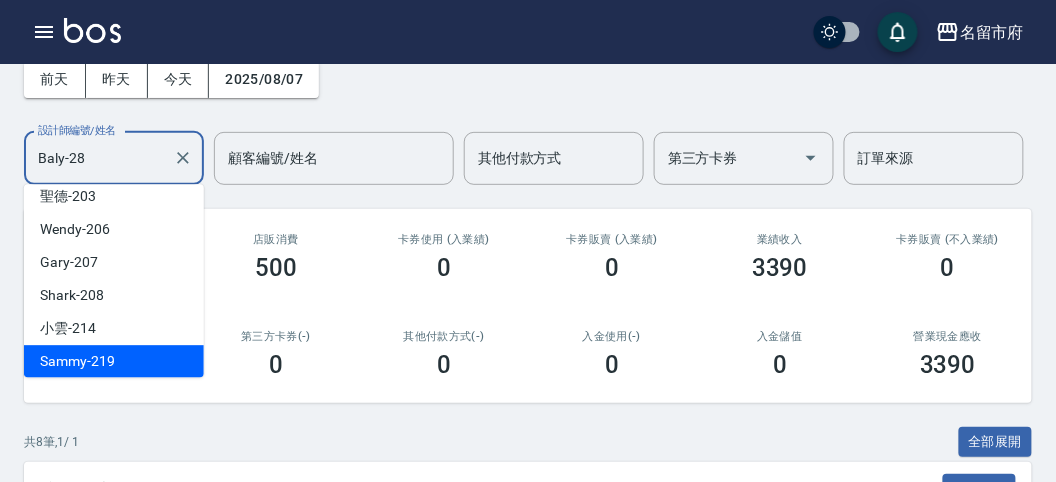 click on "[FIRST] -[NUMBER]" at bounding box center (114, 361) 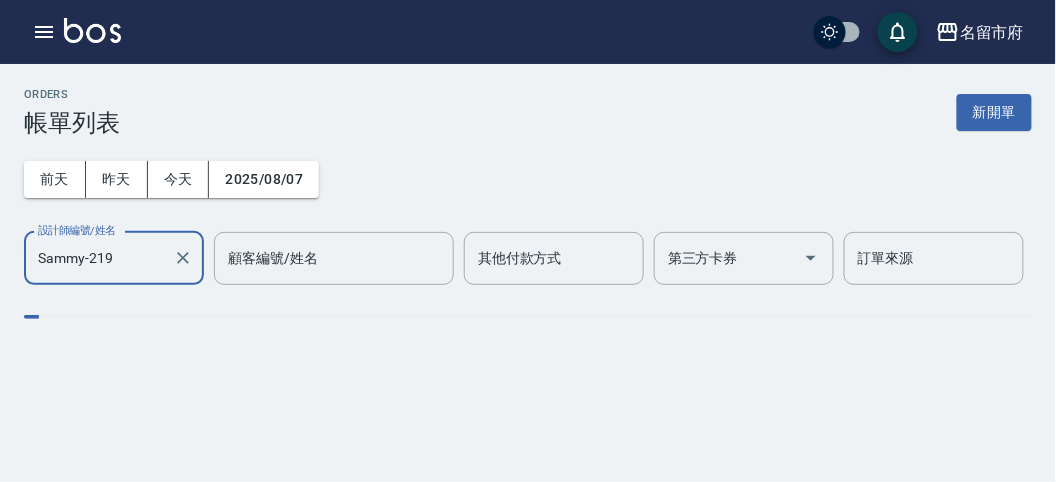 scroll, scrollTop: 0, scrollLeft: 0, axis: both 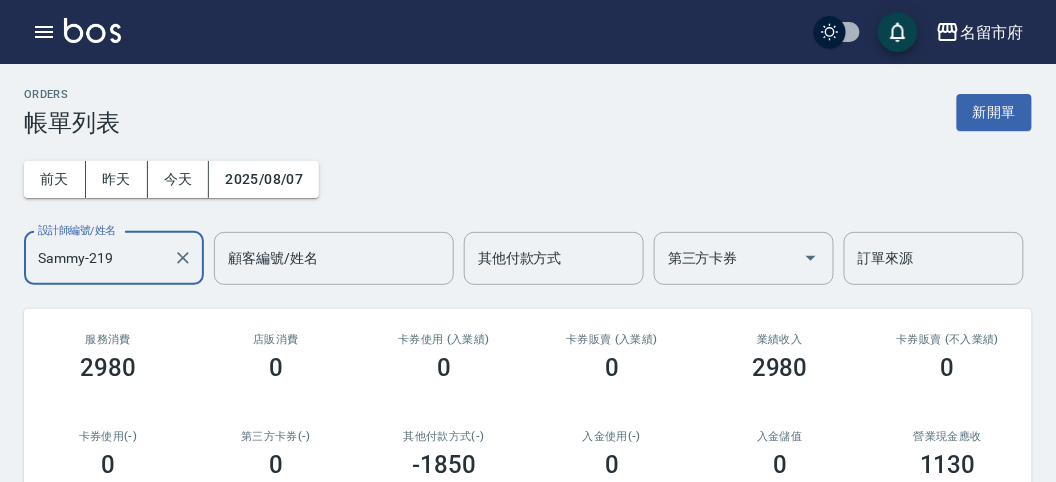 click on "Sammy-219" at bounding box center (99, 258) 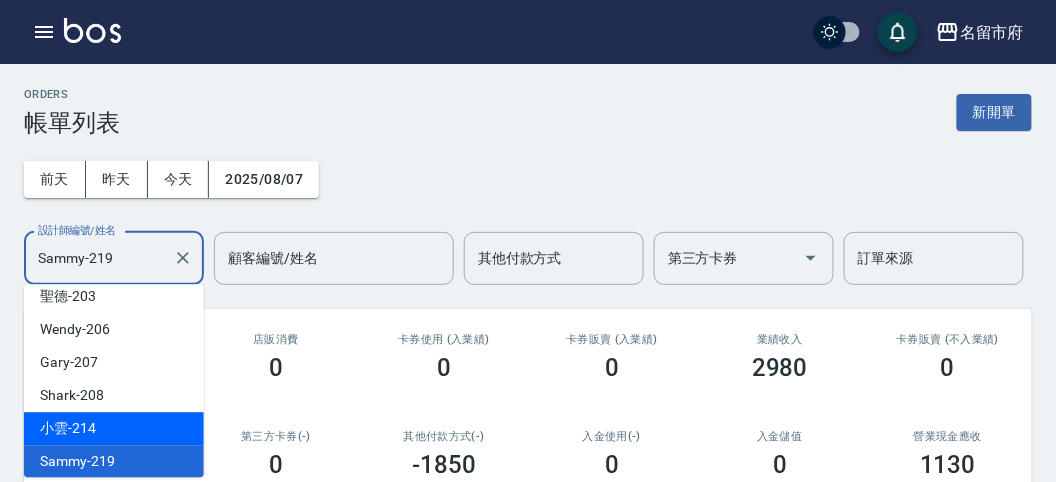scroll, scrollTop: 153, scrollLeft: 0, axis: vertical 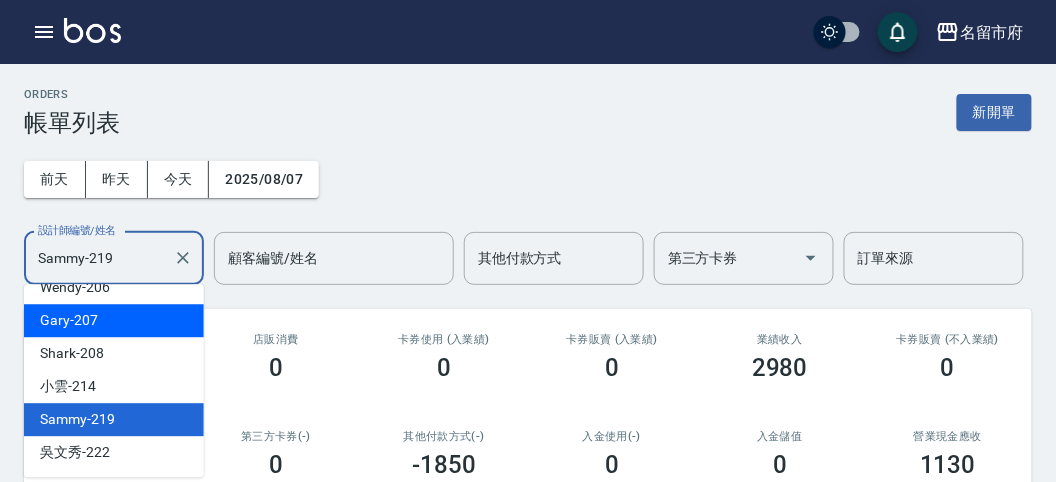 click on "Gary -207" at bounding box center [114, 320] 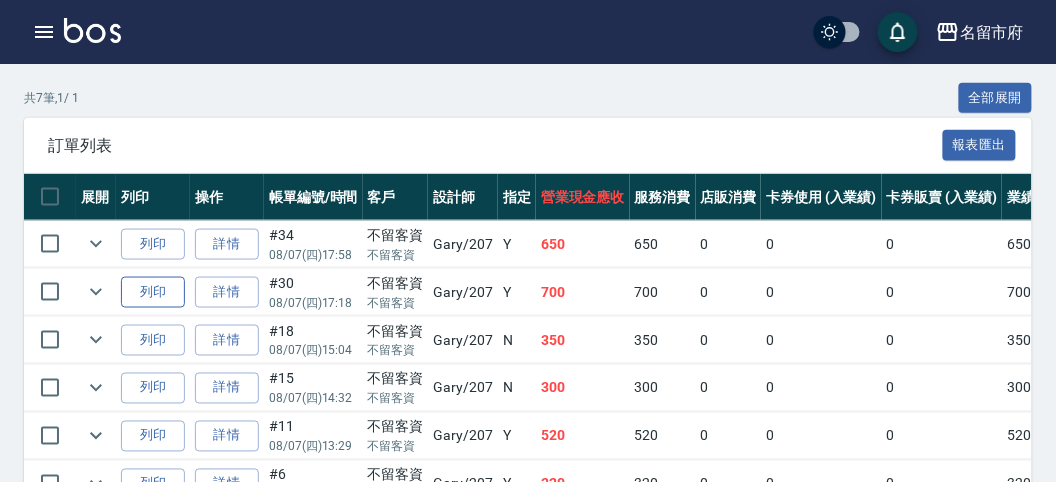 scroll, scrollTop: 111, scrollLeft: 0, axis: vertical 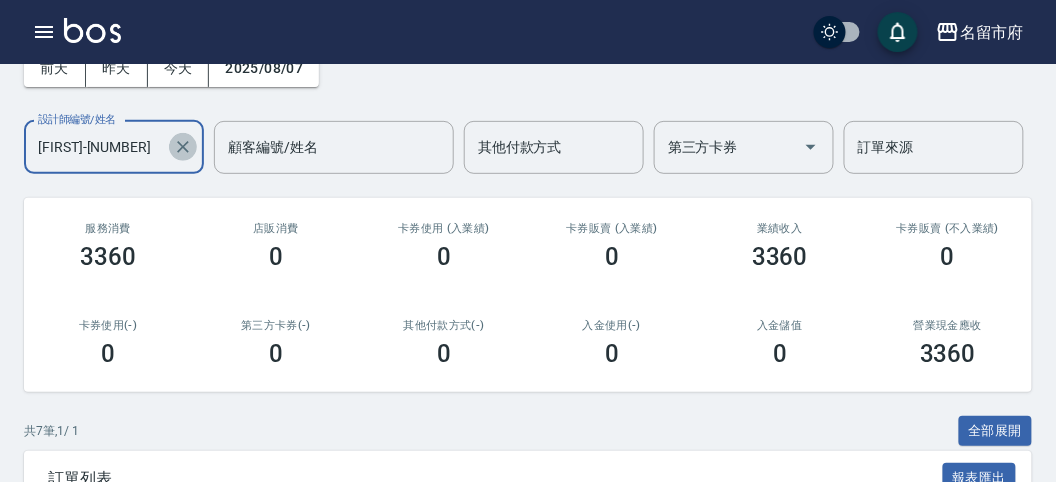 click 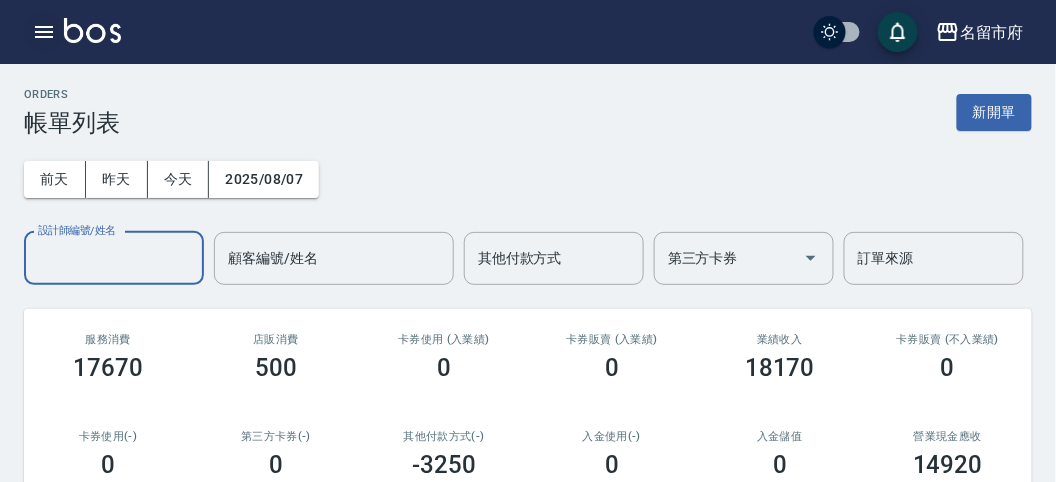 click 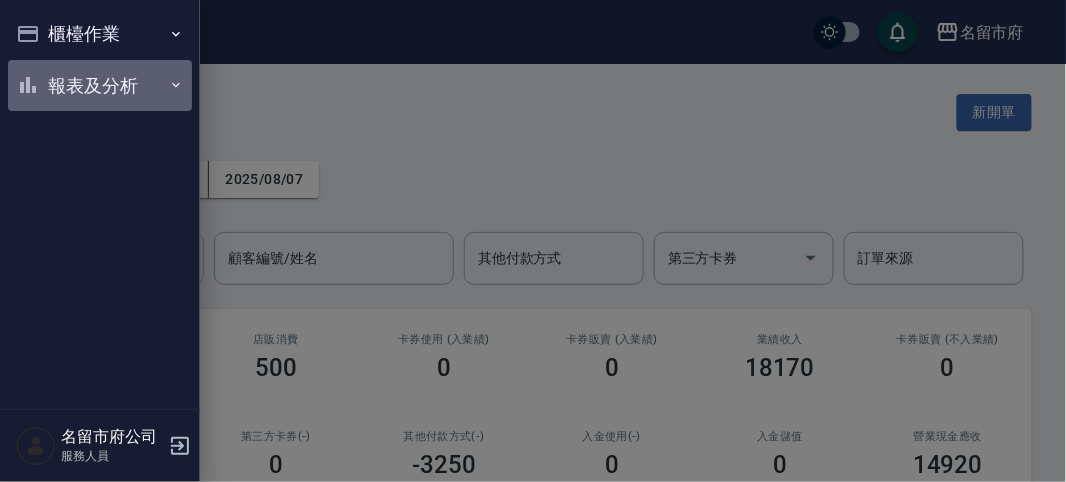 click on "報表及分析" at bounding box center (100, 86) 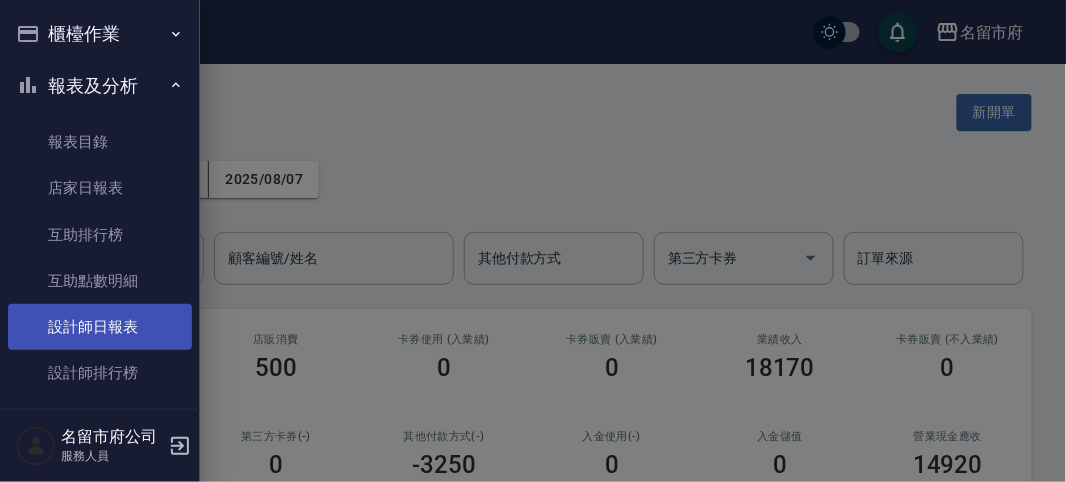 click on "設計師日報表" at bounding box center [100, 327] 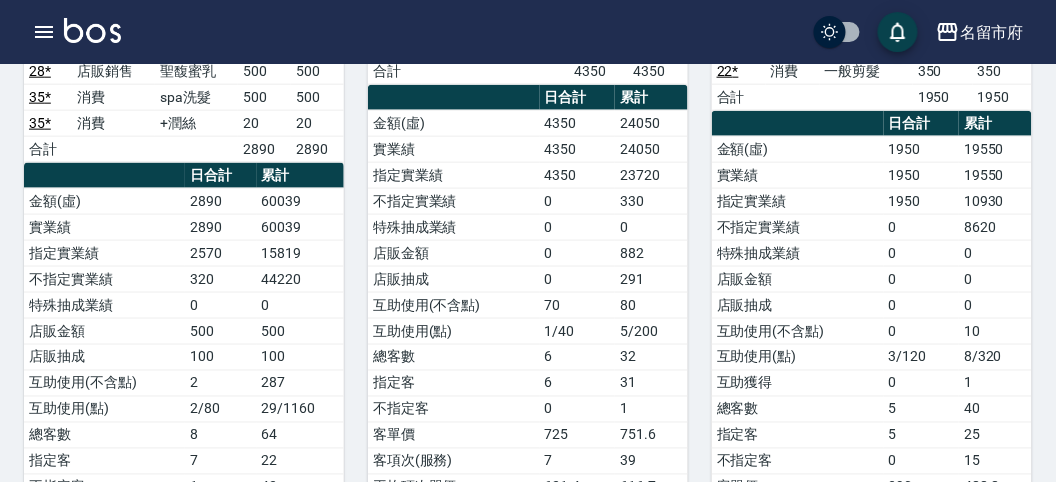 scroll, scrollTop: 0, scrollLeft: 0, axis: both 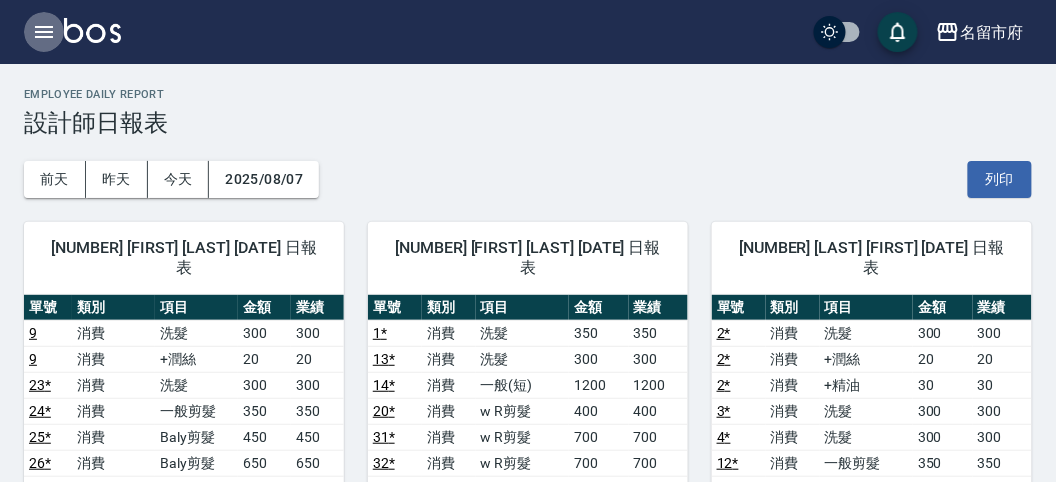 click 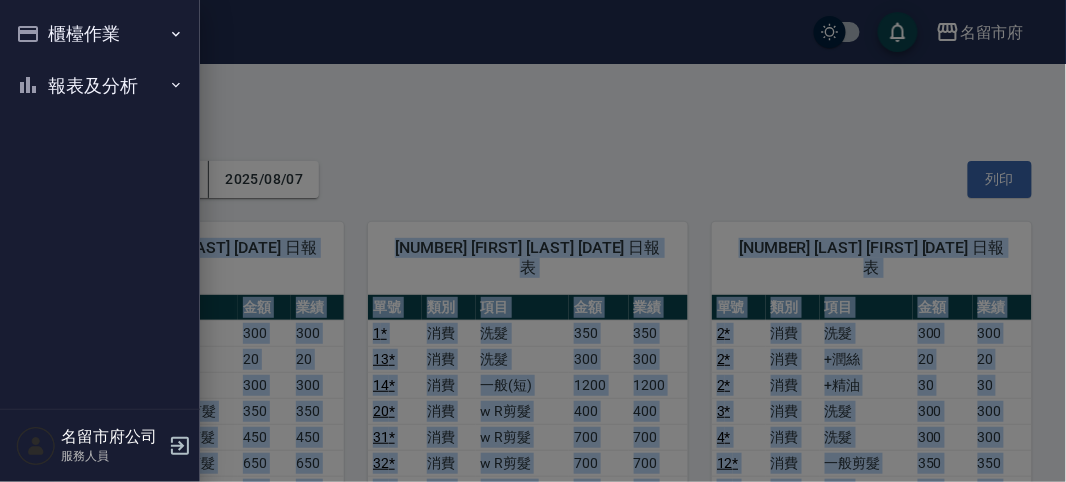 click on "櫃檯作業" at bounding box center (100, 34) 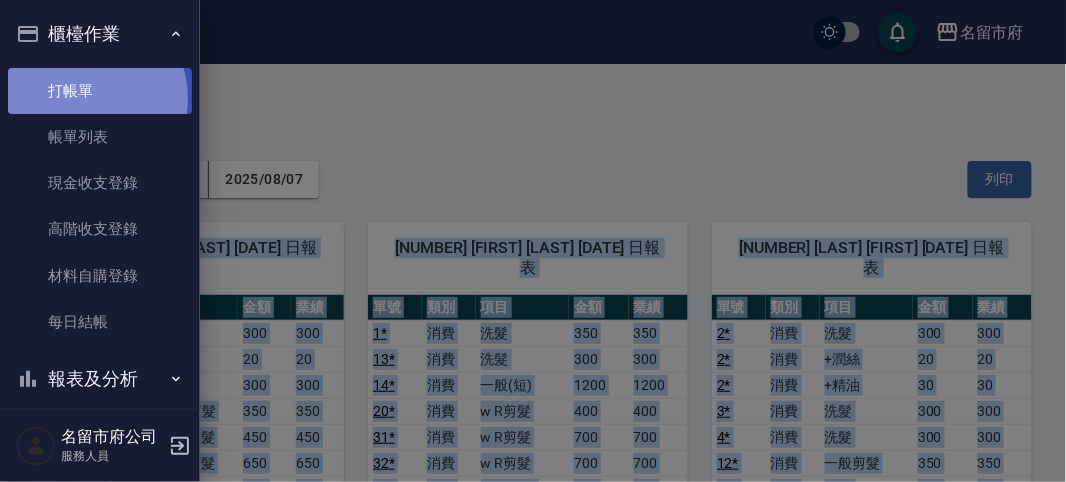 click on "打帳單" at bounding box center (100, 91) 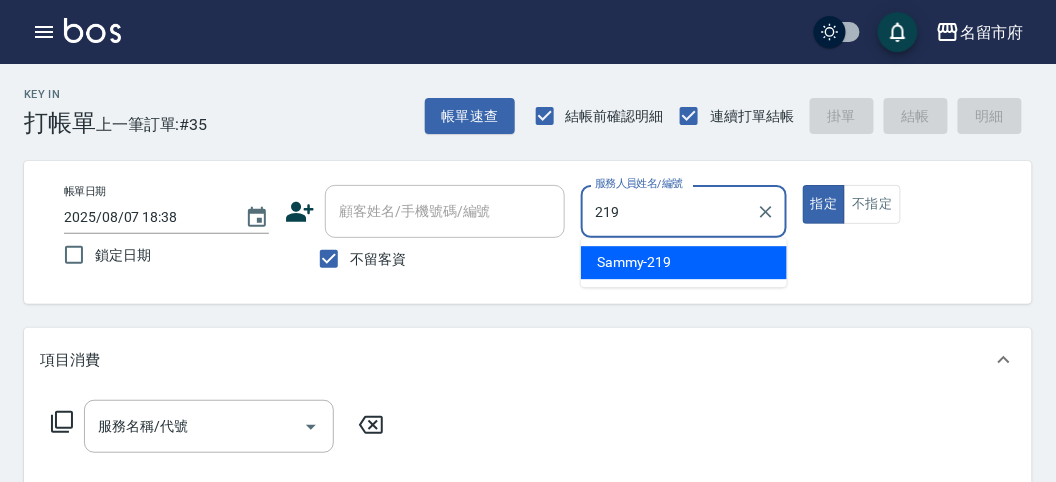 type on "Sammy-219" 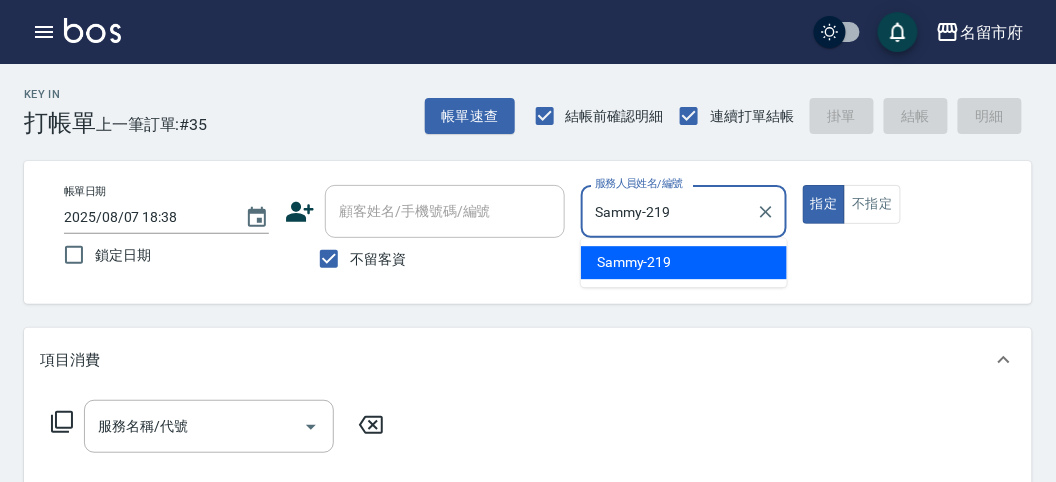 type on "true" 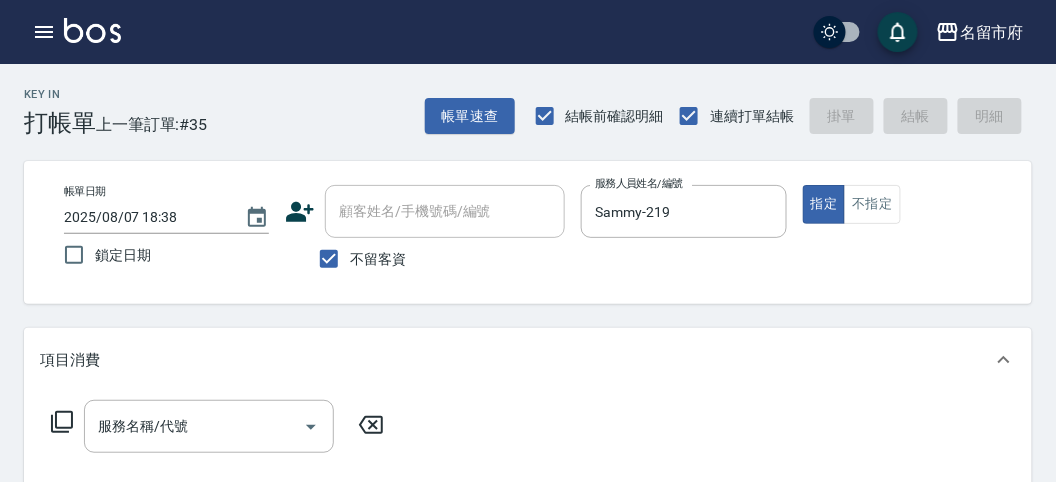 click 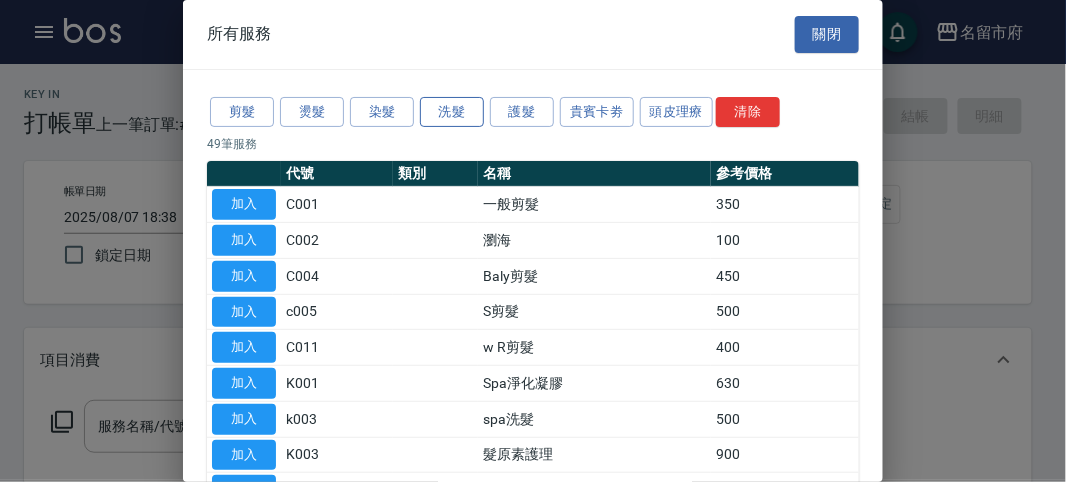 click on "洗髮" at bounding box center [452, 112] 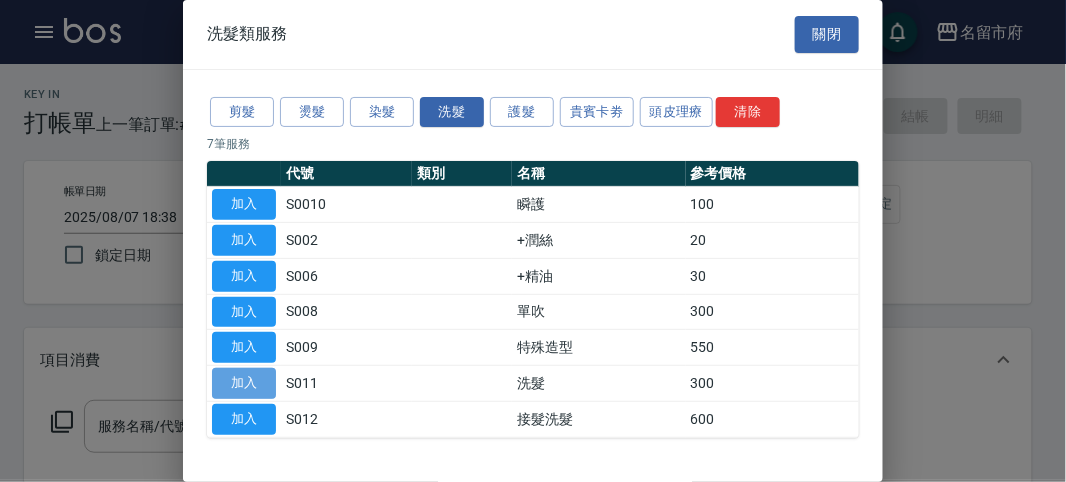 click on "加入" at bounding box center (244, 383) 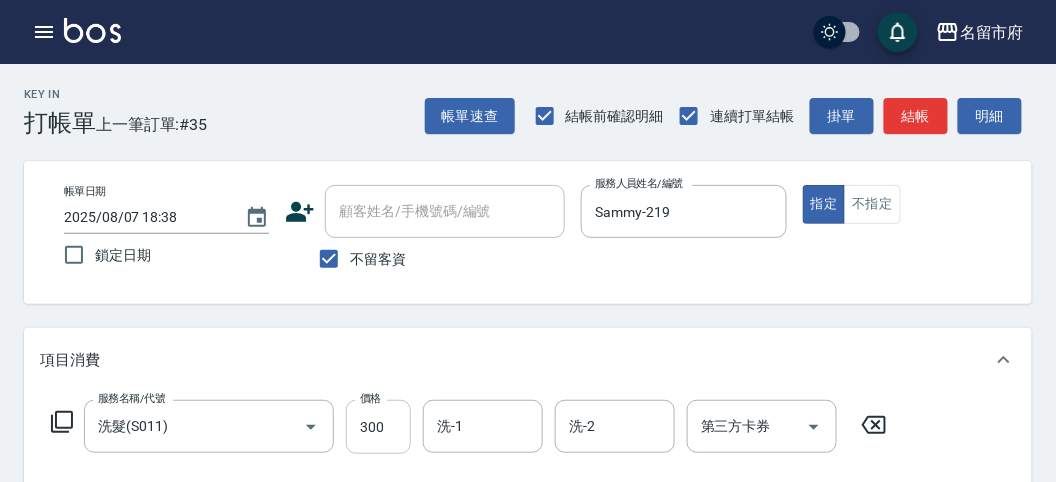 click on "300" at bounding box center [378, 427] 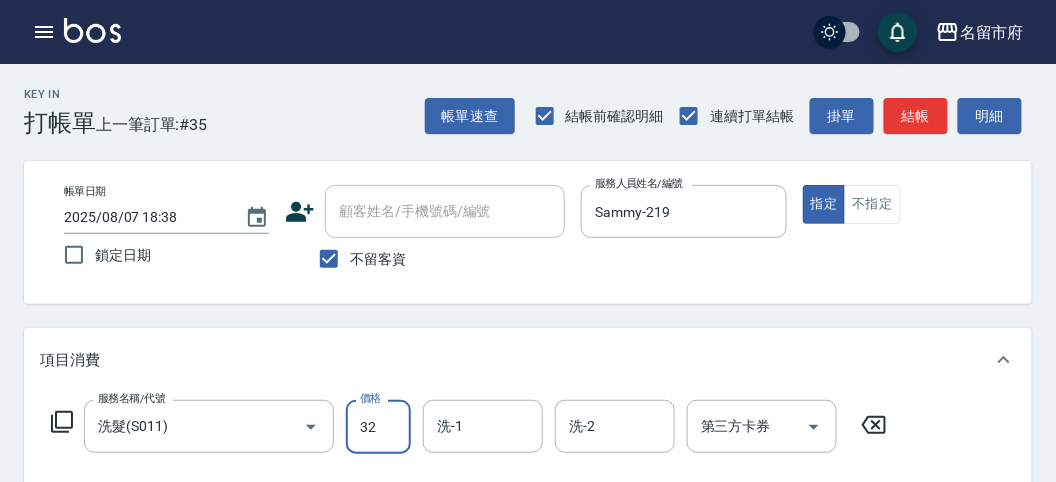 type on "320" 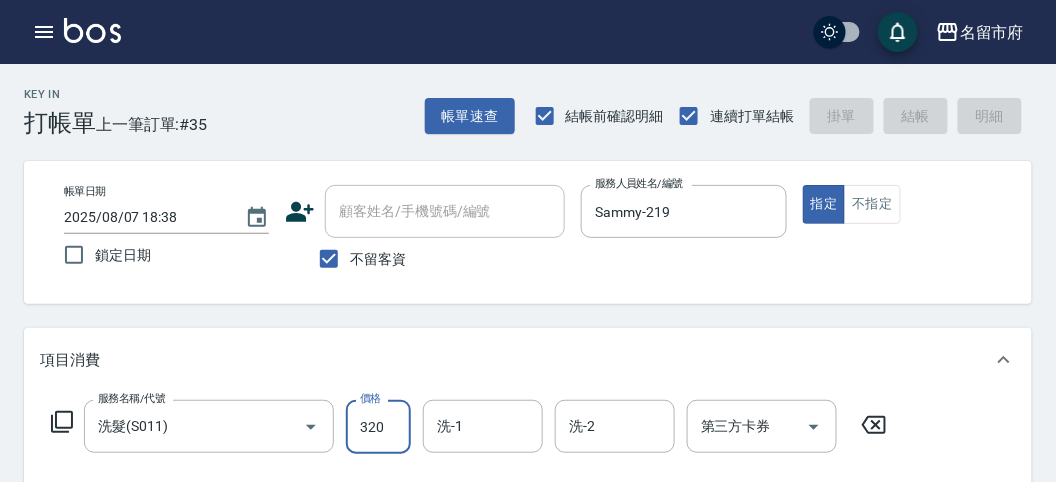 type on "[DATE] [TIME]" 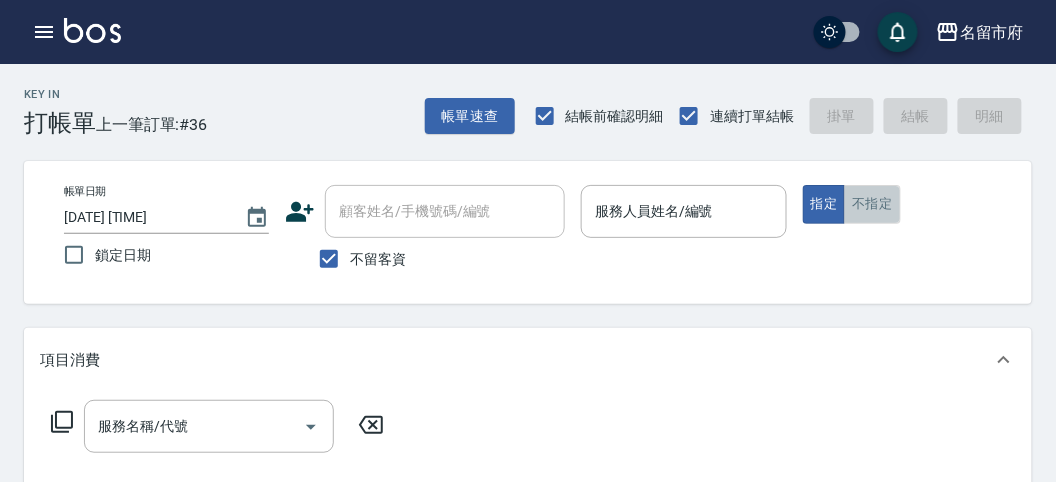 click on "不指定" at bounding box center [872, 204] 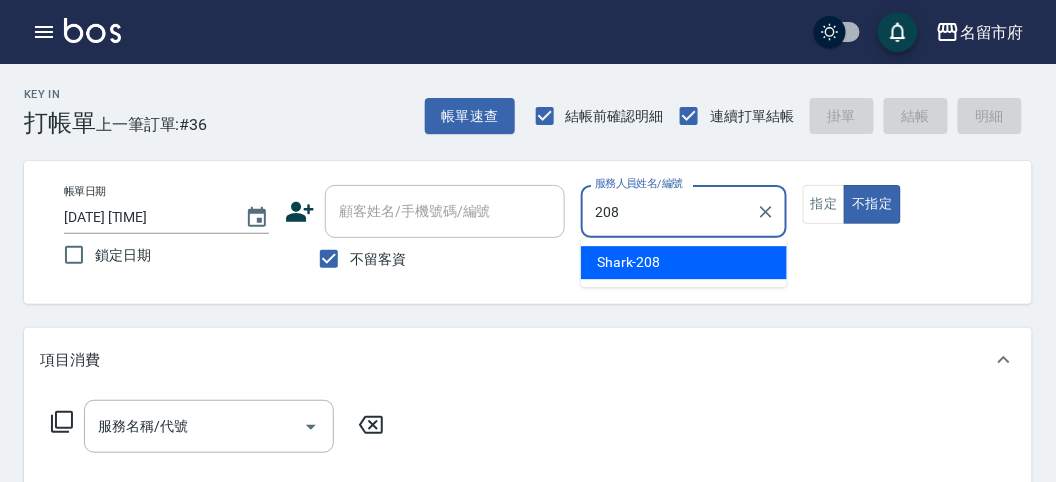 click on "Shark -208" at bounding box center (629, 262) 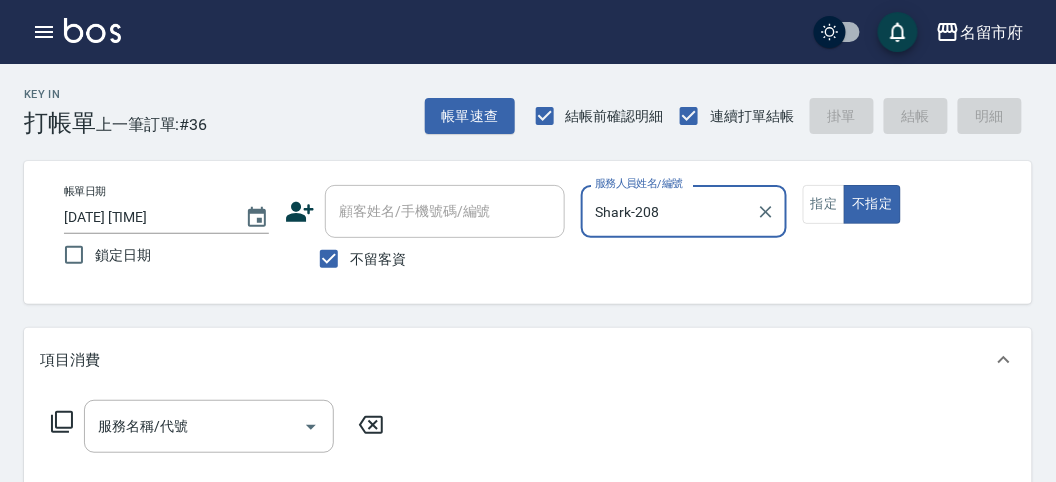 type on "Shark-208" 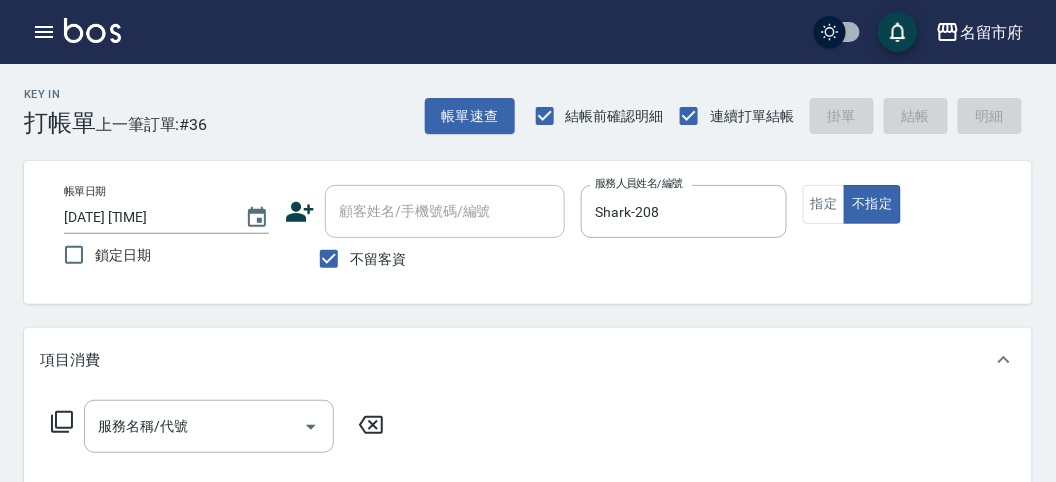 click 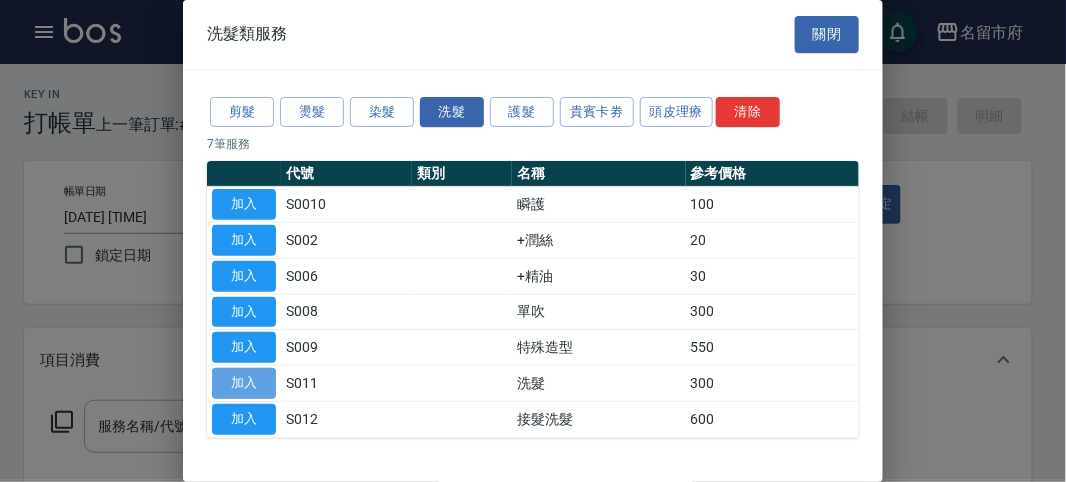 click on "加入" at bounding box center (244, 383) 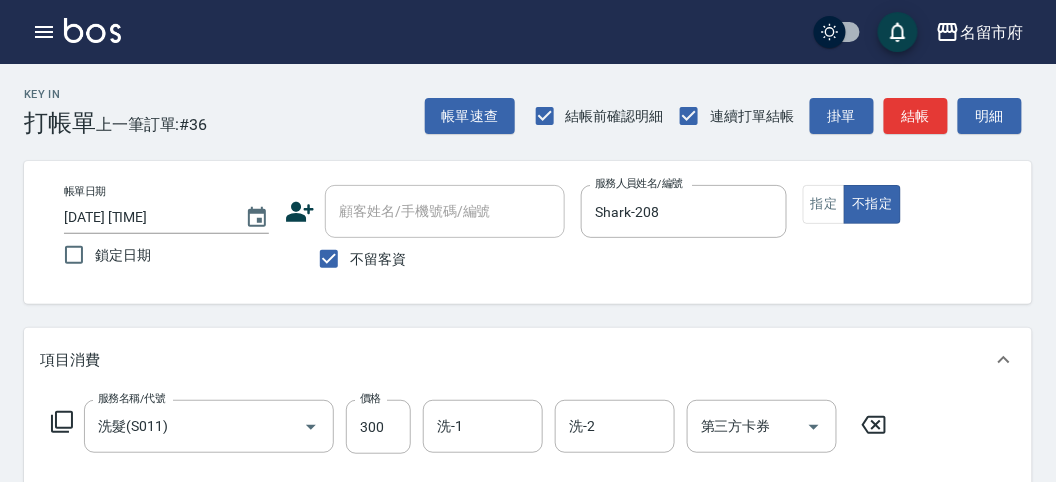 click 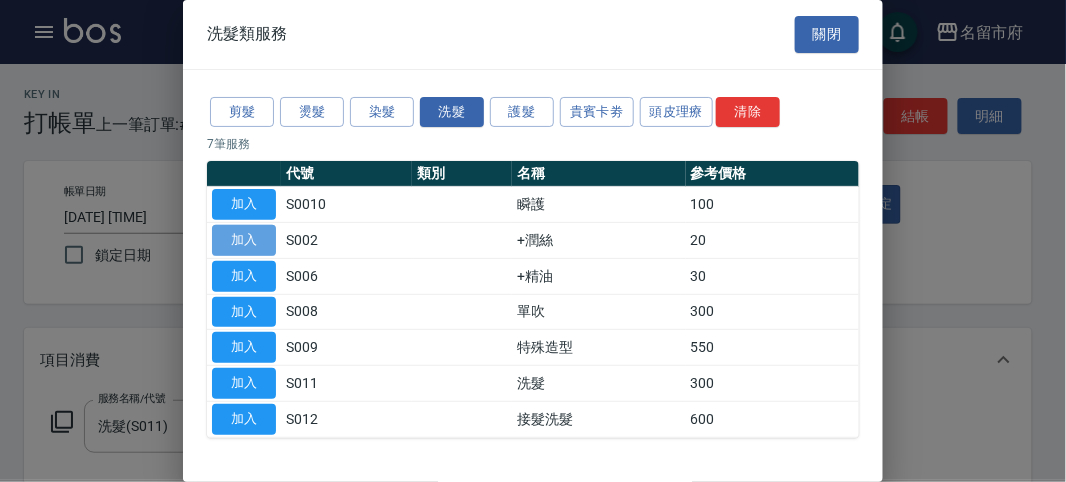 click on "加入" at bounding box center [244, 240] 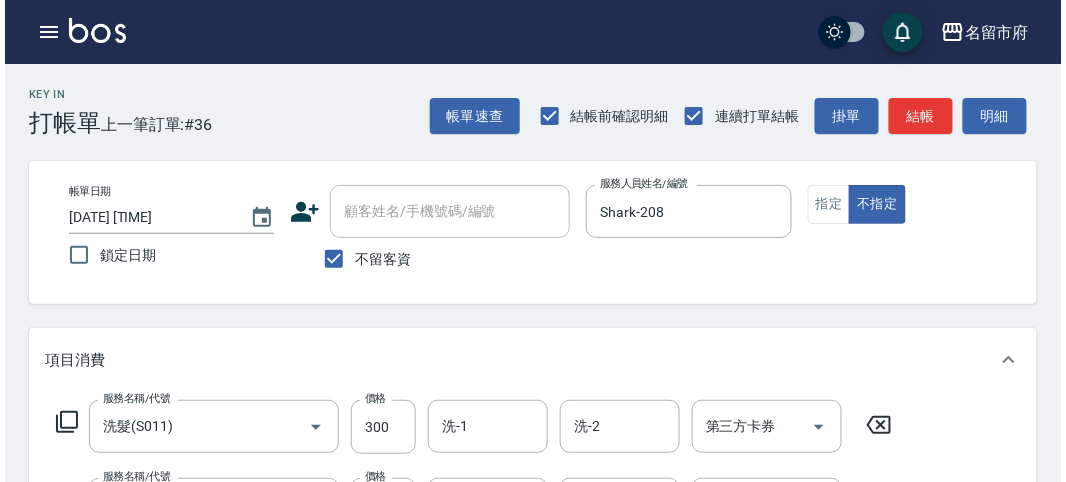 scroll, scrollTop: 663, scrollLeft: 0, axis: vertical 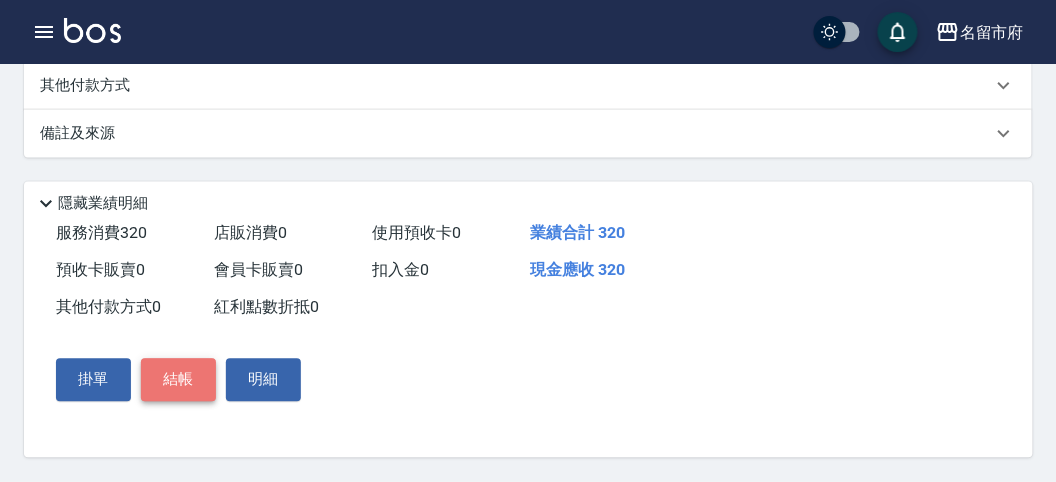 click on "結帳" at bounding box center (178, 380) 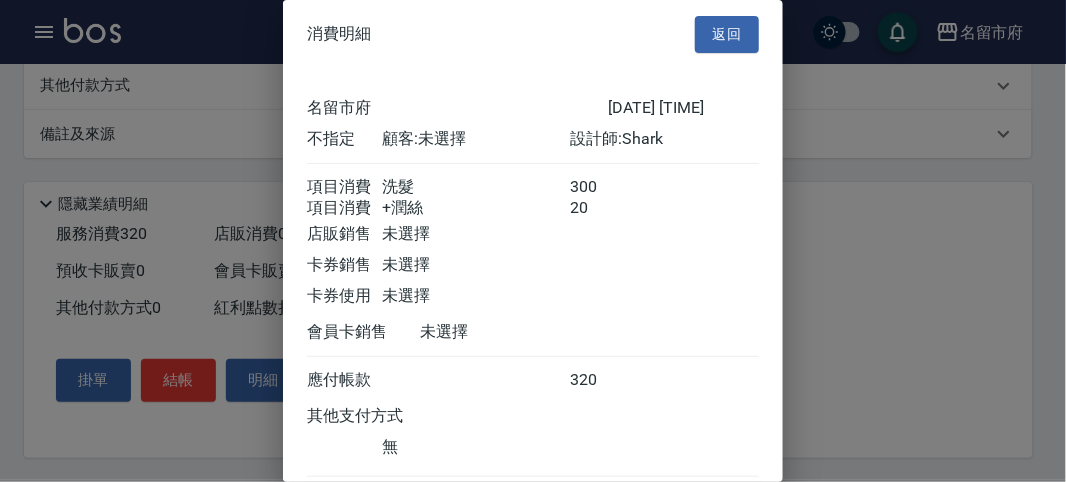 scroll, scrollTop: 133, scrollLeft: 0, axis: vertical 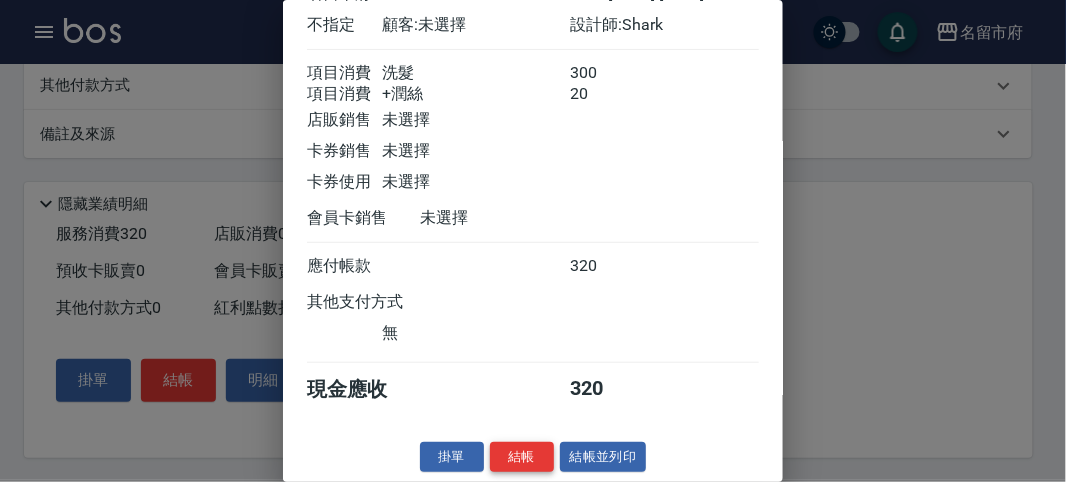 click on "結帳" at bounding box center (522, 457) 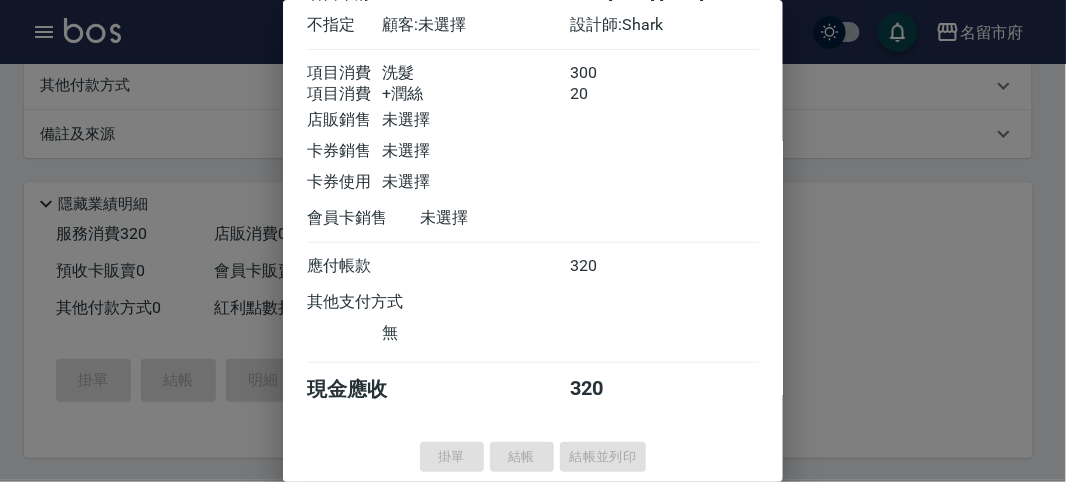 type on "2025/08/07 18:46" 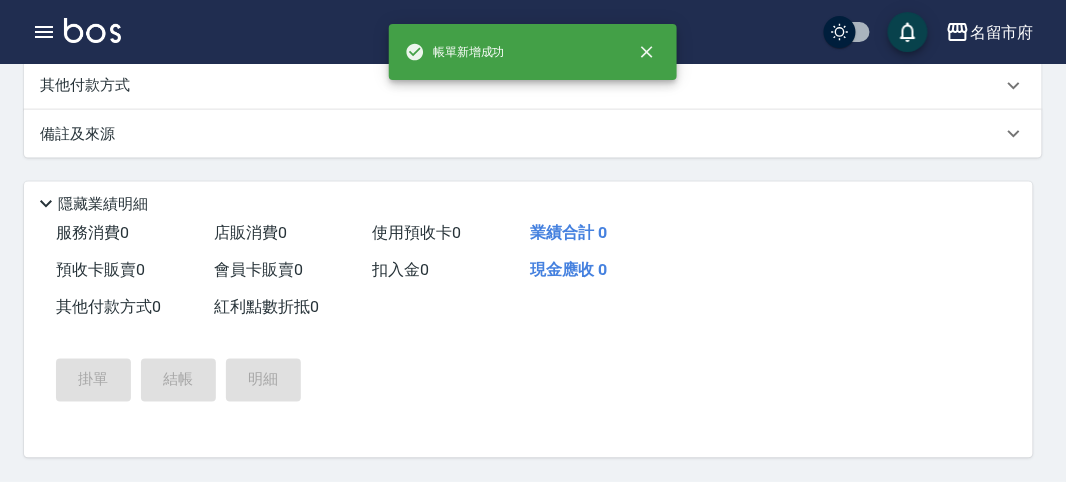 scroll, scrollTop: 0, scrollLeft: 0, axis: both 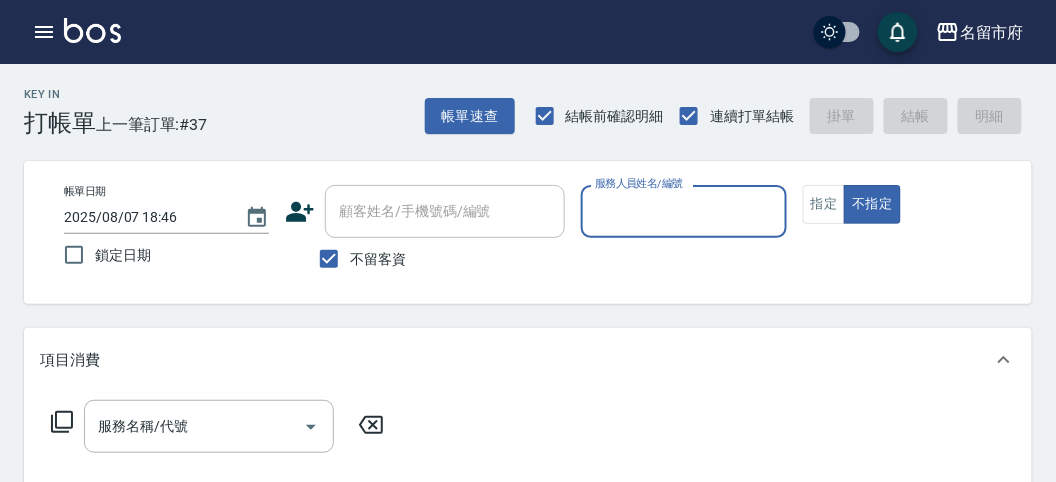 click on "服務人員姓名/編號" at bounding box center (683, 211) 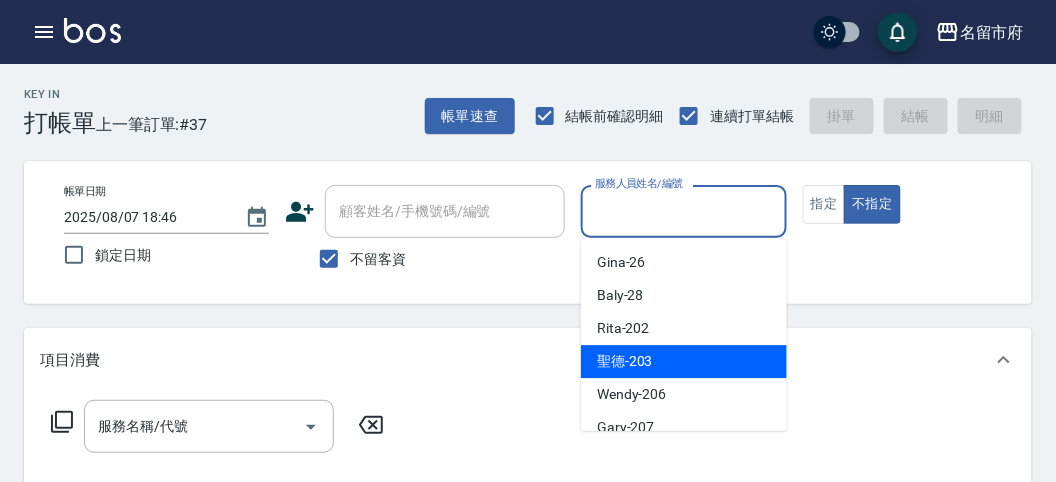 drag, startPoint x: 638, startPoint y: 345, endPoint x: 605, endPoint y: 355, distance: 34.48188 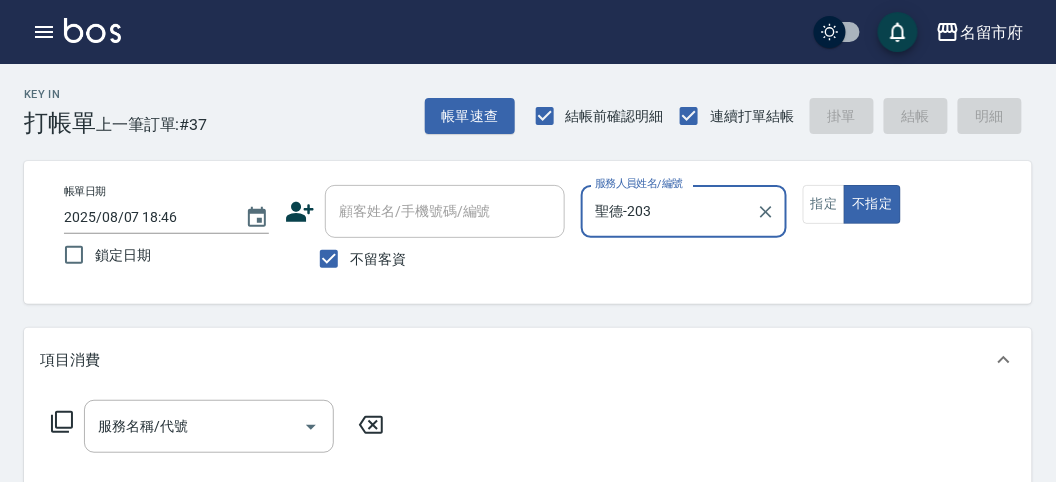 click 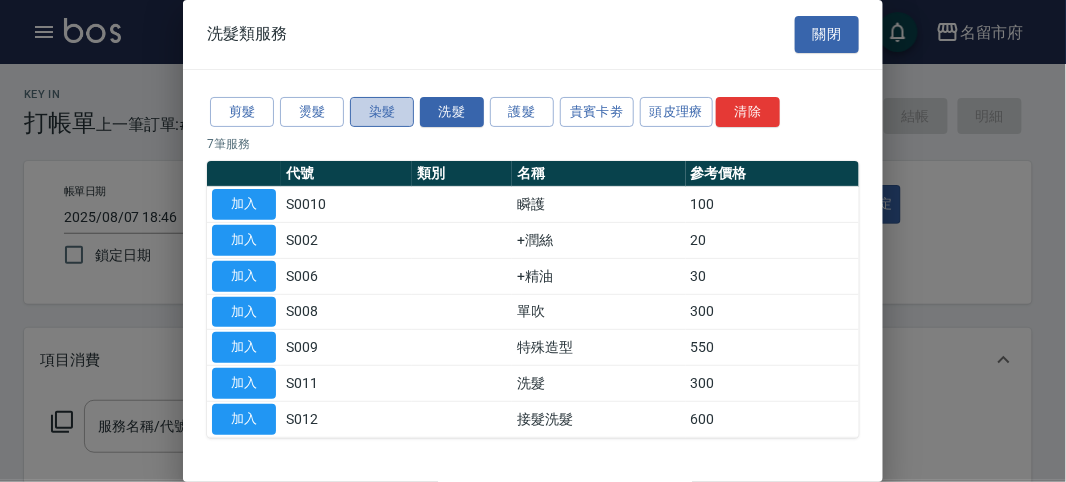 click on "染髮" at bounding box center (382, 112) 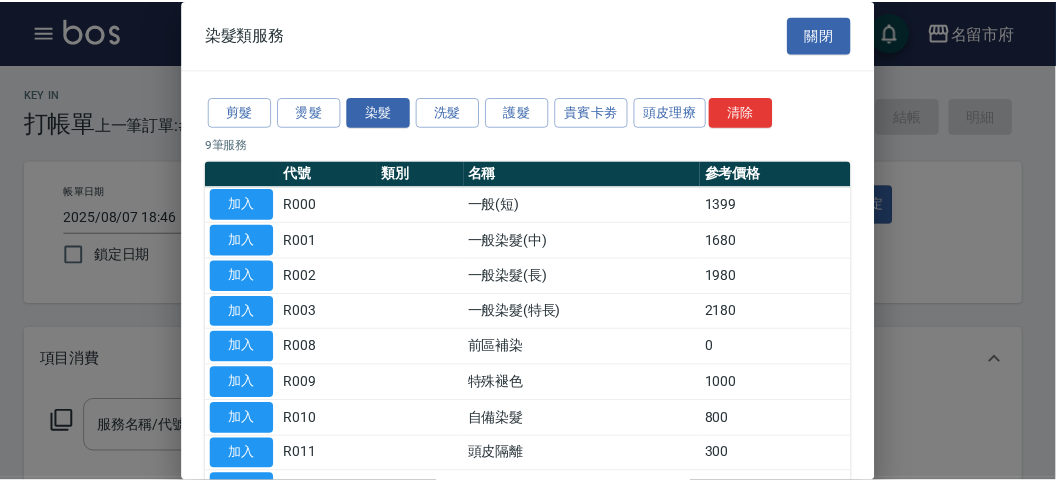scroll, scrollTop: 111, scrollLeft: 0, axis: vertical 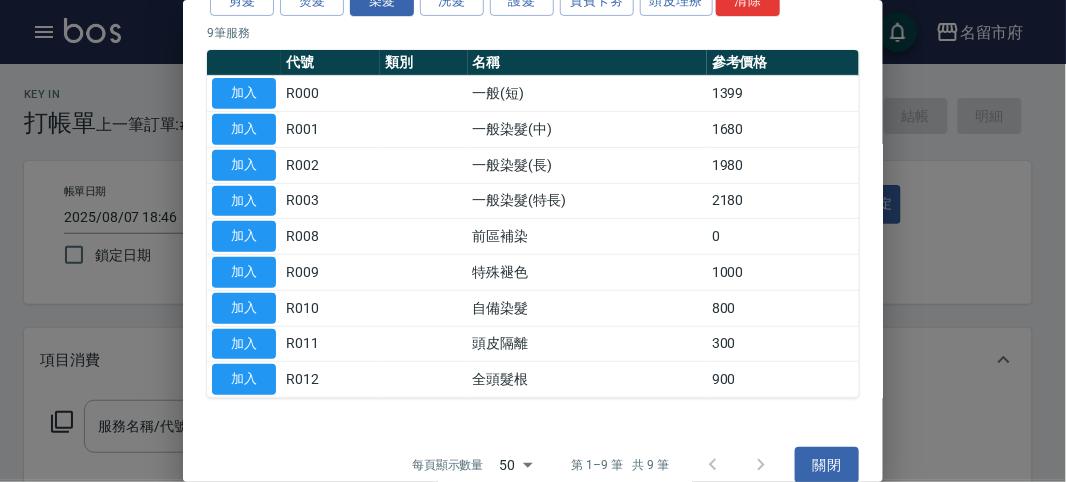 click on "加入" at bounding box center (244, 380) 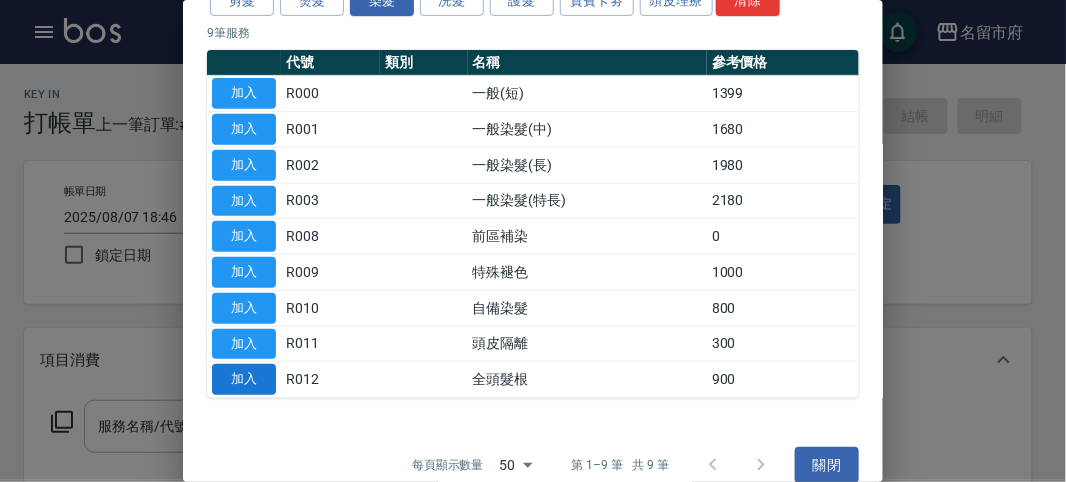 click on "加入" at bounding box center [244, 379] 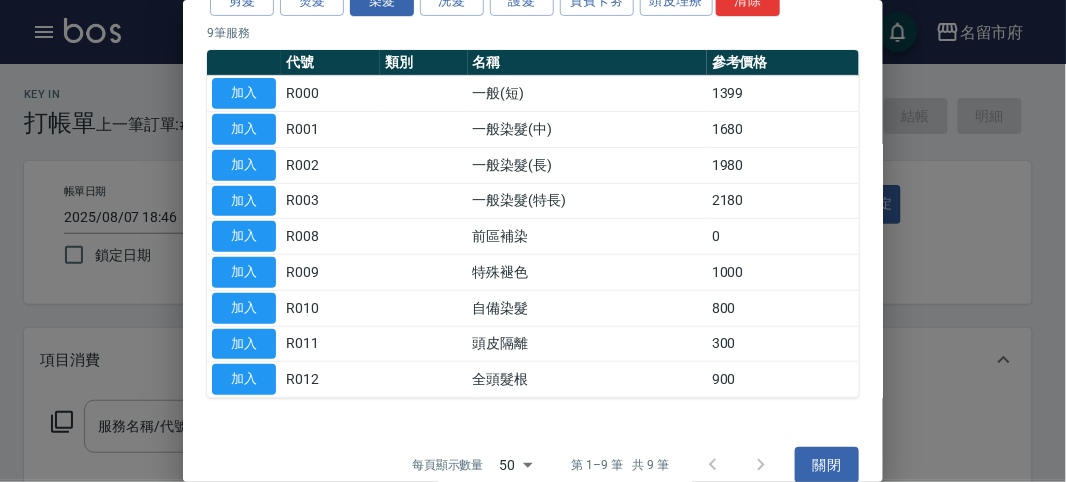 type on "全頭髮根(R012)" 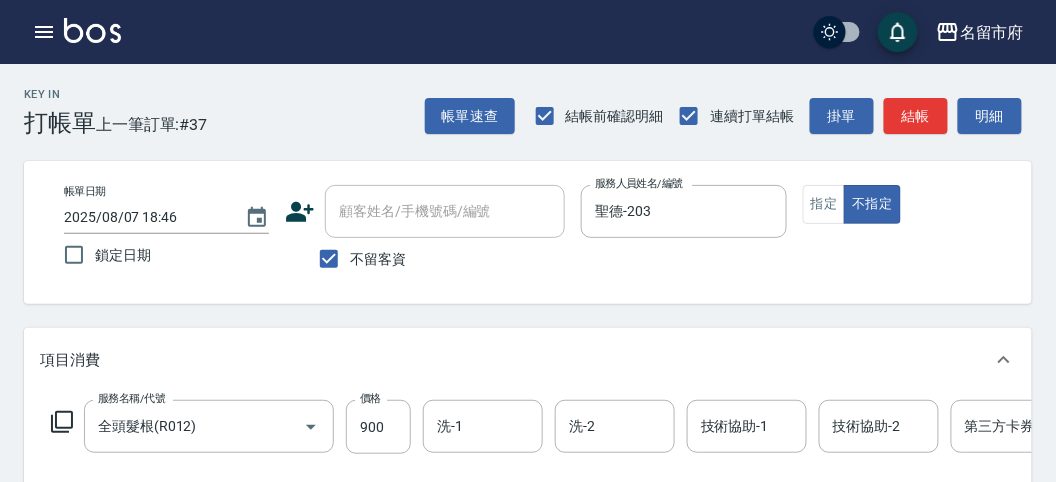 click on "服務名稱/代號 全頭髮根(R012) 服務名稱/代號 價格 900 價格 洗-1 洗-1 洗-2 洗-2 技術協助-1 技術協助-1 技術協助-2 技術協助-2 第三方卡券 第三方卡券" at bounding box center [601, 427] 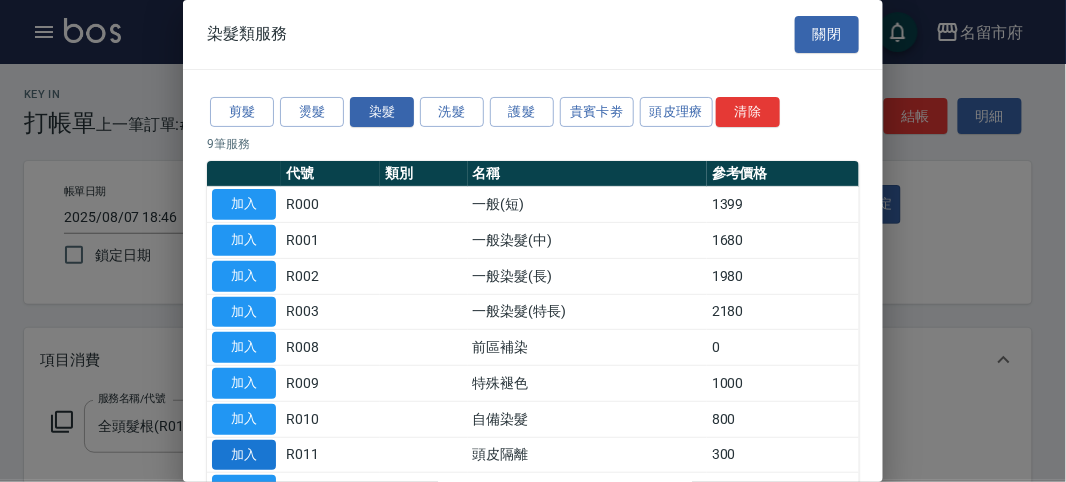click on "加入" at bounding box center [244, 455] 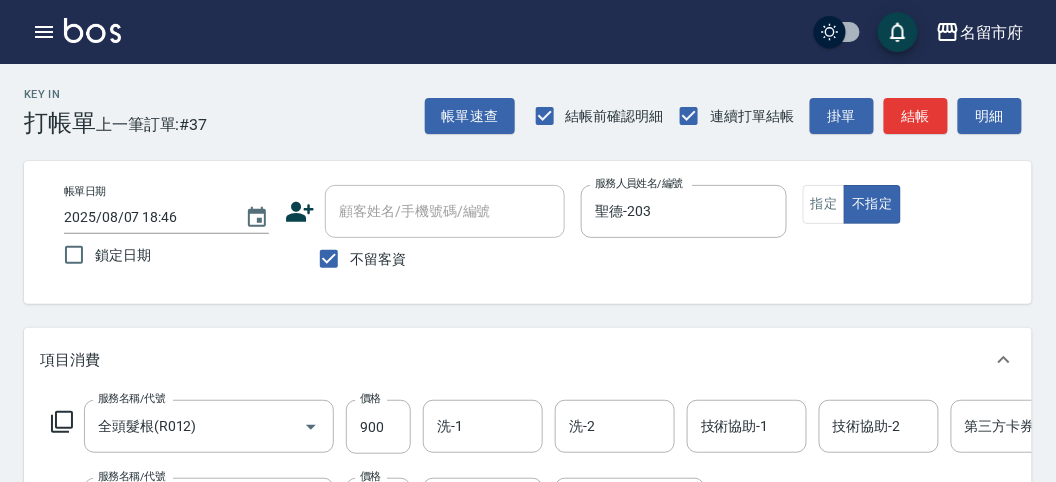 click 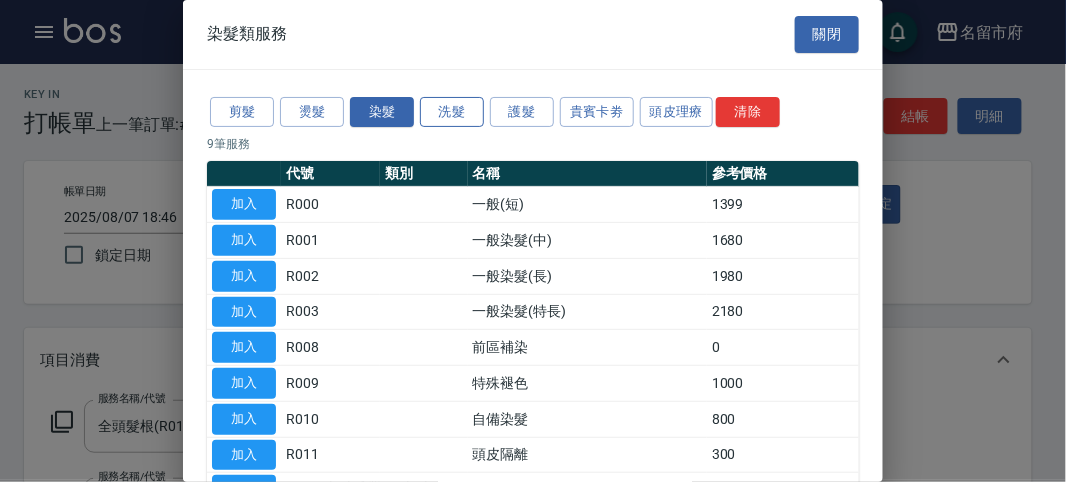 click on "洗髮" at bounding box center [452, 112] 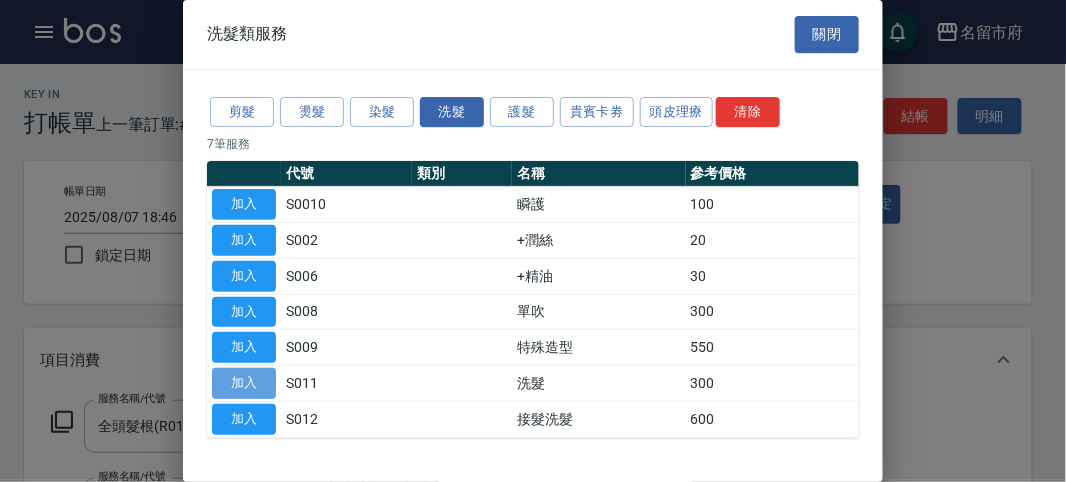 click on "加入" at bounding box center [244, 383] 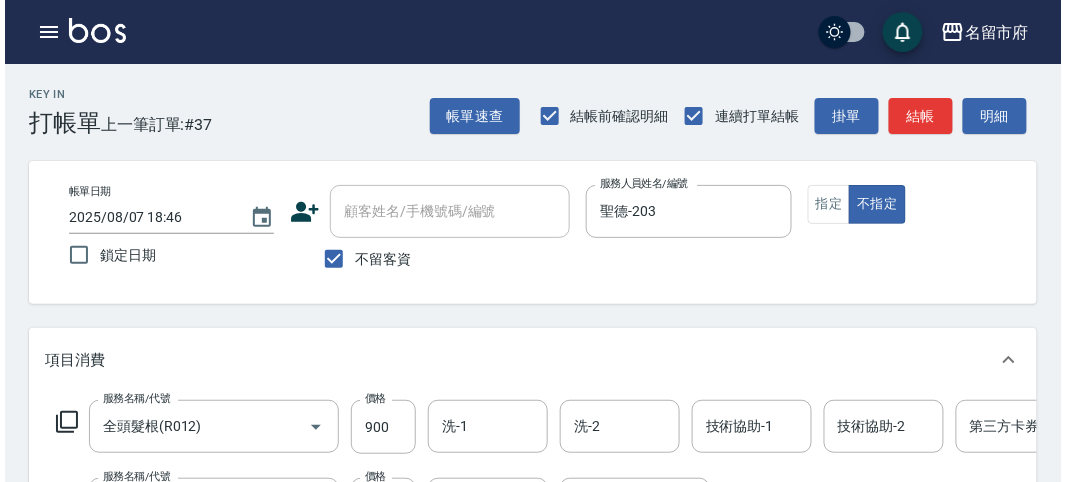 scroll, scrollTop: 111, scrollLeft: 0, axis: vertical 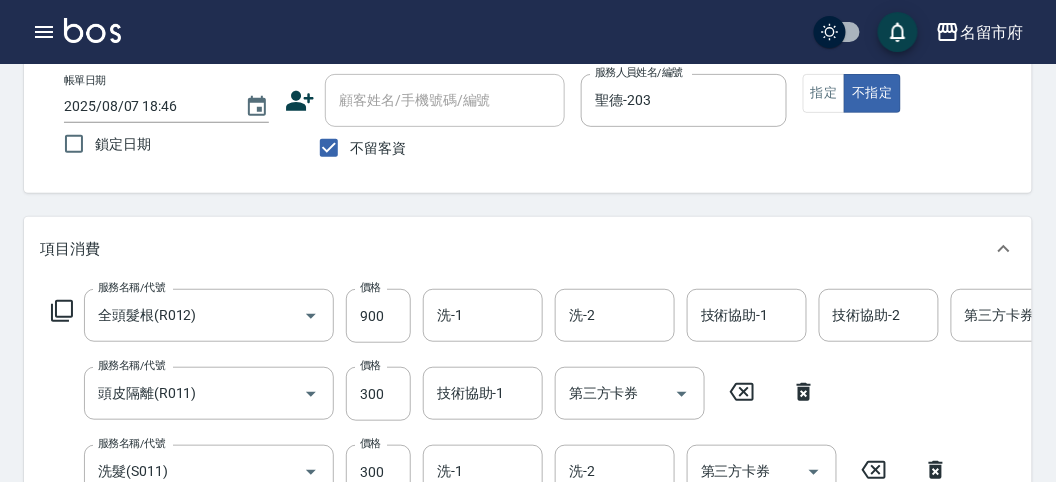 click 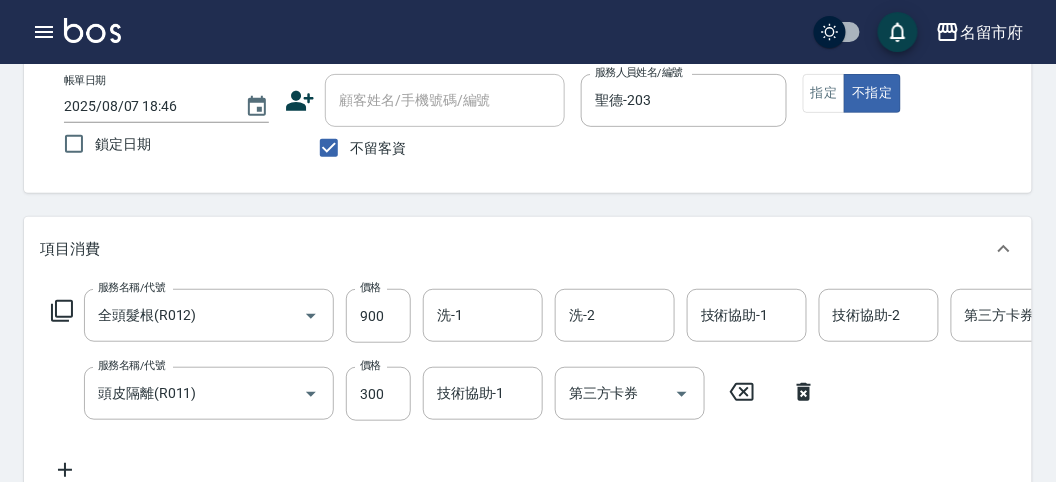 click 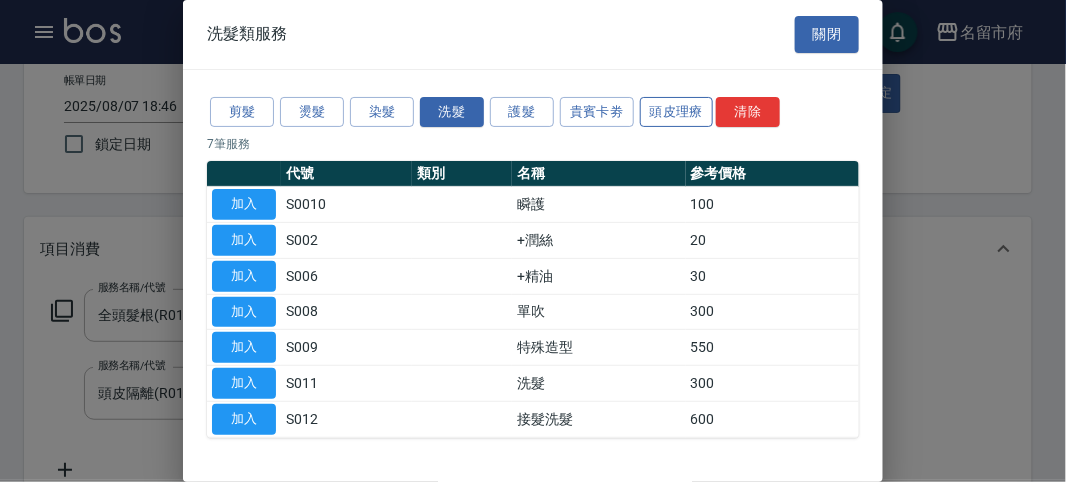 click on "頭皮理療" at bounding box center (677, 112) 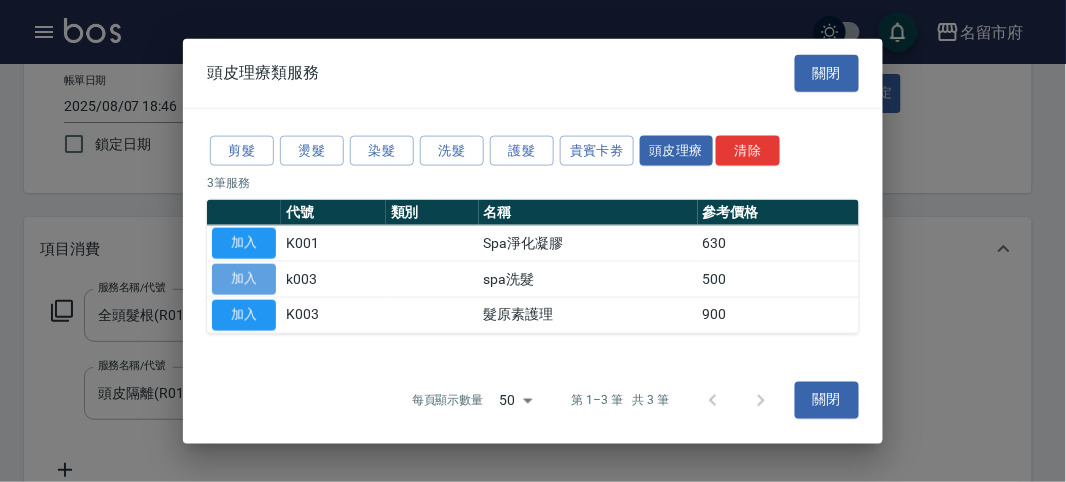 click on "加入" at bounding box center [244, 279] 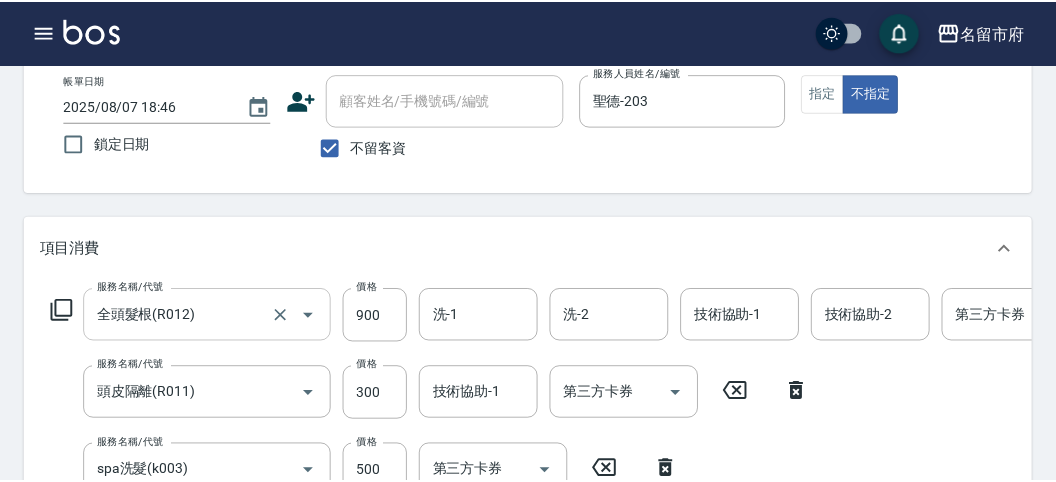 scroll, scrollTop: 117, scrollLeft: 0, axis: vertical 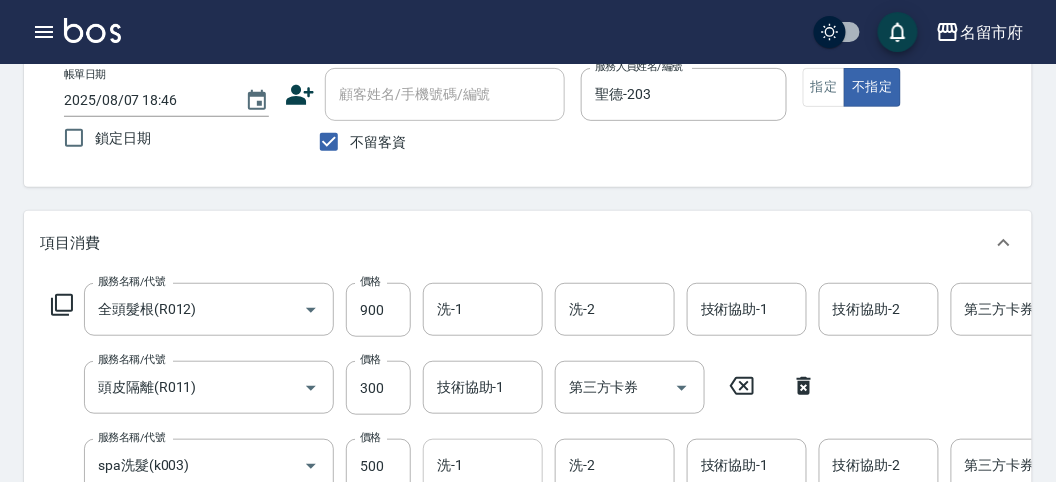 click on "洗-1" at bounding box center (483, 465) 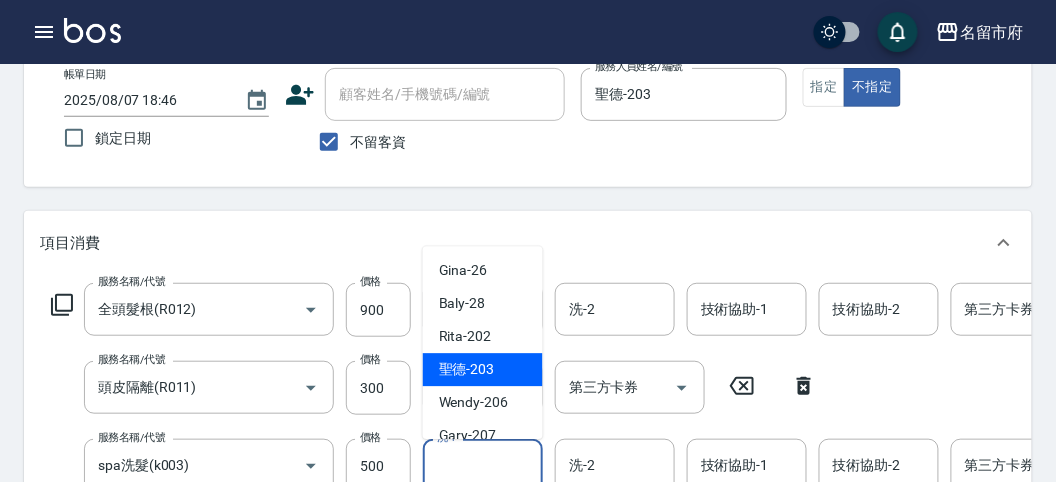 click on "聖德 -203" at bounding box center [467, 370] 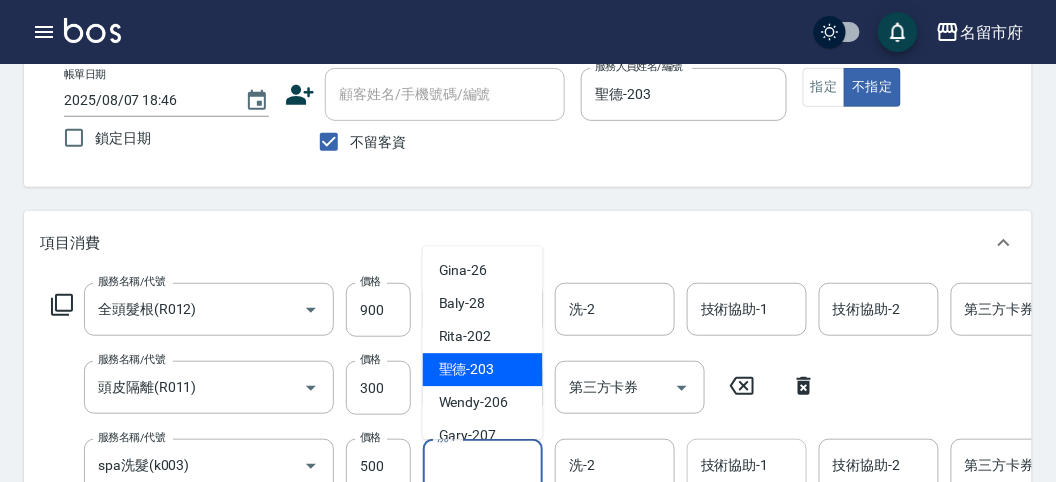type on "聖德-203" 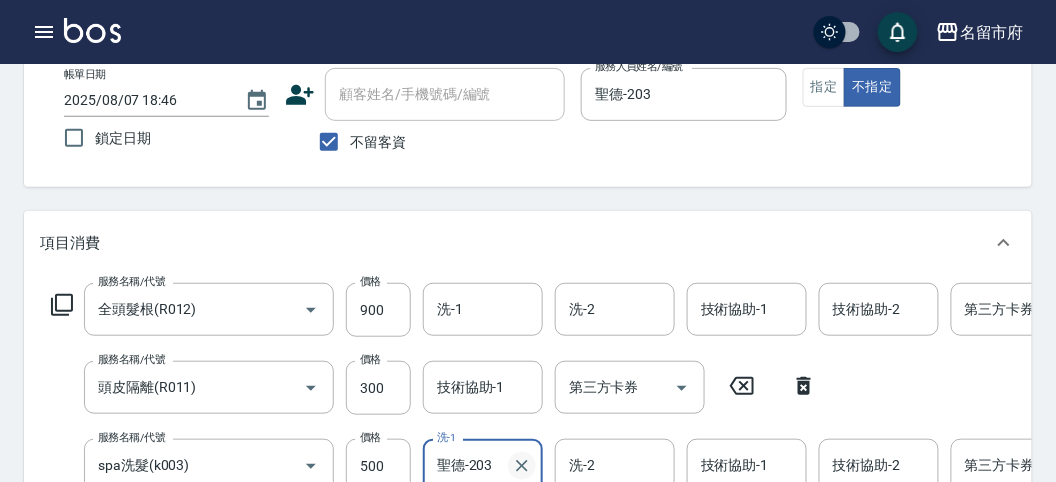 click 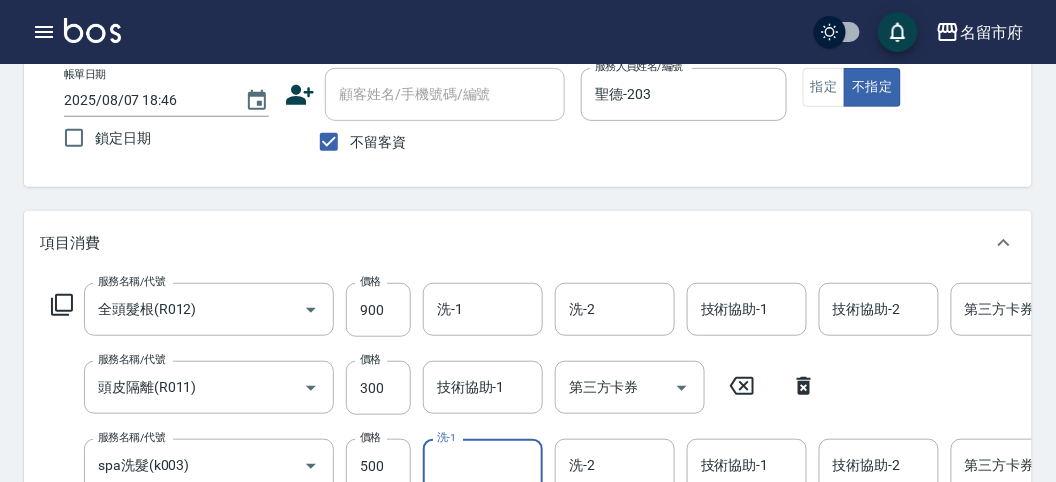 click on "洗-1" at bounding box center (483, 465) 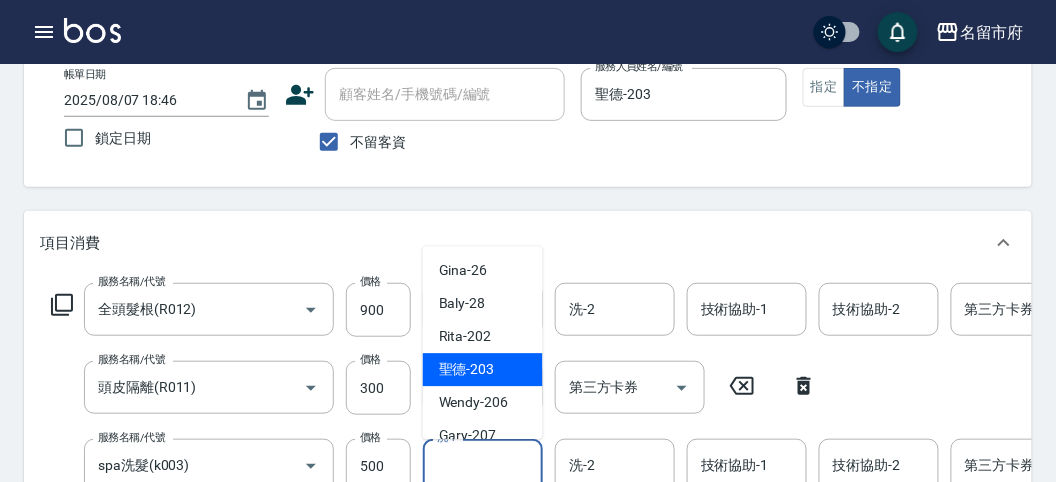 scroll, scrollTop: 153, scrollLeft: 0, axis: vertical 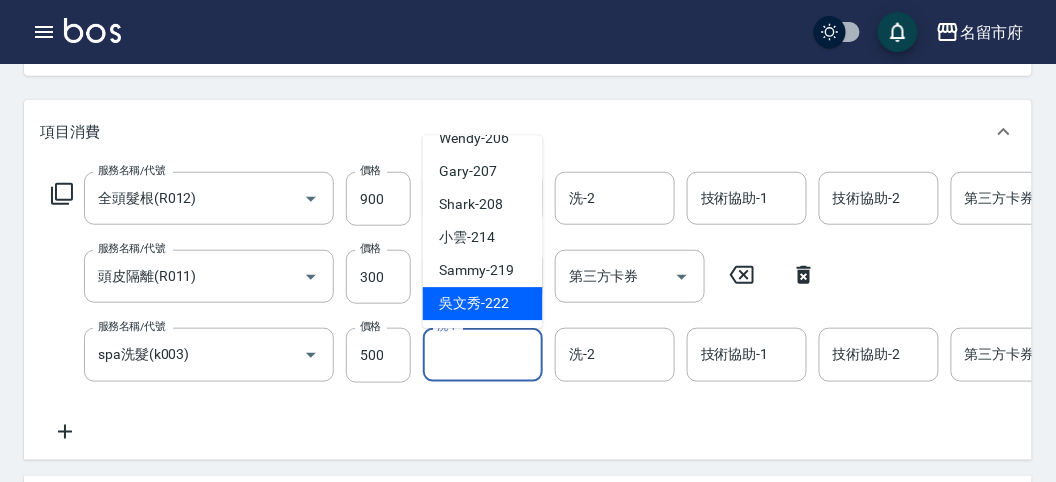drag, startPoint x: 488, startPoint y: 290, endPoint x: 705, endPoint y: 383, distance: 236.08896 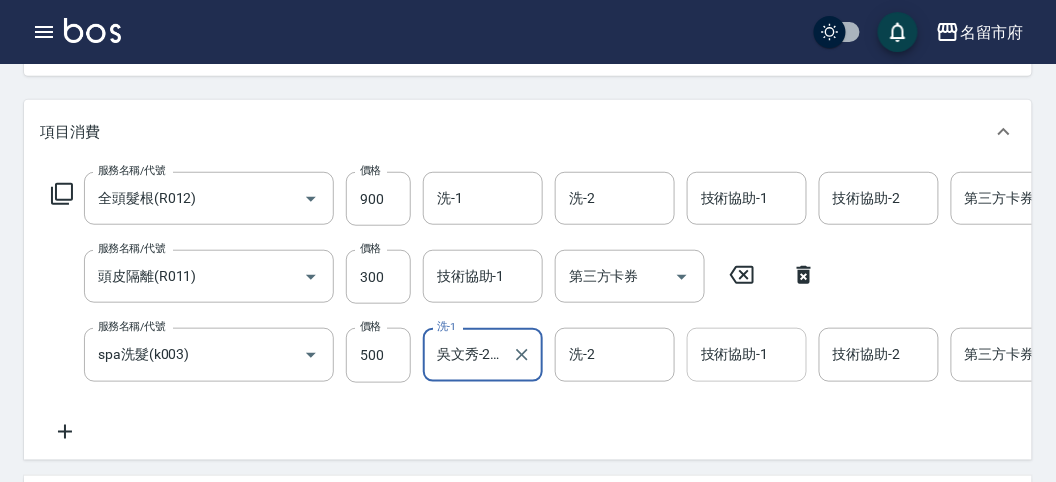 click on "技術協助-1 技術協助-1" at bounding box center (747, 354) 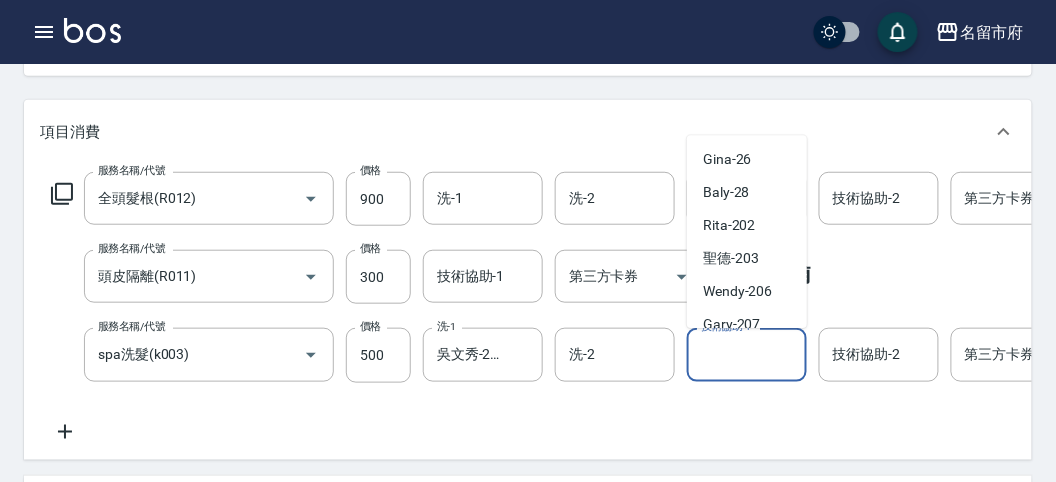 scroll, scrollTop: 153, scrollLeft: 0, axis: vertical 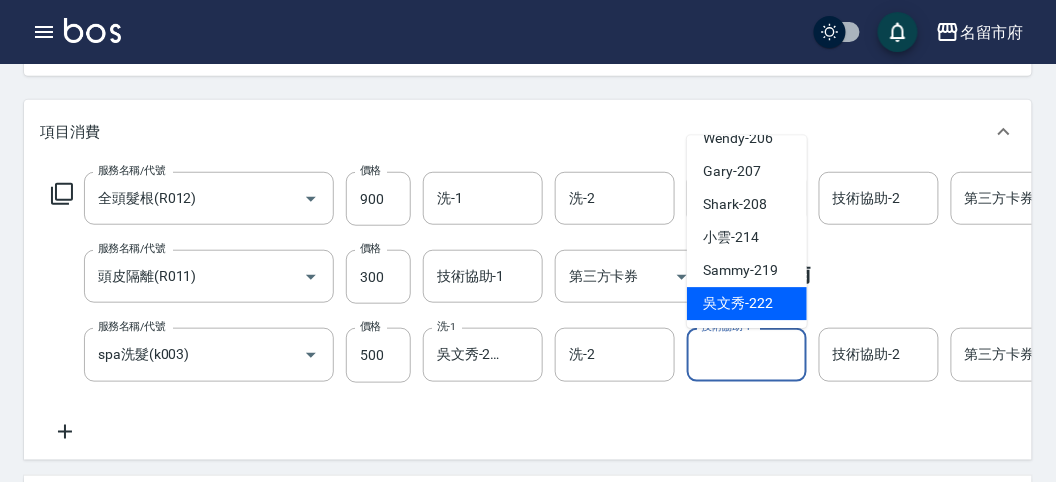 click on "吳文秀 -222" at bounding box center [738, 304] 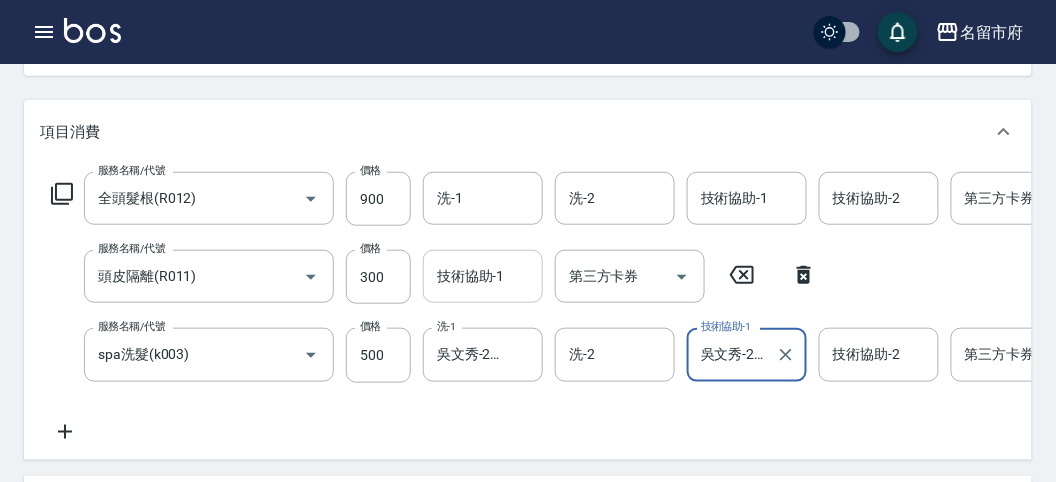 click on "技術協助-1" at bounding box center (483, 276) 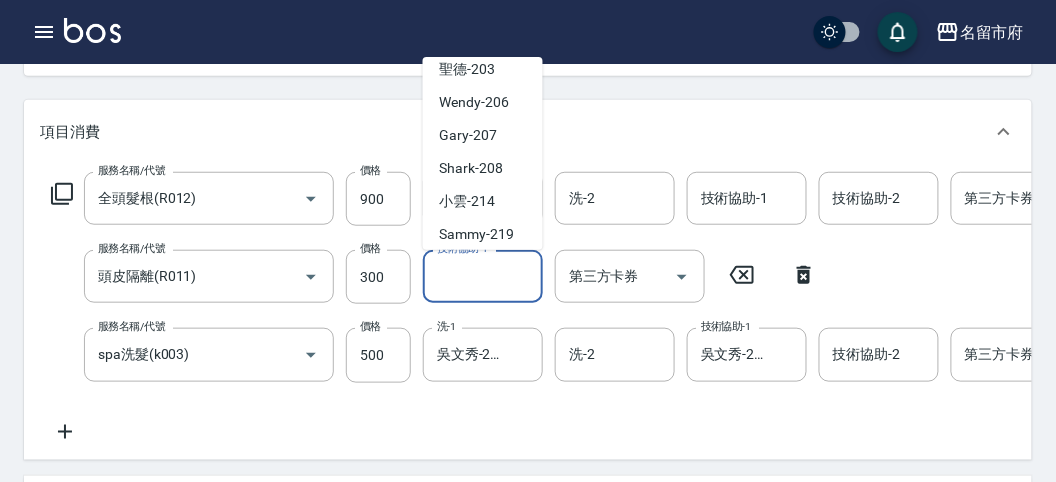 scroll, scrollTop: 153, scrollLeft: 0, axis: vertical 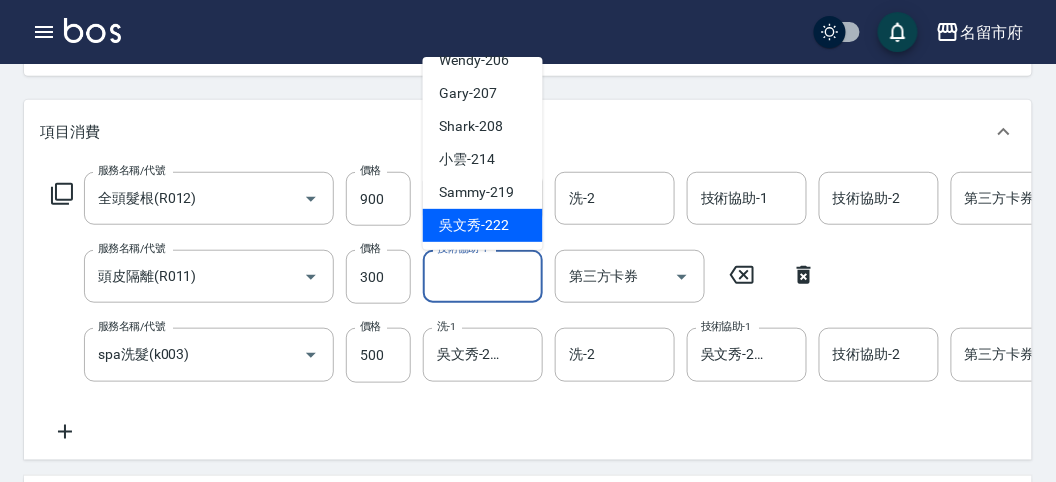 click on "服務名稱/代號 全頭髮根(R012) 服務名稱/代號 價格 900 價格 洗-1 洗-1 洗-2 洗-2 技術協助-1 技術協助-1 技術協助-2 技術協助-2 第三方卡券 第三方卡券 服務名稱/代號 頭皮隔離(R011) 服務名稱/代號 價格 300 價格 技術協助-1 技術協助-1 第三方卡券 第三方卡券 服務名稱/代號 spa洗髮(k003) 服務名稱/代號 價格 500 價格 洗-1 吳文秀-[NUMBER] 洗-1 洗-2 洗-2 技術協助-1 吳文秀-[NUMBER] 技術協助-1 技術協助-2 技術協助-2 第三方卡券 第三方卡券" at bounding box center (632, 307) 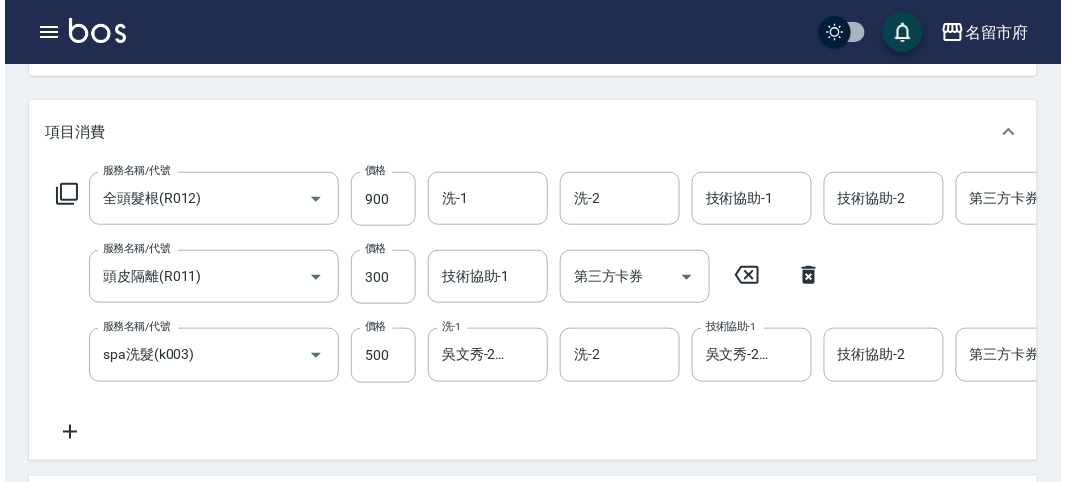 scroll, scrollTop: 0, scrollLeft: 0, axis: both 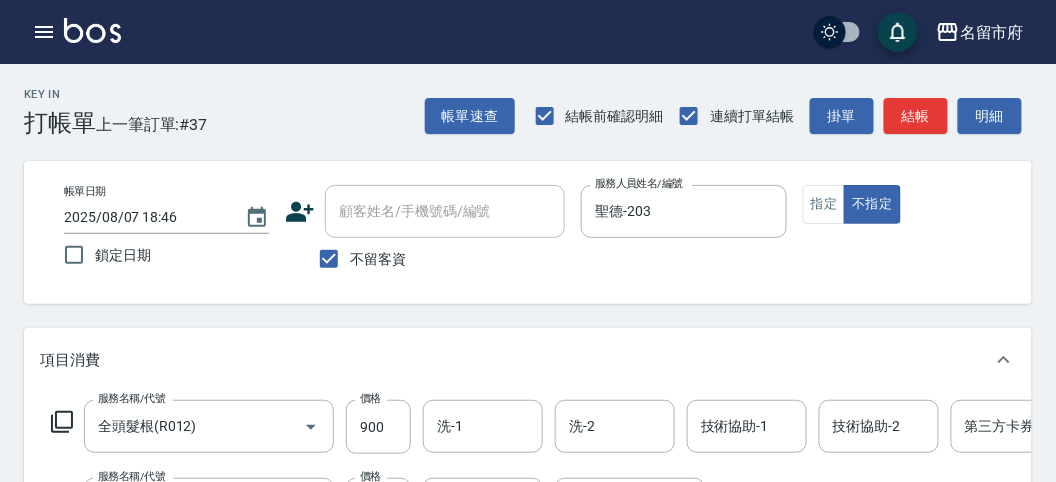 click on "帳單速查 結帳前確認明細 連續打單結帳 掛單 結帳 明細" at bounding box center [728, 116] 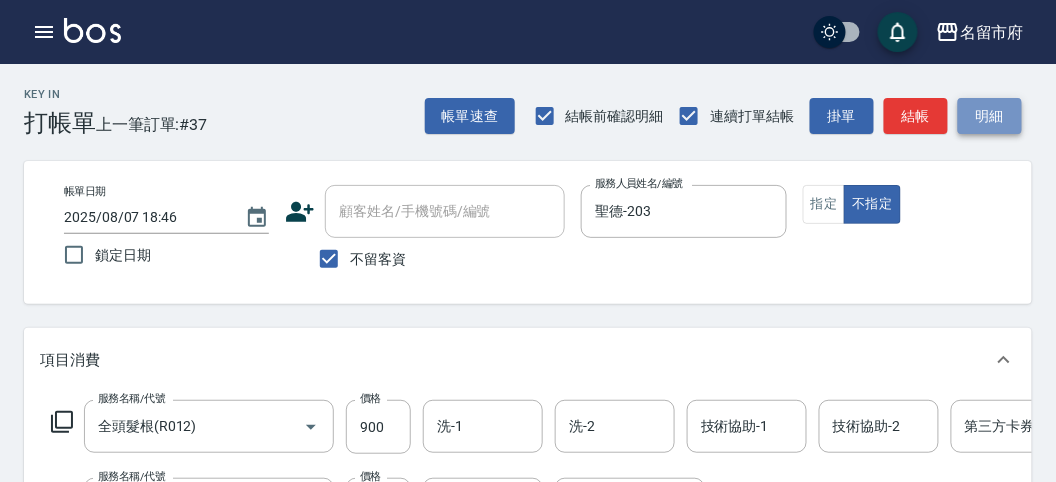 click on "明細" at bounding box center (990, 116) 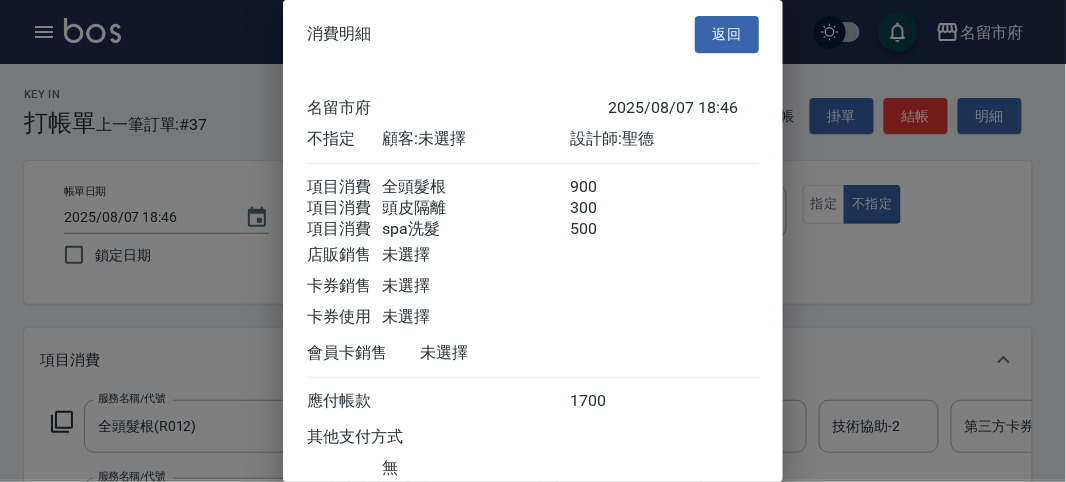 scroll, scrollTop: 156, scrollLeft: 0, axis: vertical 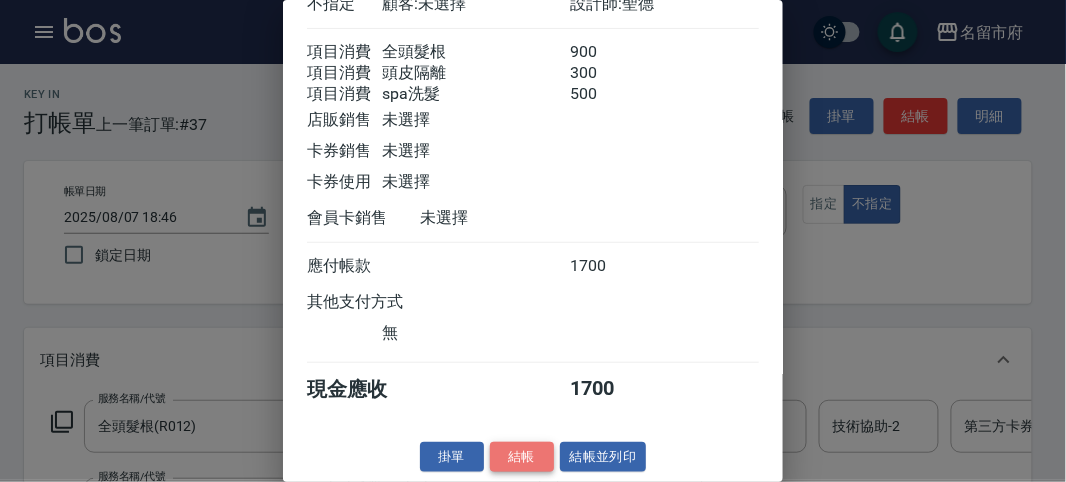 click on "結帳" at bounding box center [522, 457] 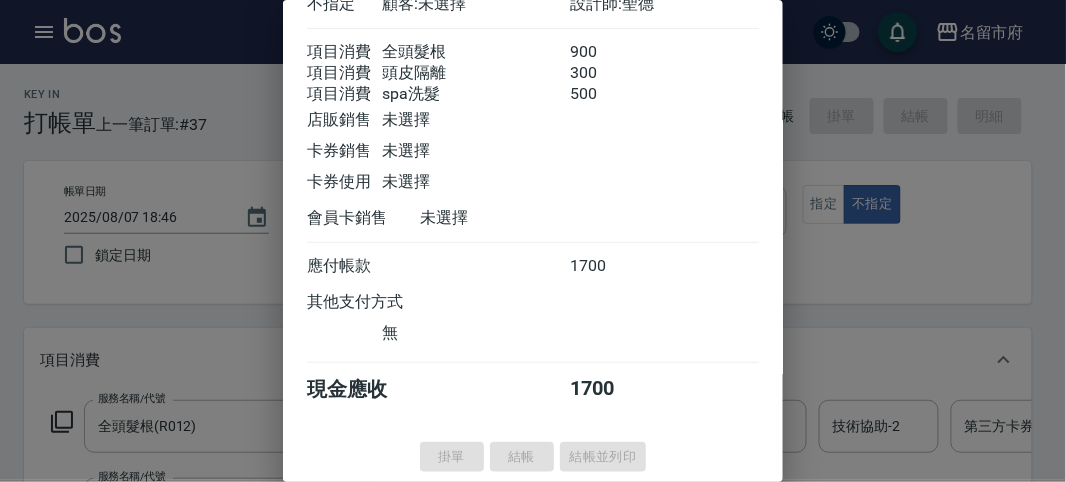 type on "2025/08/07 18:48" 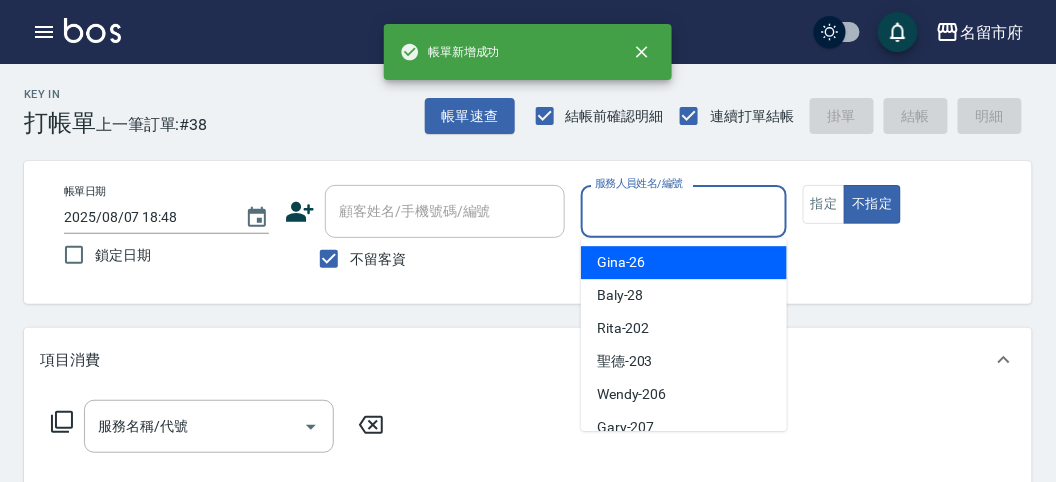 click on "服務人員姓名/編號" at bounding box center [683, 211] 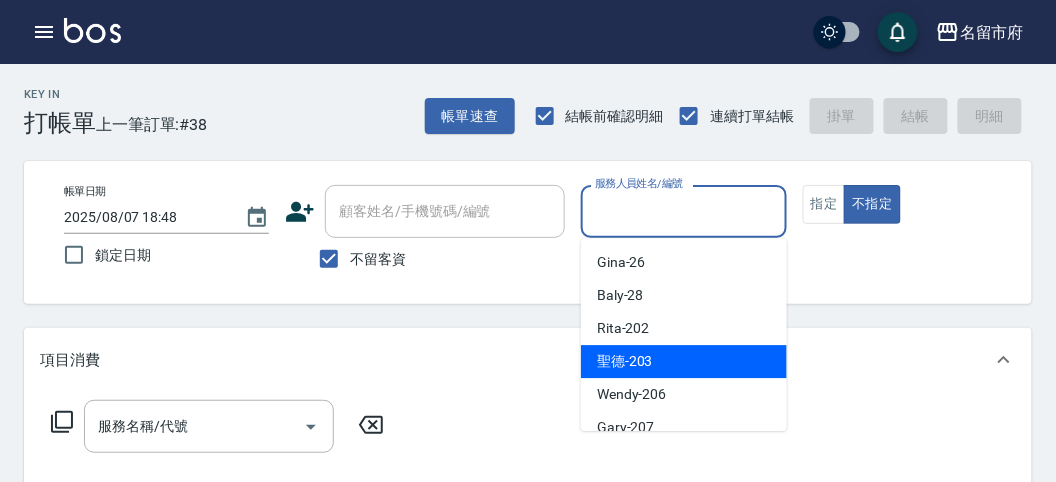 click on "聖德 -203" at bounding box center (625, 361) 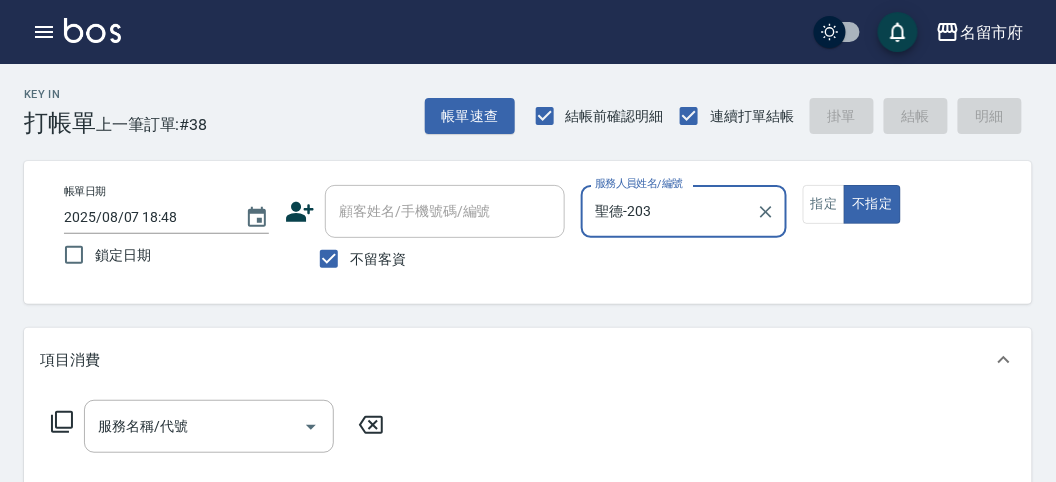 click 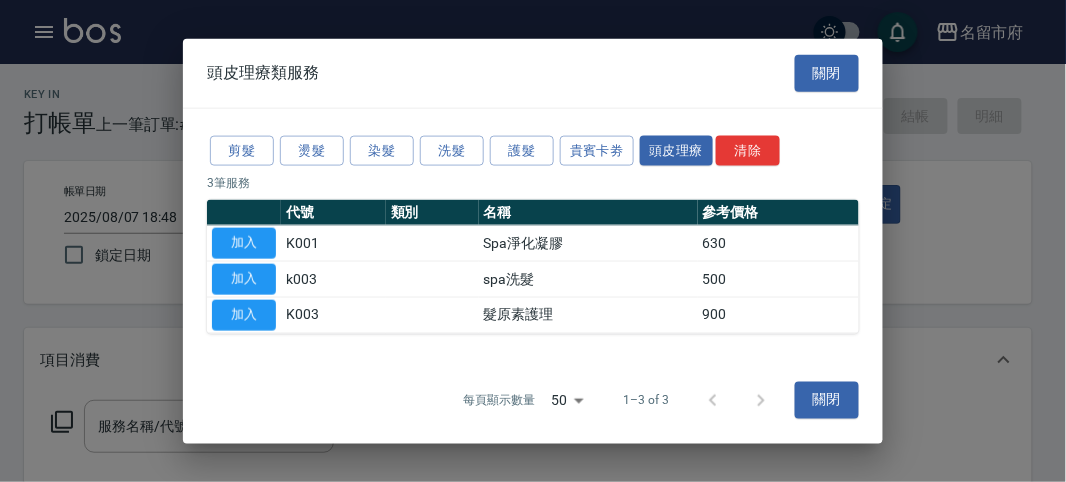 drag, startPoint x: 71, startPoint y: 420, endPoint x: 94, endPoint y: 349, distance: 74.63243 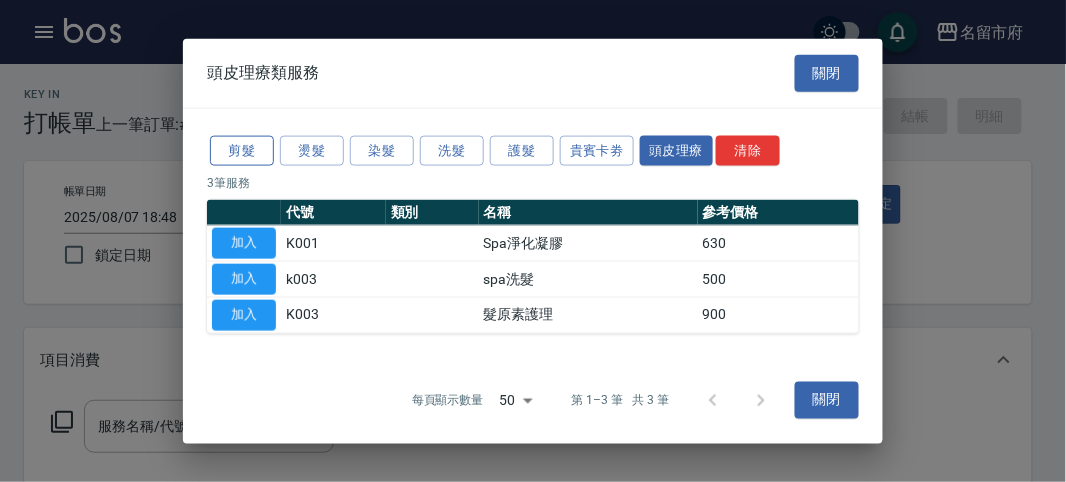 click on "剪髮" at bounding box center (242, 150) 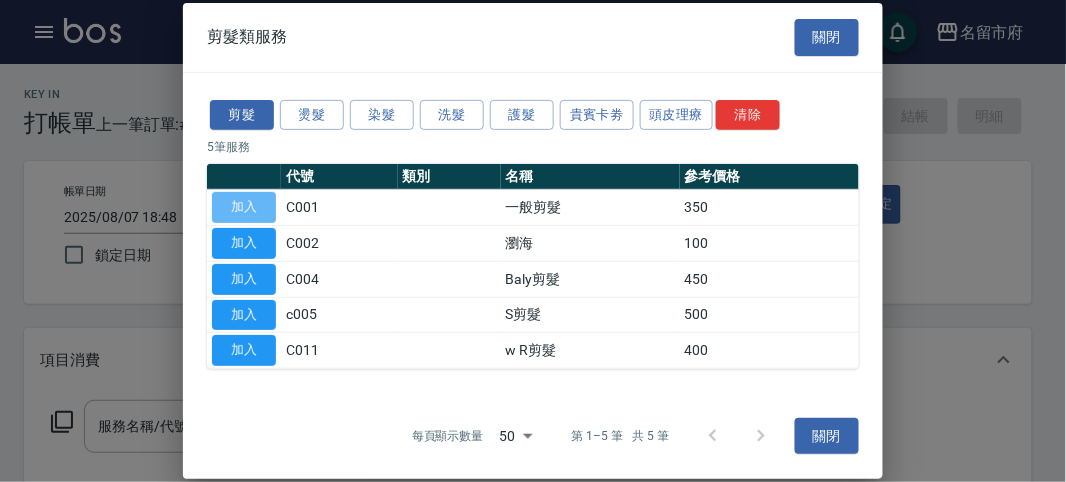 click on "加入" at bounding box center [244, 207] 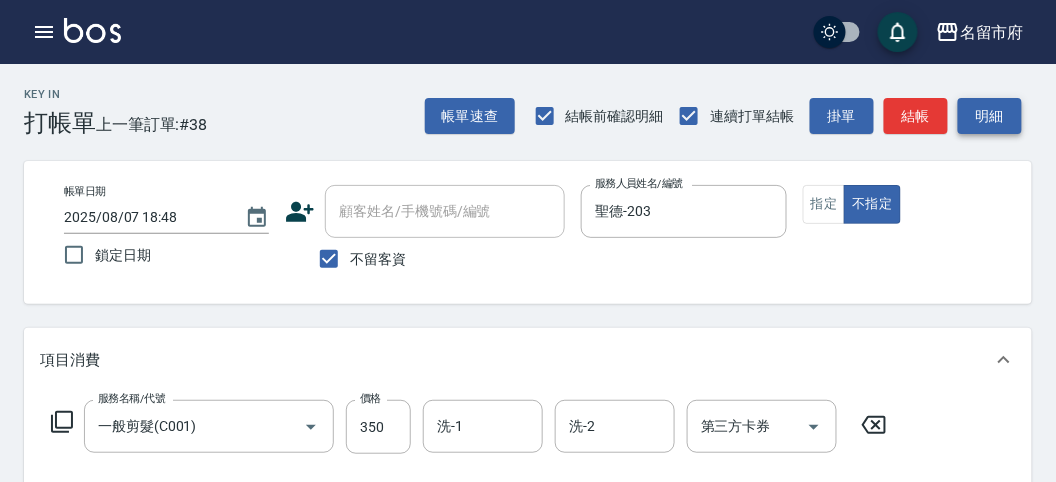 click on "明細" at bounding box center [990, 116] 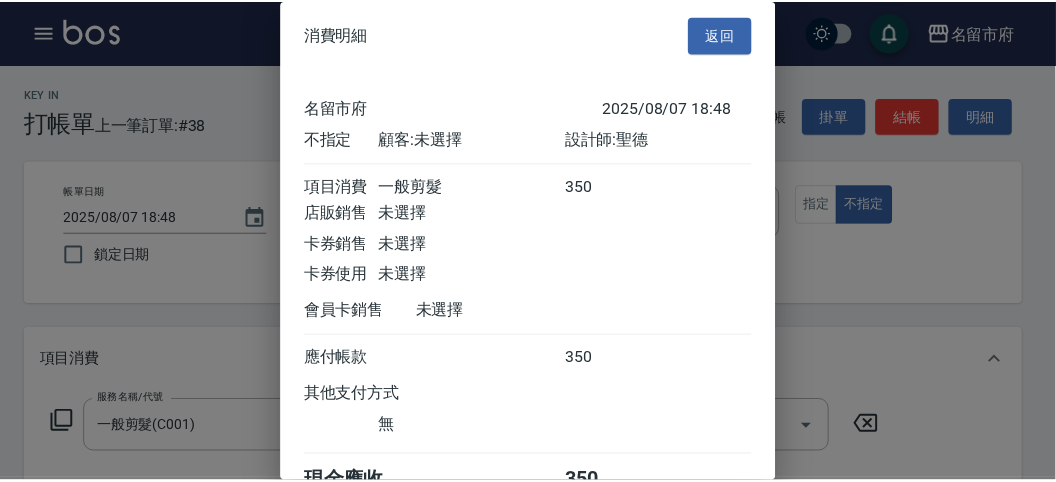 scroll, scrollTop: 111, scrollLeft: 0, axis: vertical 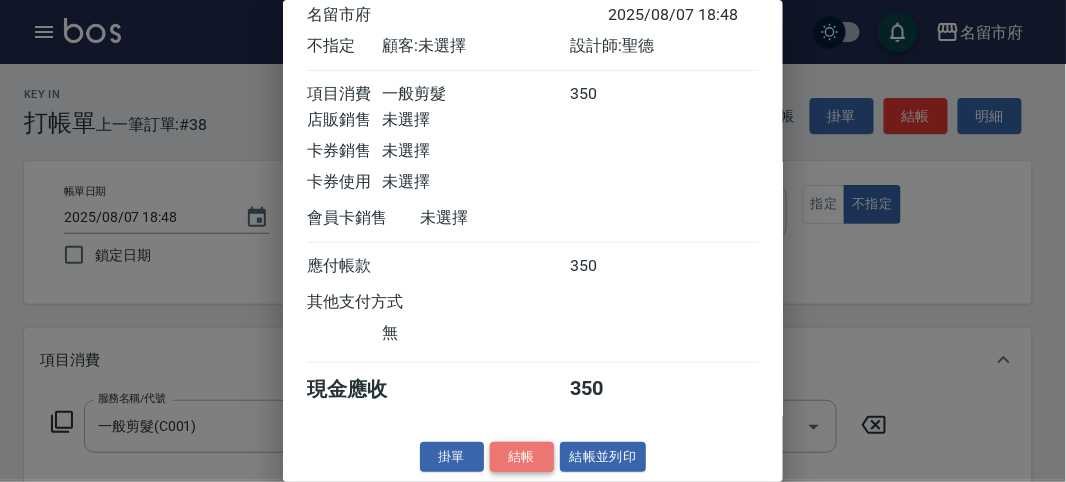 click on "結帳" at bounding box center [522, 457] 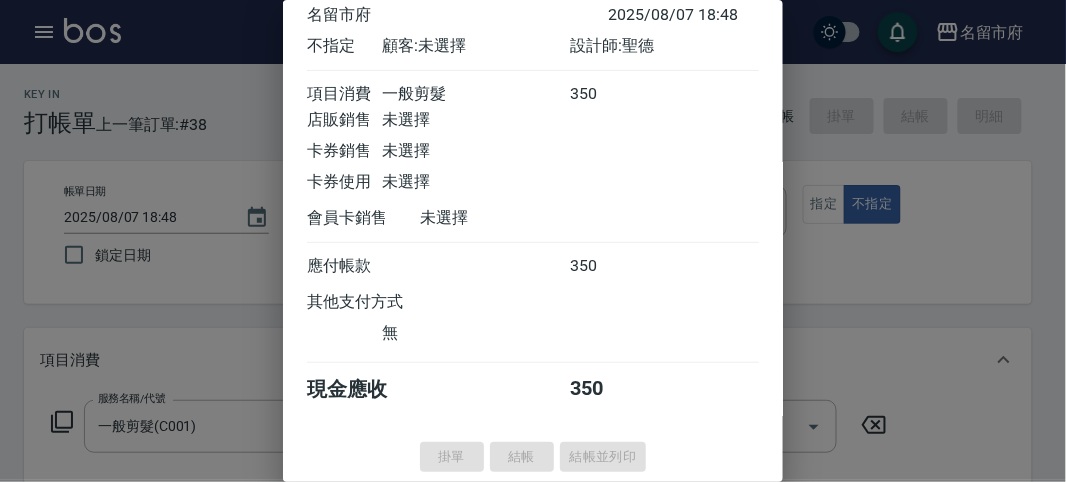 type 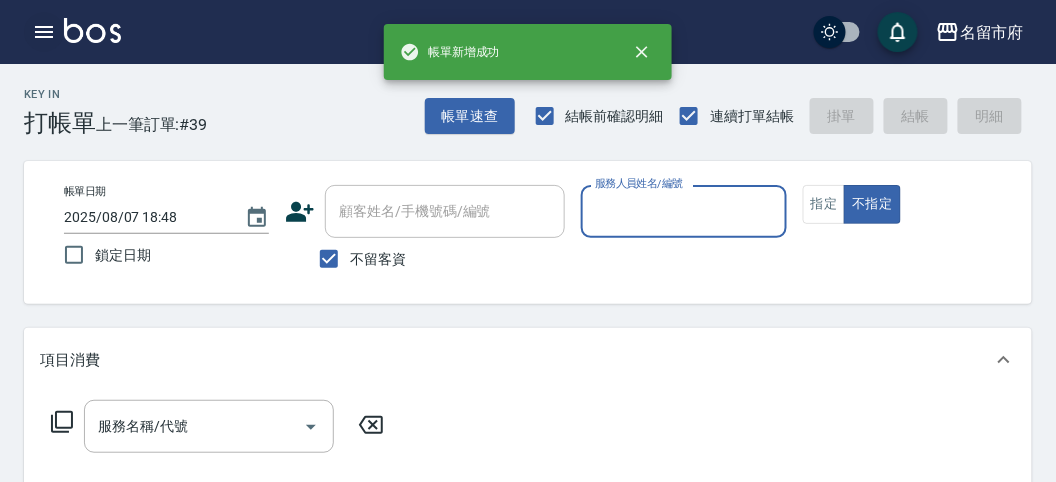 click 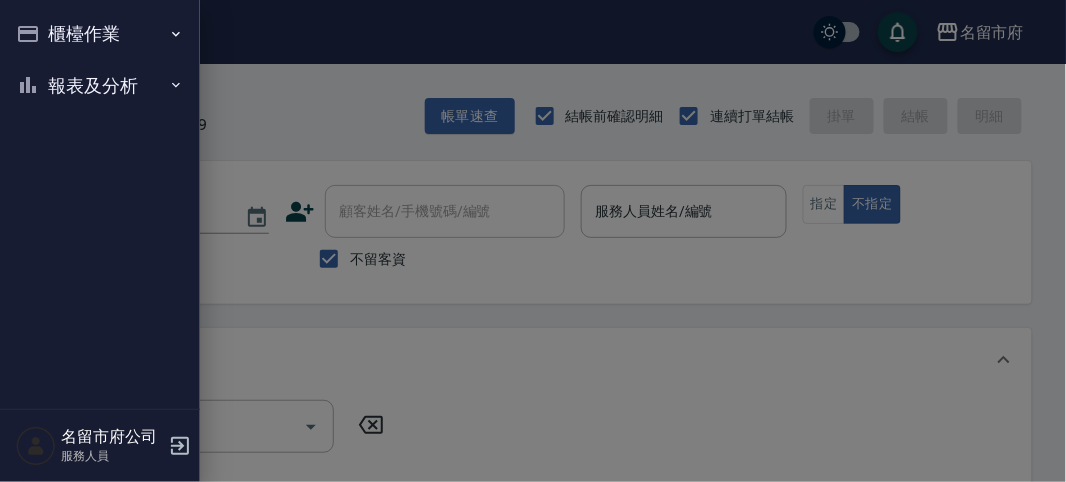 click on "報表及分析" at bounding box center [100, 86] 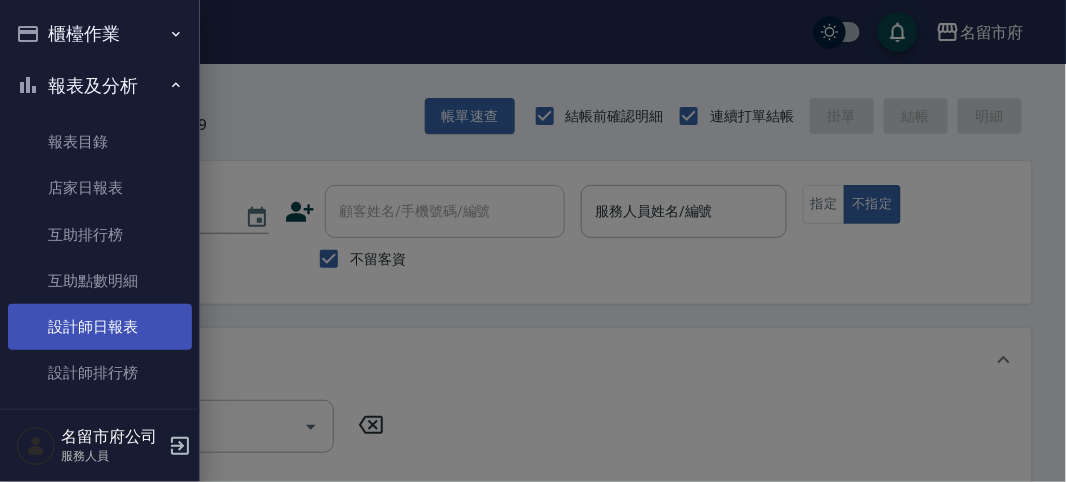click on "設計師日報表" at bounding box center (100, 327) 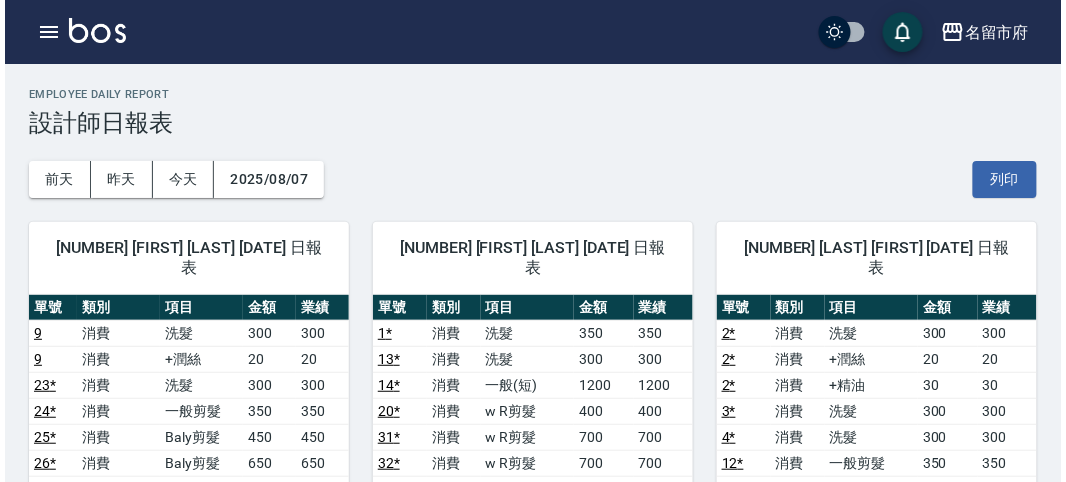 scroll, scrollTop: 222, scrollLeft: 0, axis: vertical 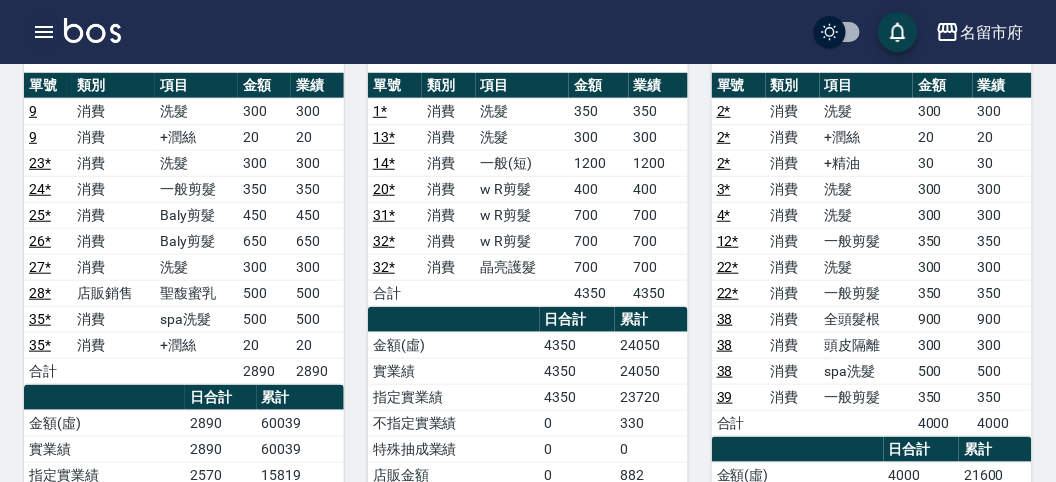 click 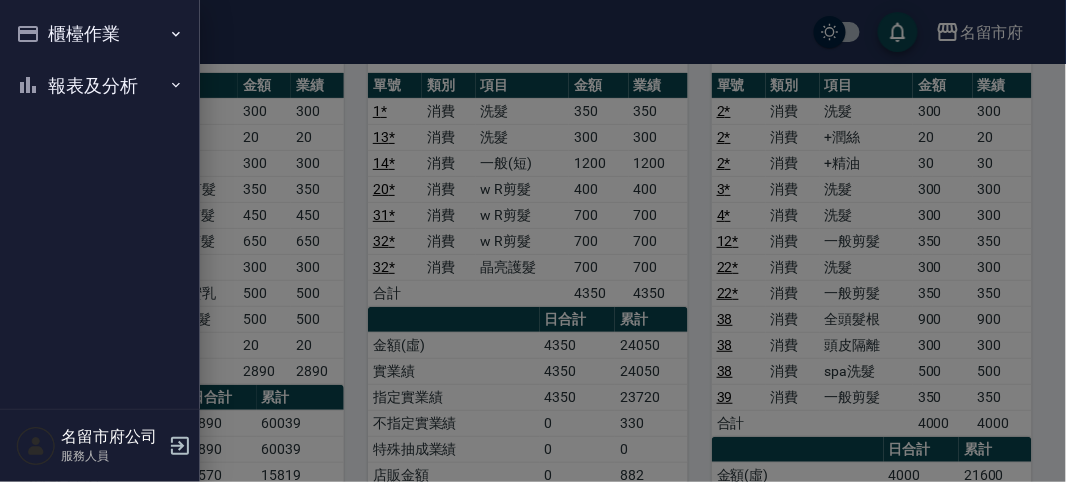 click on "櫃檯作業" at bounding box center (100, 34) 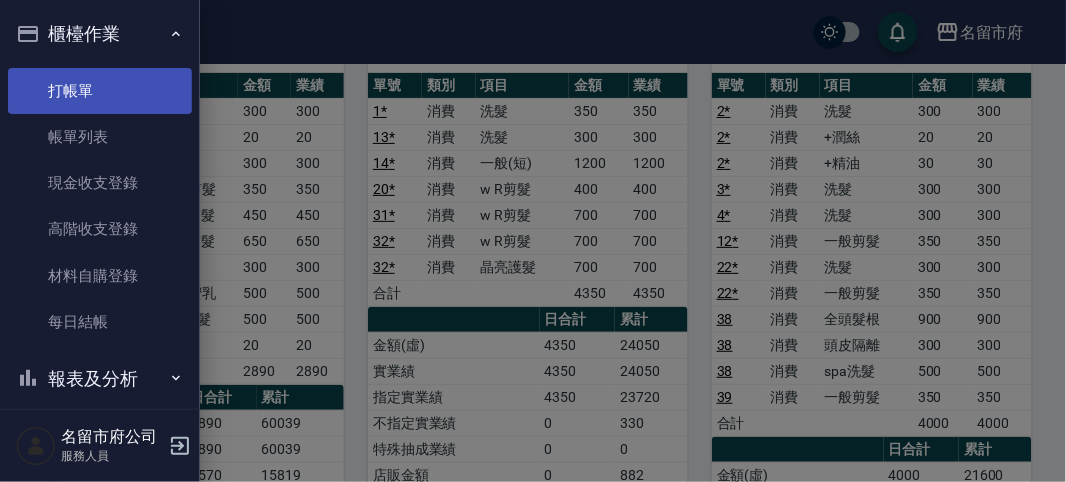 click on "打帳單" at bounding box center [100, 91] 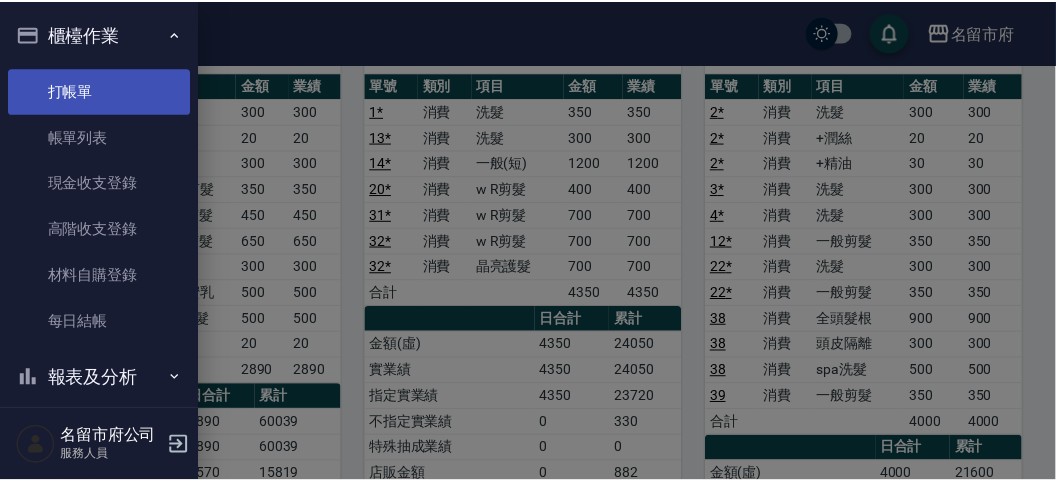 scroll, scrollTop: 0, scrollLeft: 0, axis: both 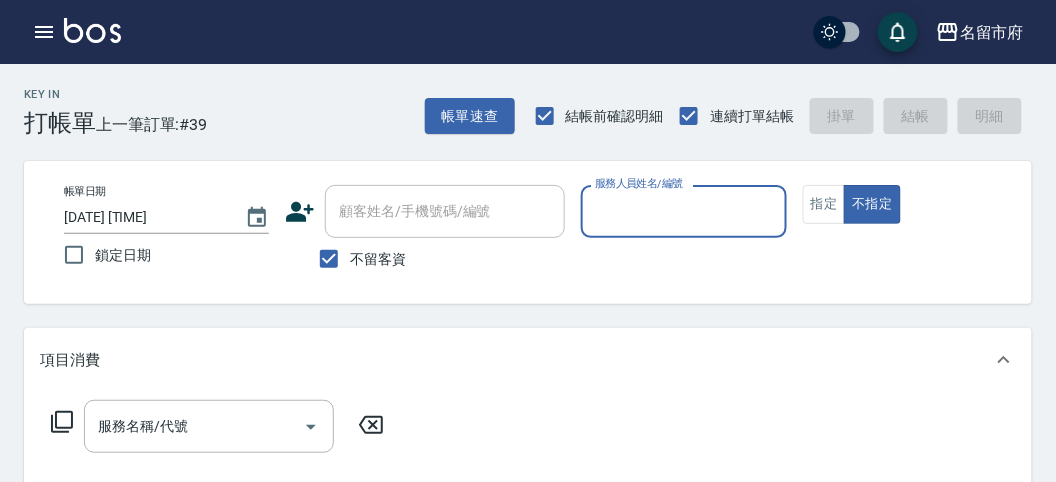 click on "Key In 打帳單 上一筆訂單:#39 帳單速查 結帳前確認明細 連續打單結帳 掛單 結帳 明細" at bounding box center (516, 100) 